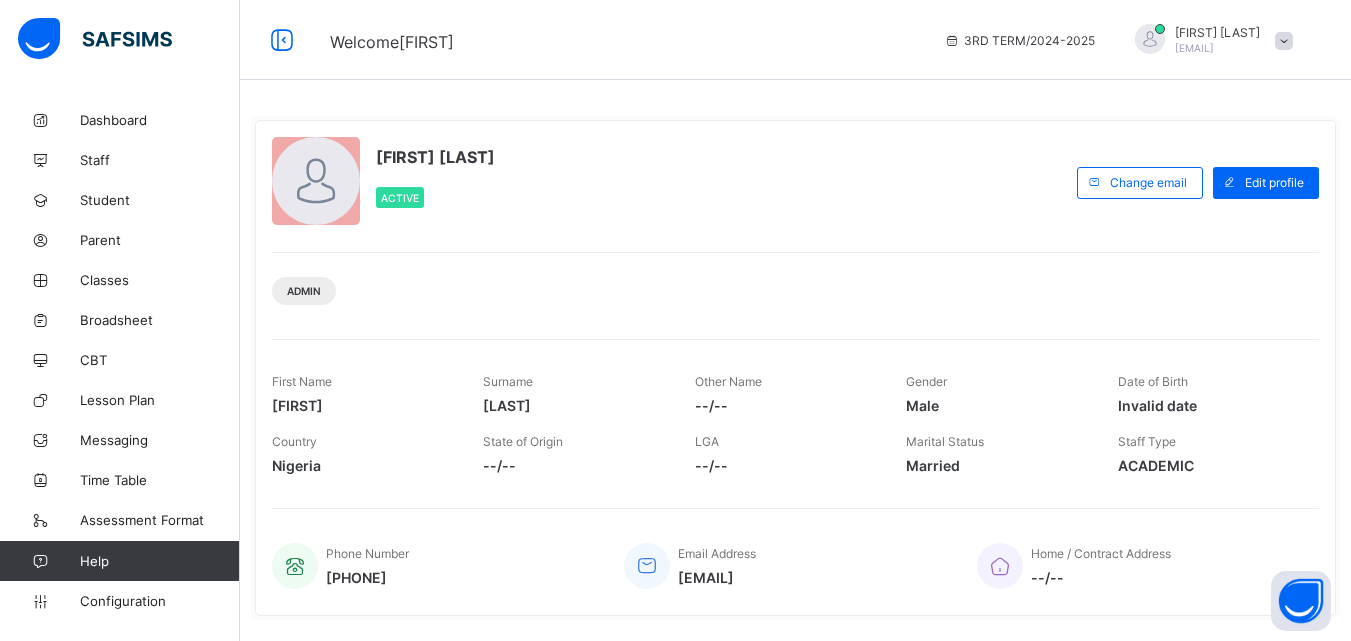 scroll, scrollTop: 0, scrollLeft: 0, axis: both 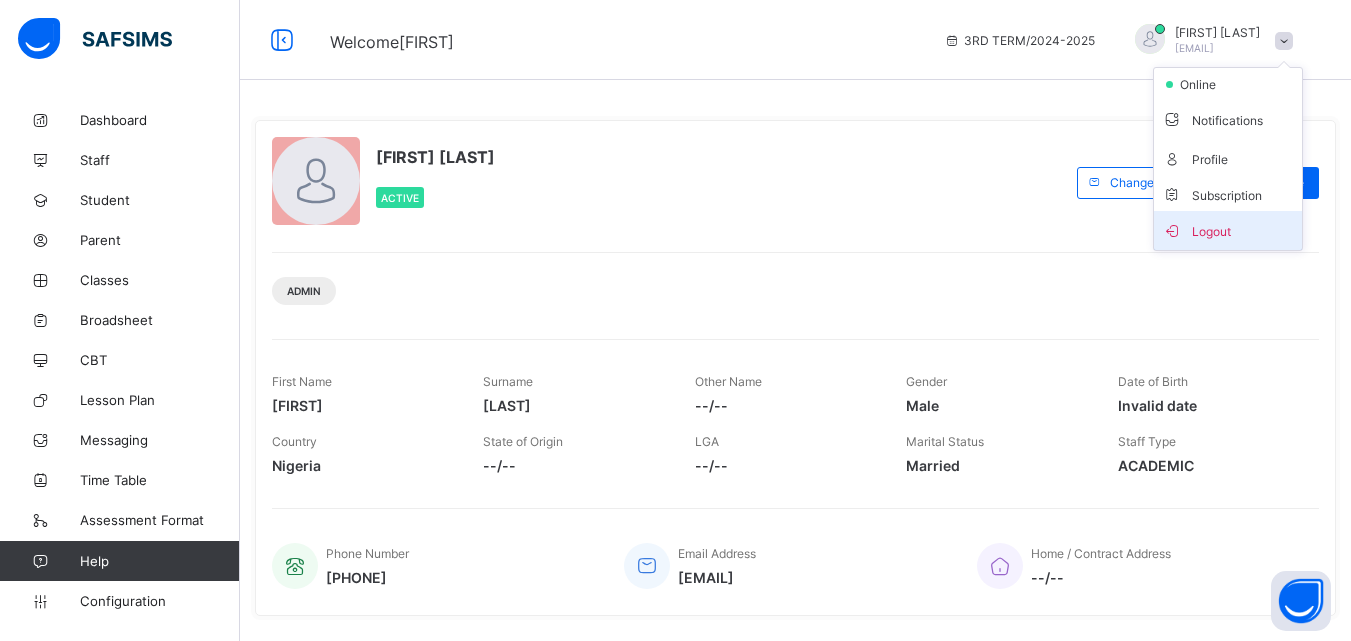 click on "Logout" at bounding box center (1228, 230) 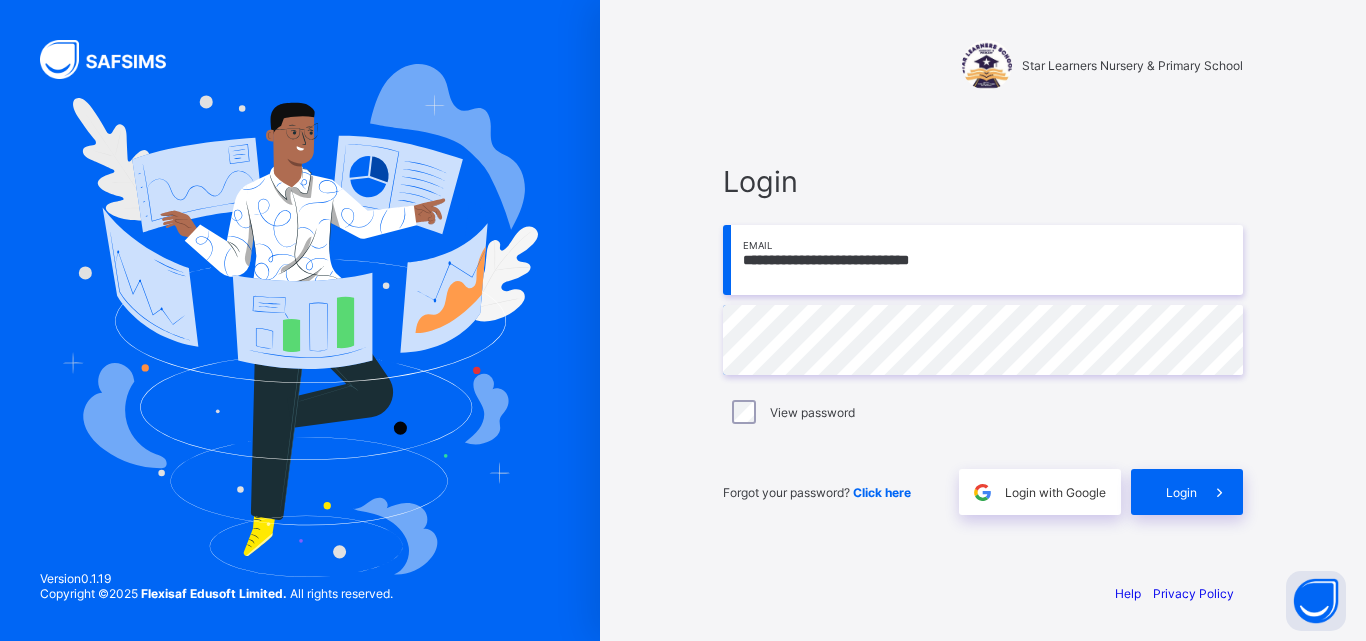 click on "**********" at bounding box center [983, 260] 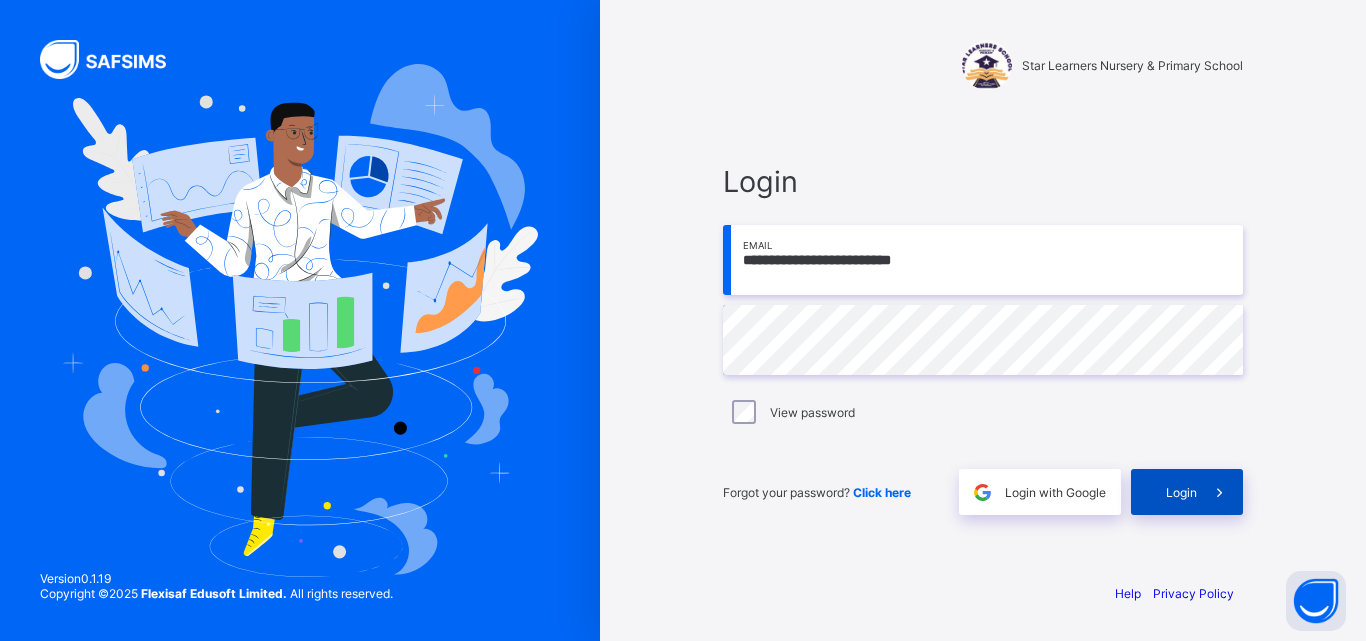 click on "Login" at bounding box center [1187, 492] 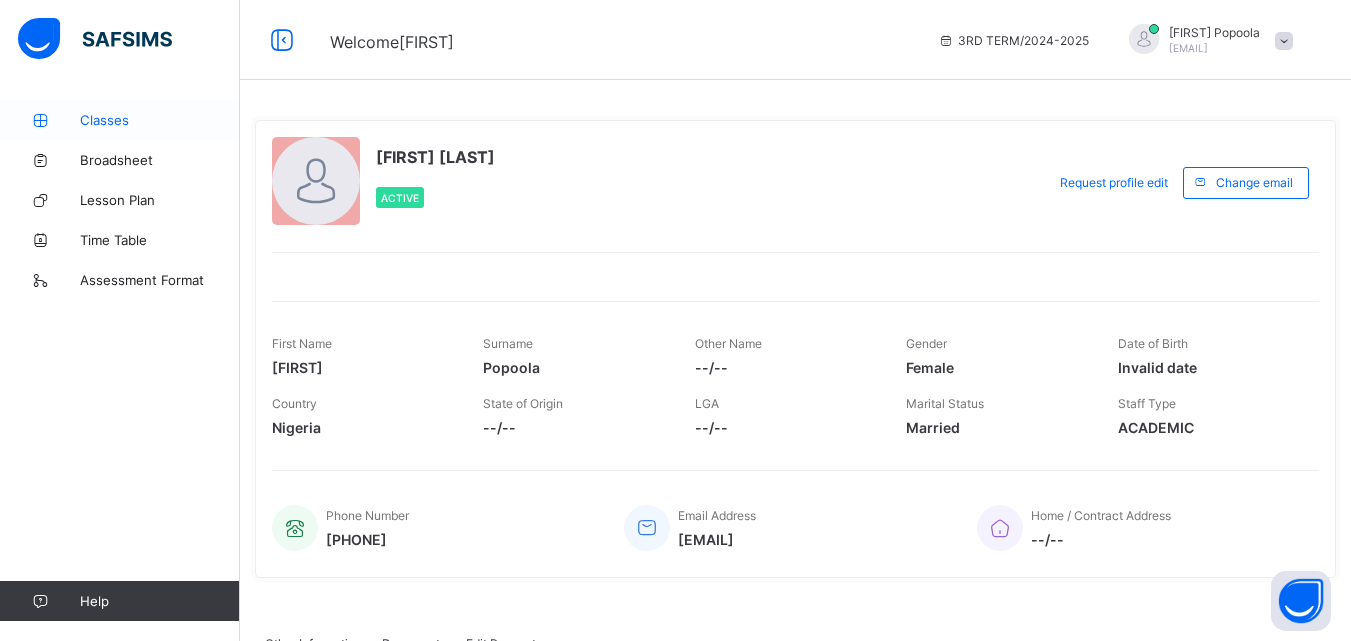 click on "Classes" at bounding box center [160, 120] 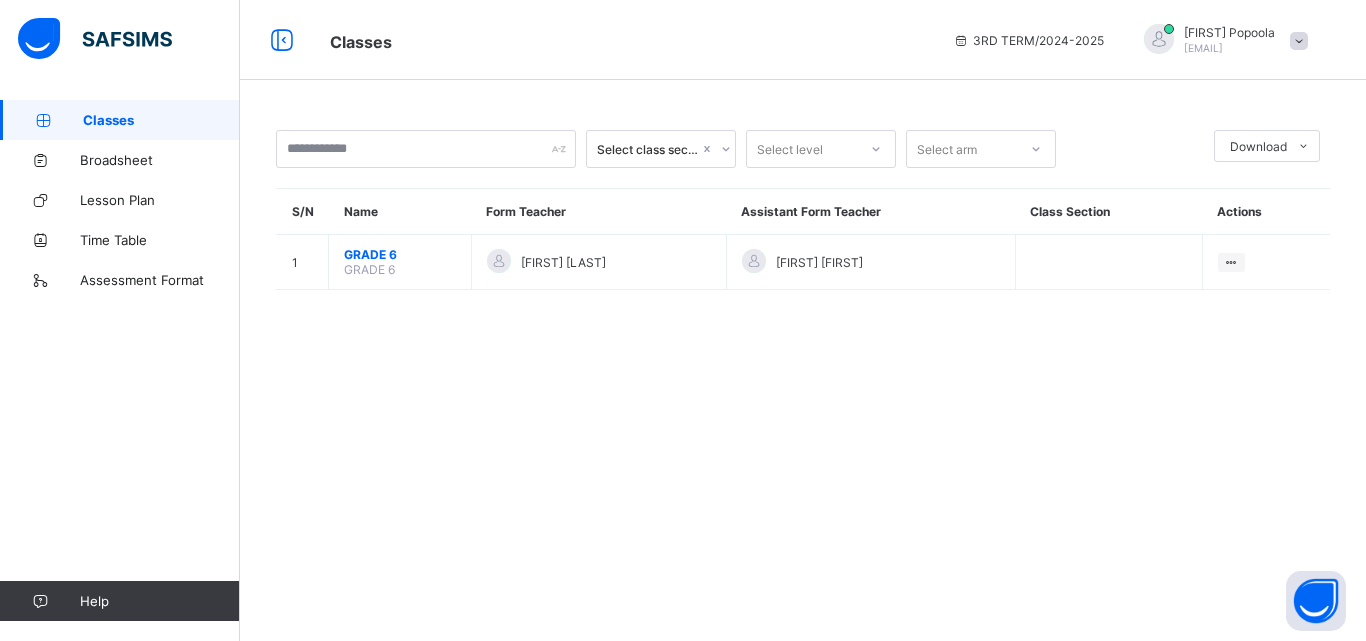click on "GRADE 6" at bounding box center (400, 254) 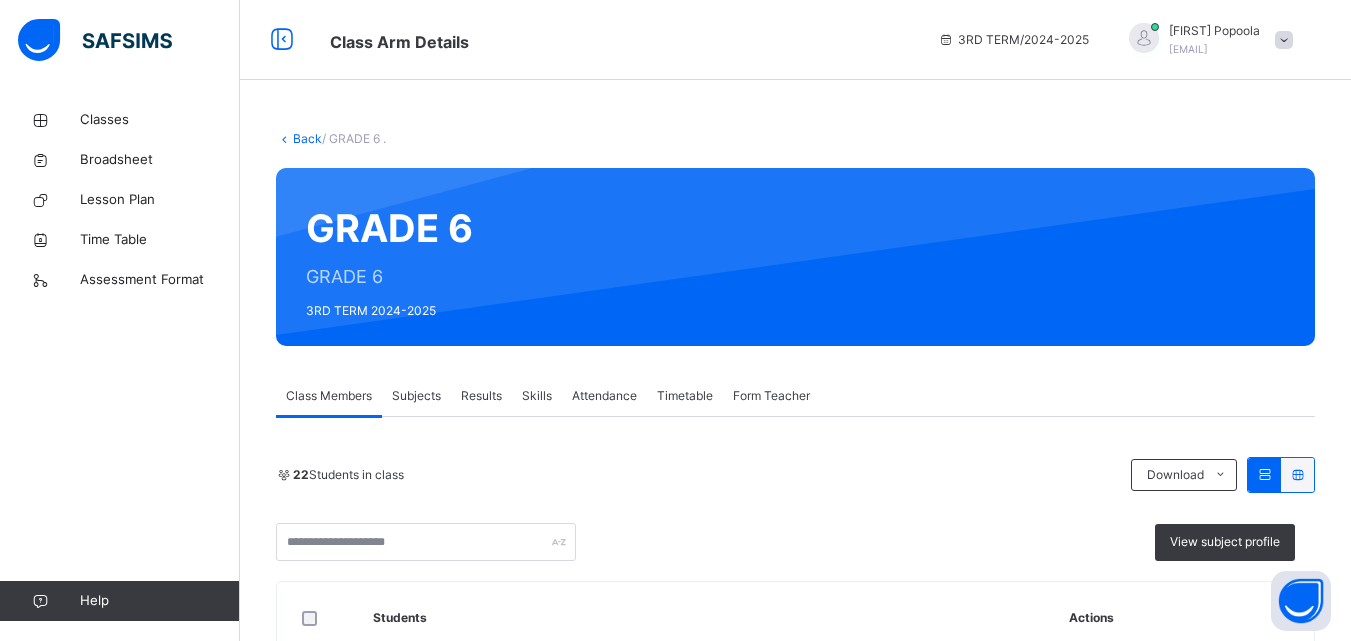 click on "Attendance" at bounding box center [604, 396] 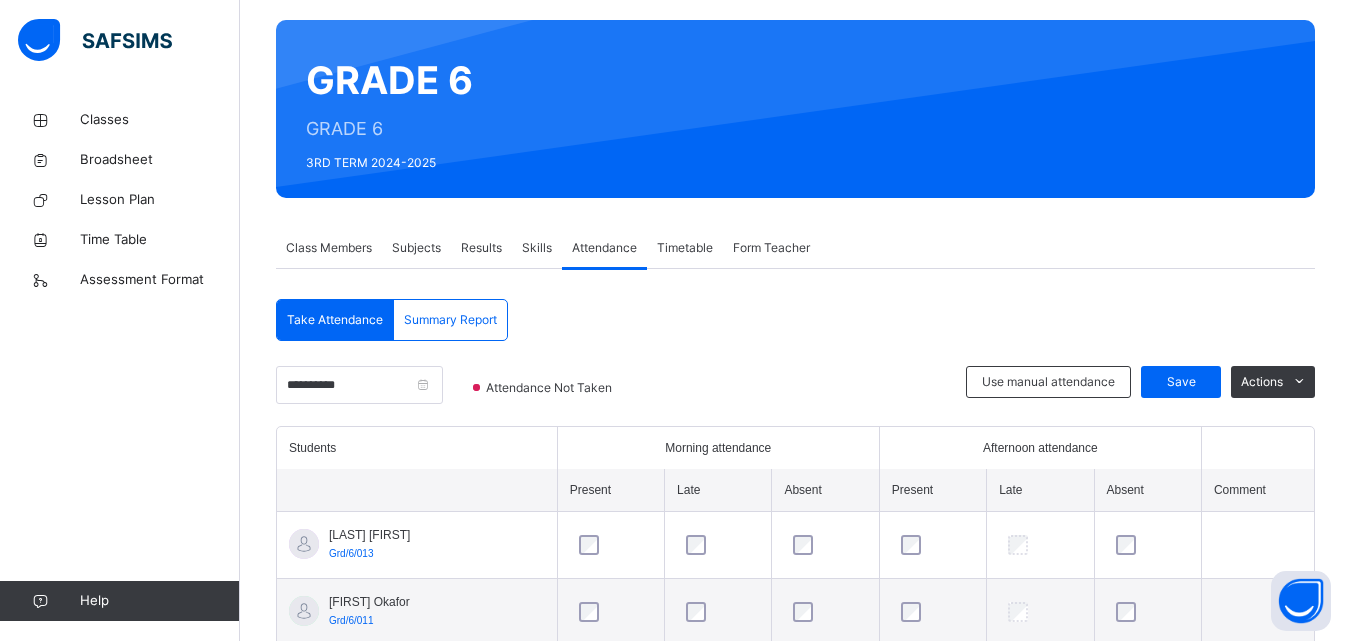 scroll, scrollTop: 160, scrollLeft: 0, axis: vertical 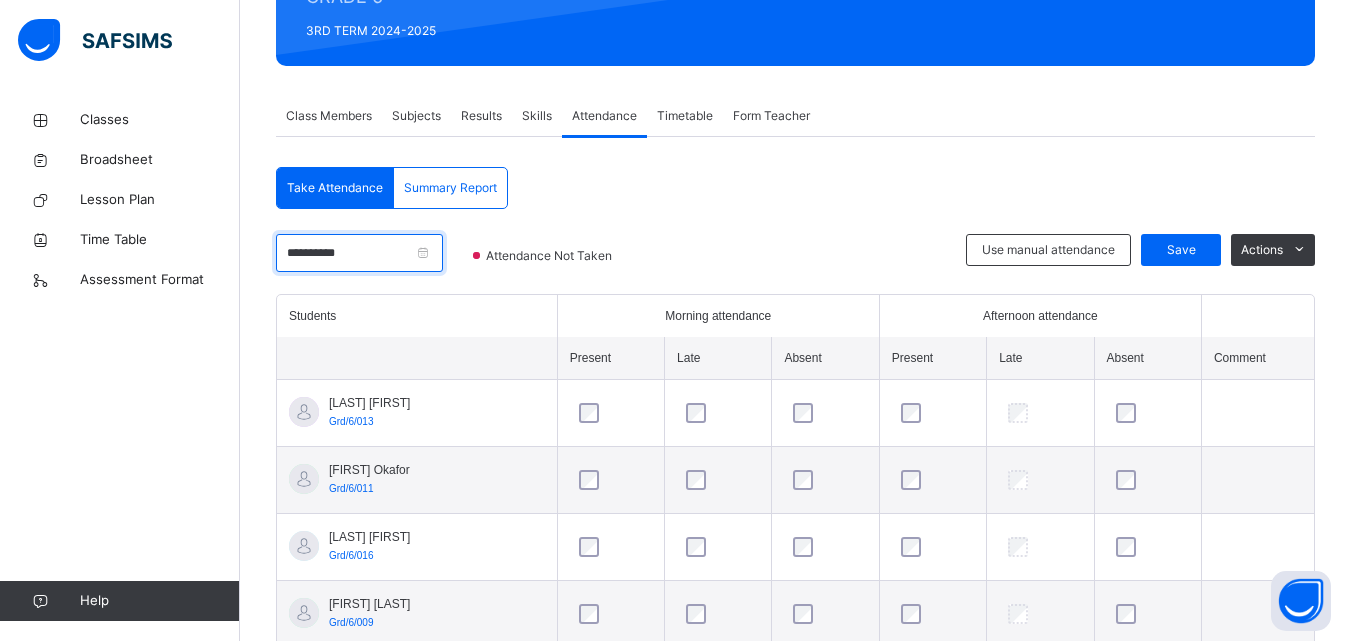 click on "**********" at bounding box center [359, 253] 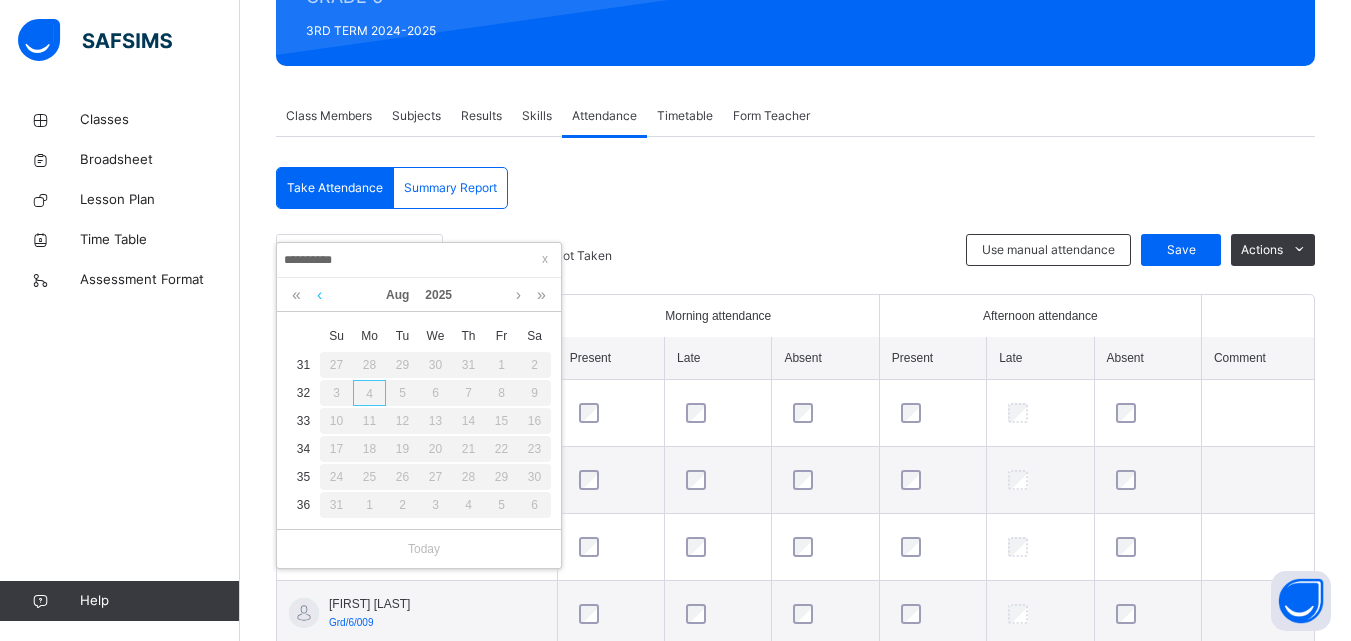 click at bounding box center (319, 295) 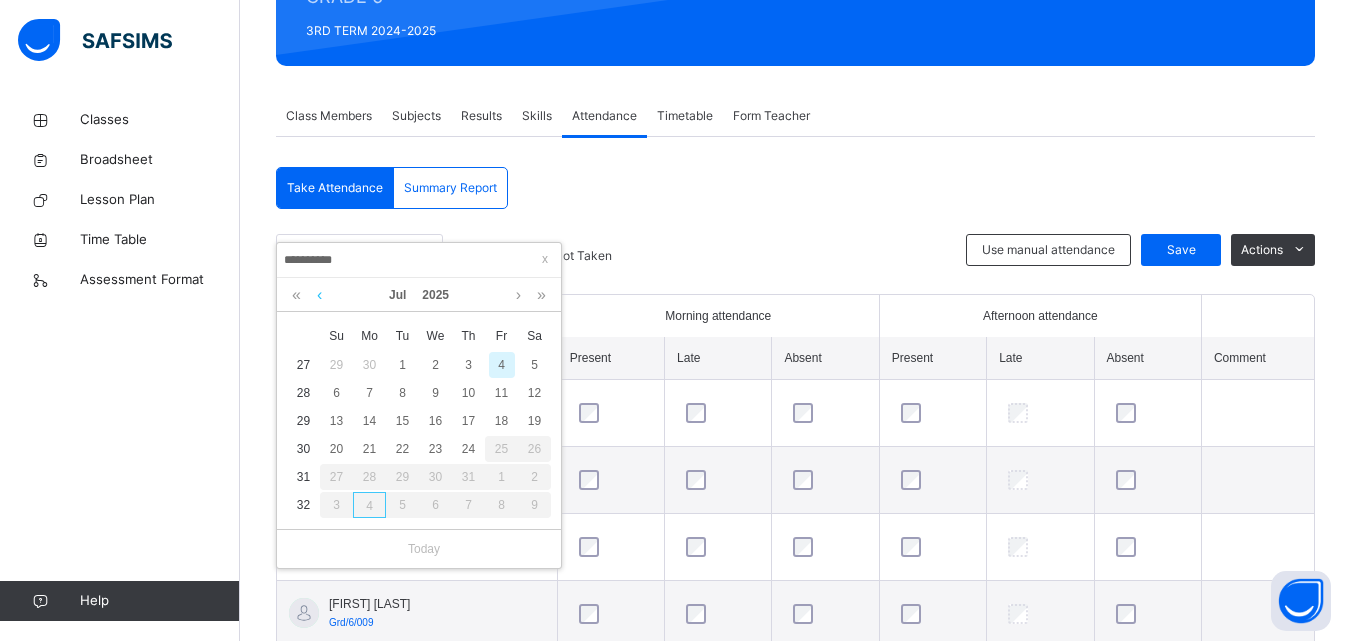 click at bounding box center [319, 295] 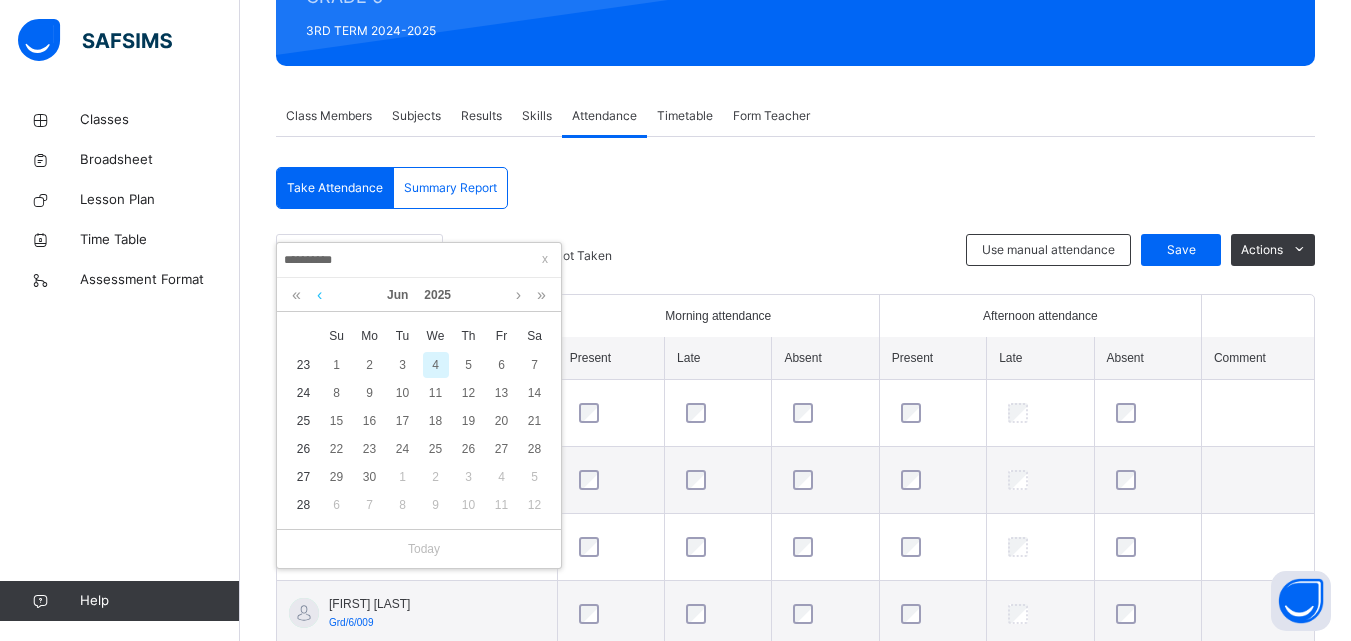 click at bounding box center (319, 295) 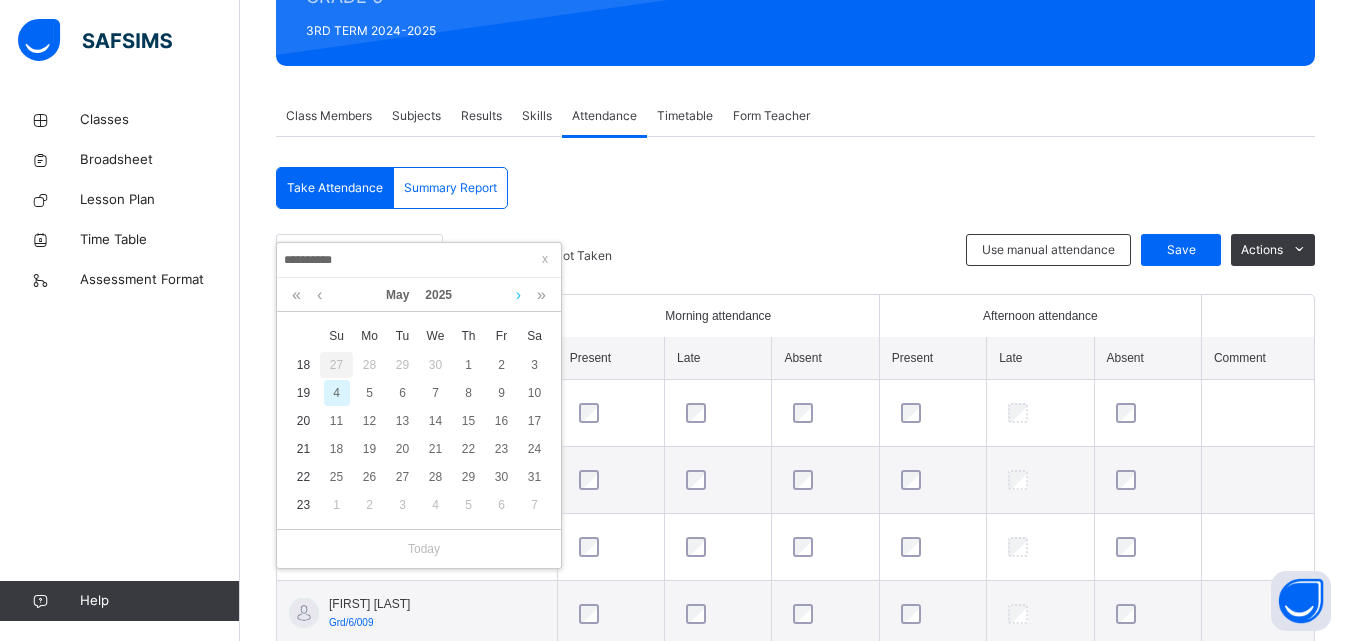 click at bounding box center [518, 295] 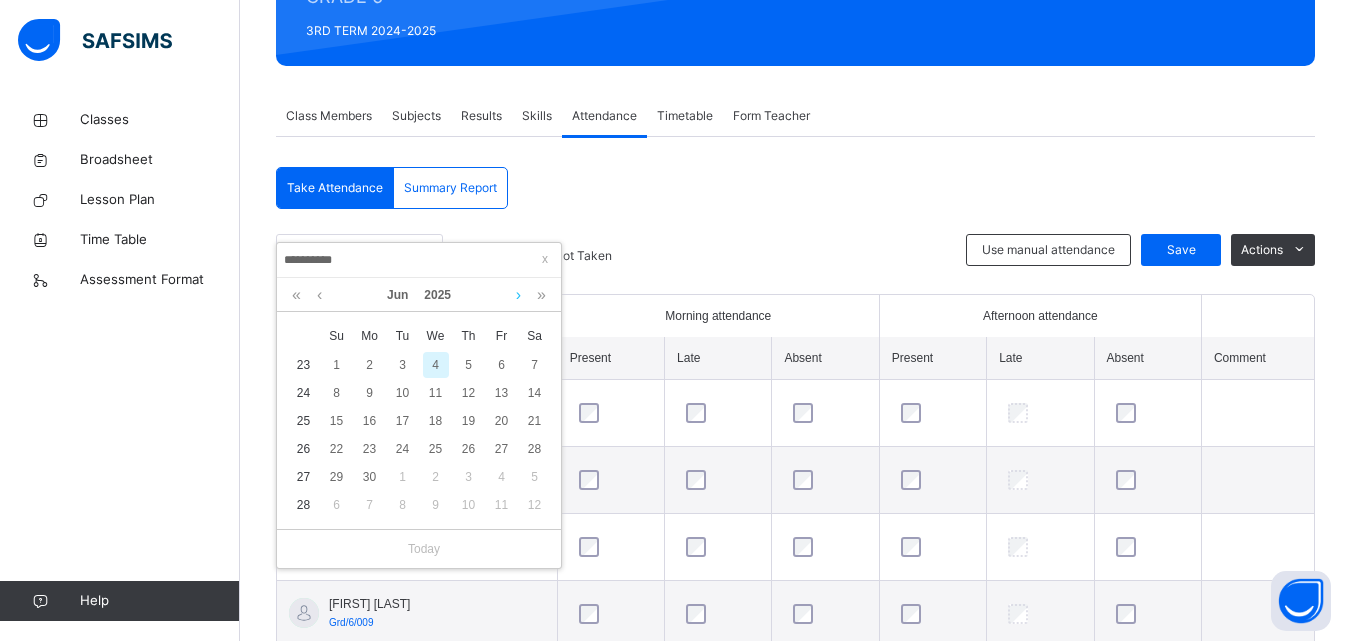 click at bounding box center (518, 295) 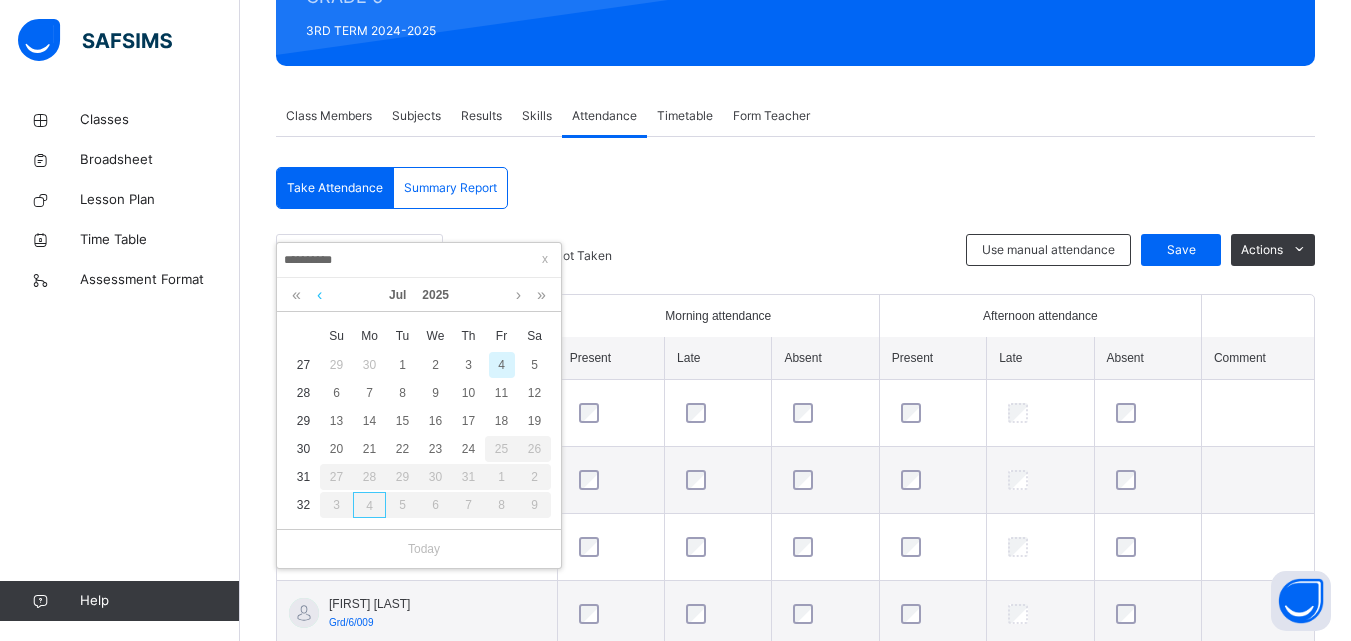 click at bounding box center (319, 295) 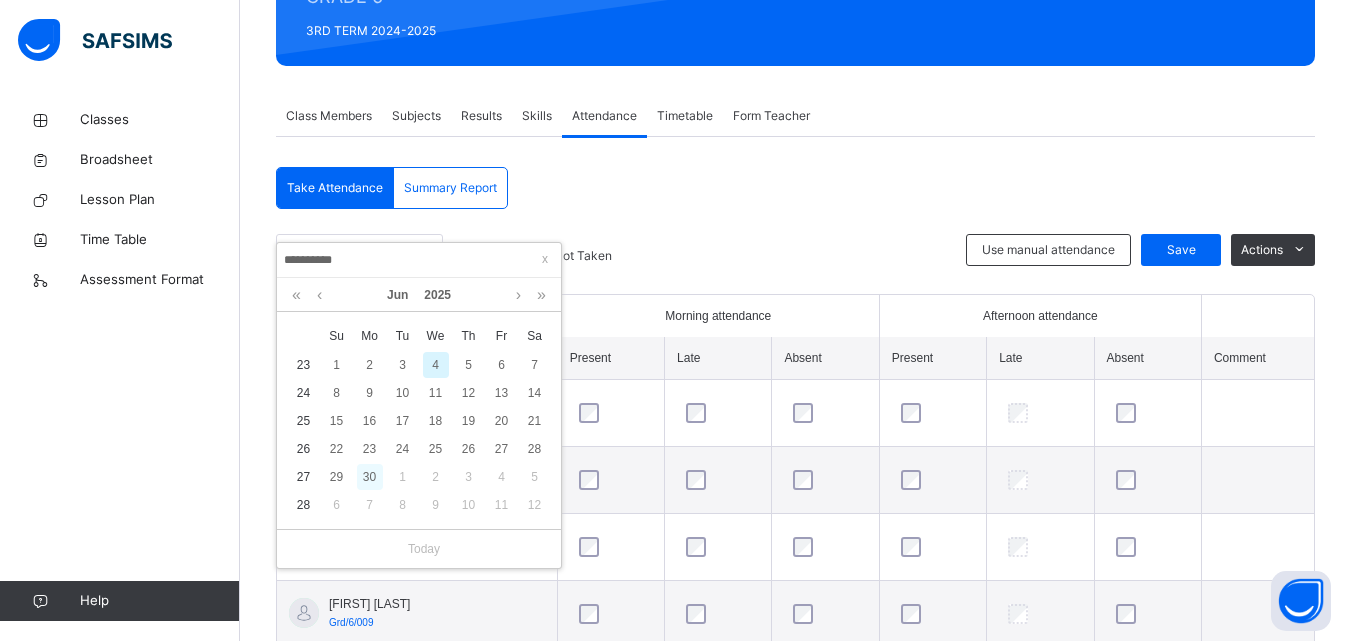 click on "30" at bounding box center (370, 477) 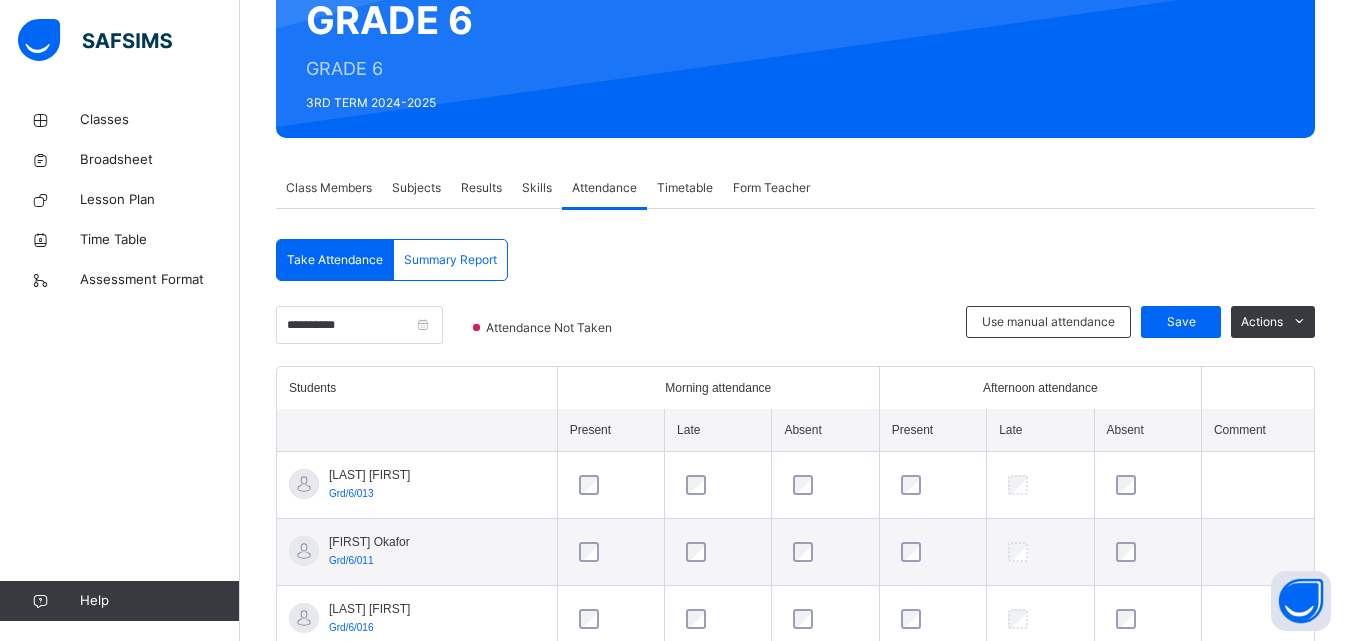 scroll, scrollTop: 280, scrollLeft: 0, axis: vertical 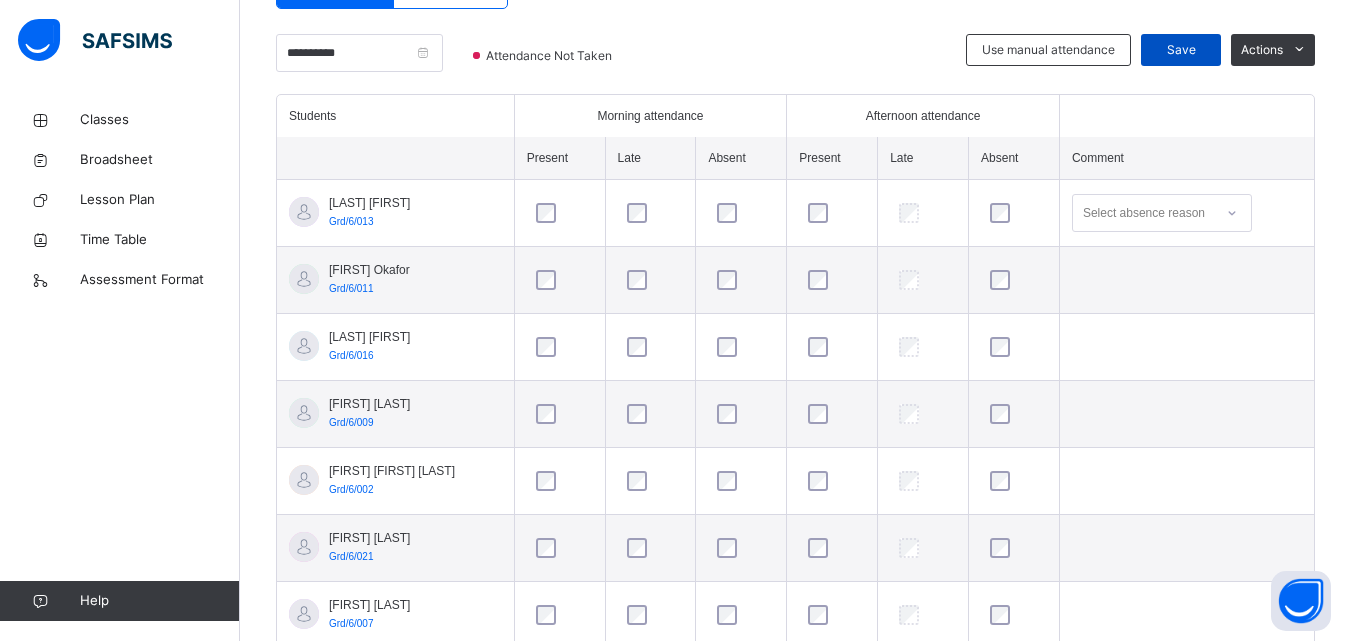 click on "Save" at bounding box center [1181, 50] 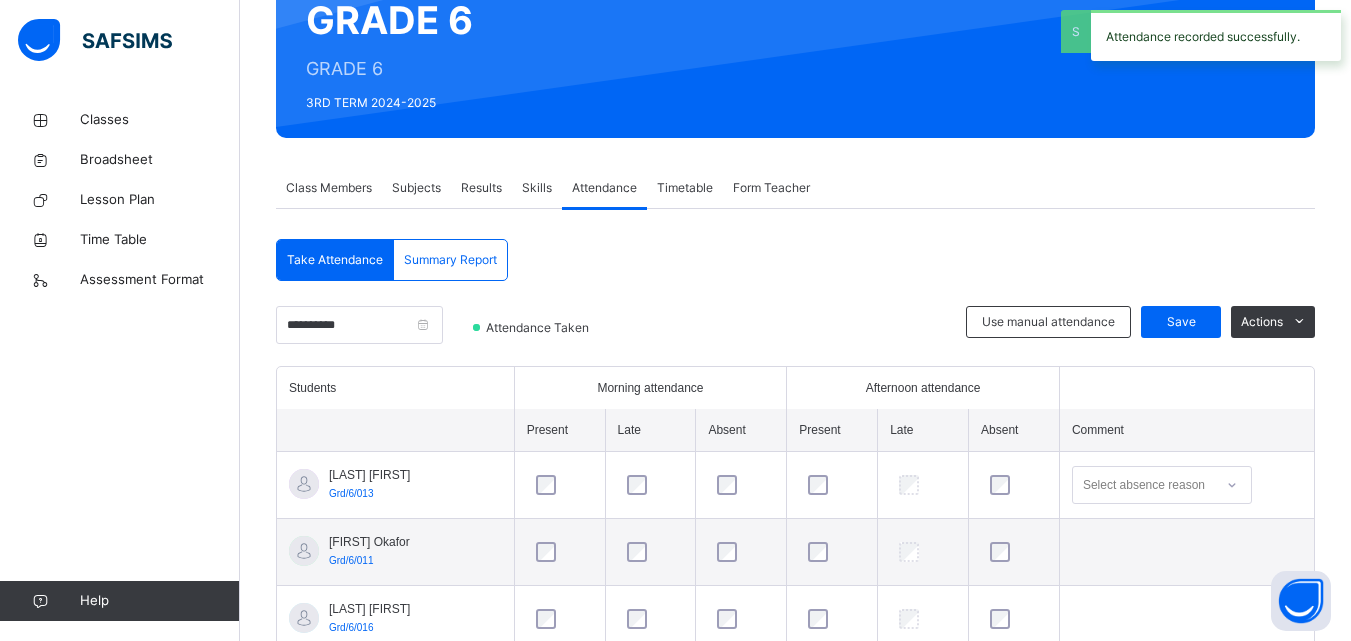 scroll, scrollTop: 480, scrollLeft: 0, axis: vertical 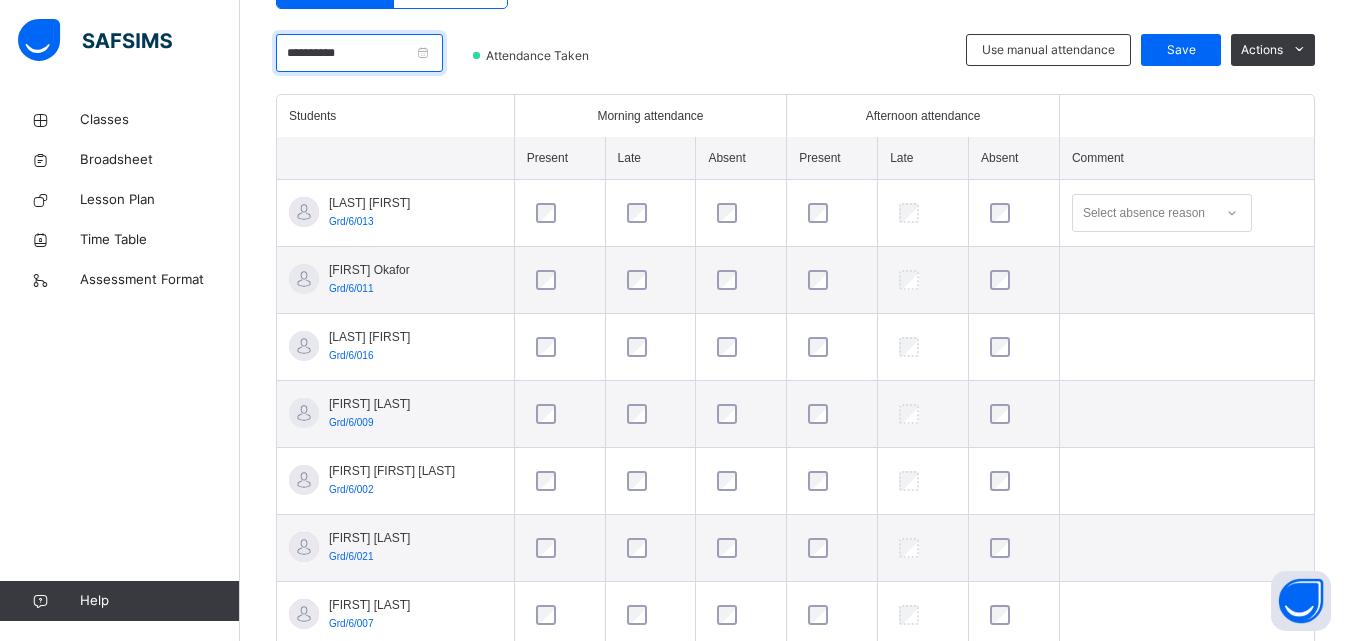 click on "**********" at bounding box center [359, 53] 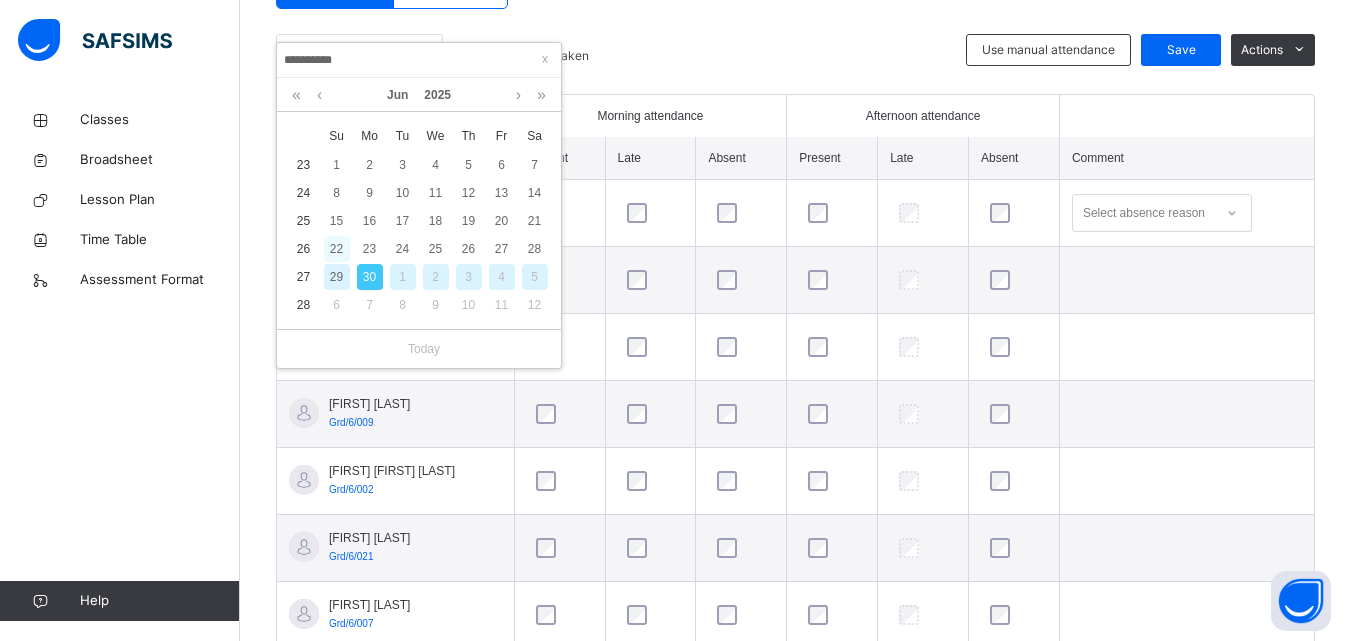 click on "22" at bounding box center (337, 249) 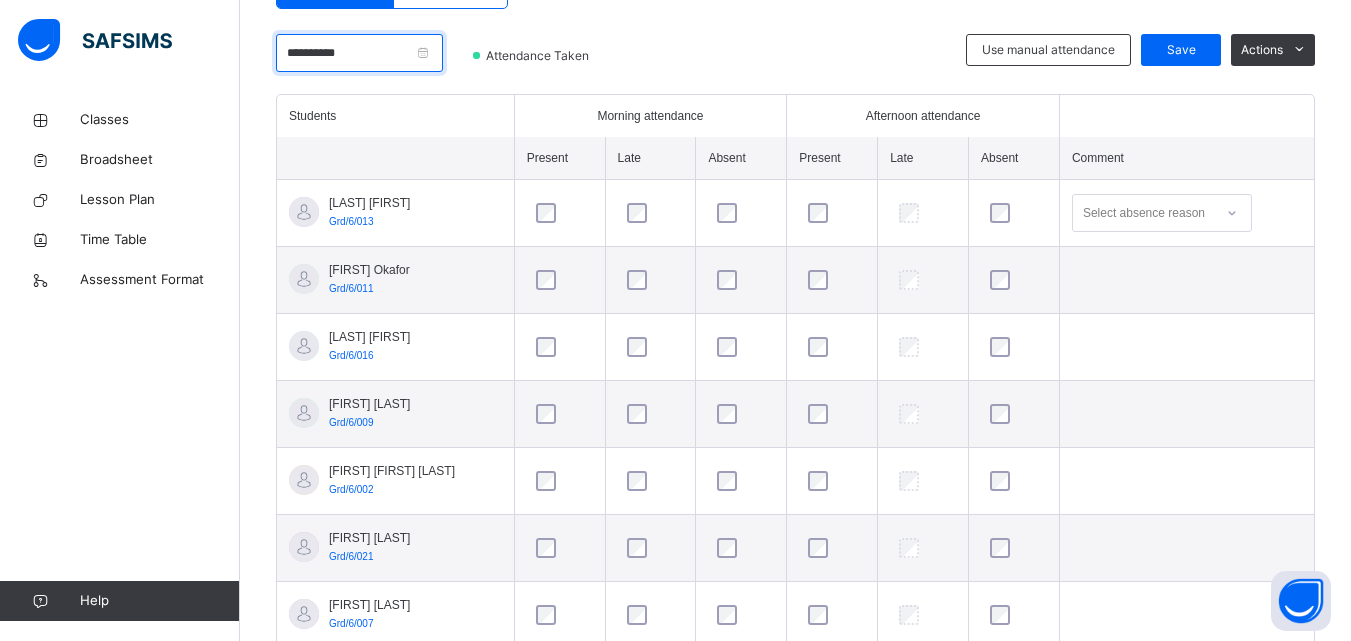 click on "**********" at bounding box center (359, 53) 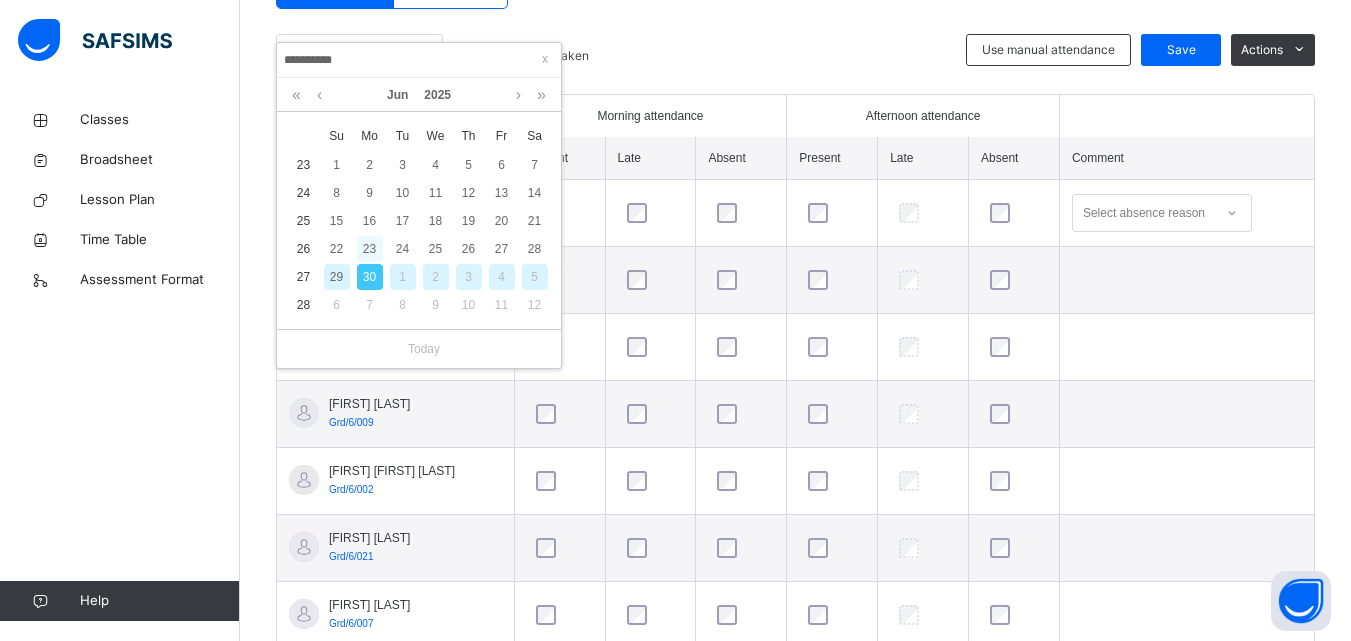 click on "23" at bounding box center [370, 249] 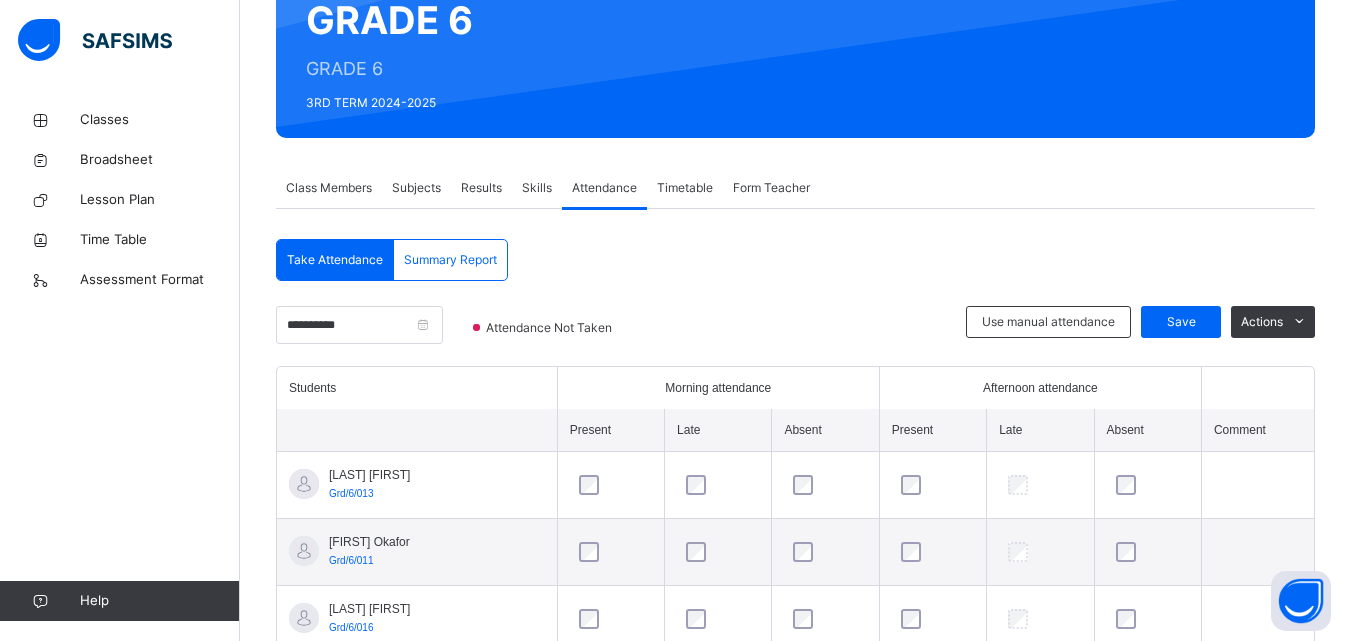 scroll, scrollTop: 480, scrollLeft: 0, axis: vertical 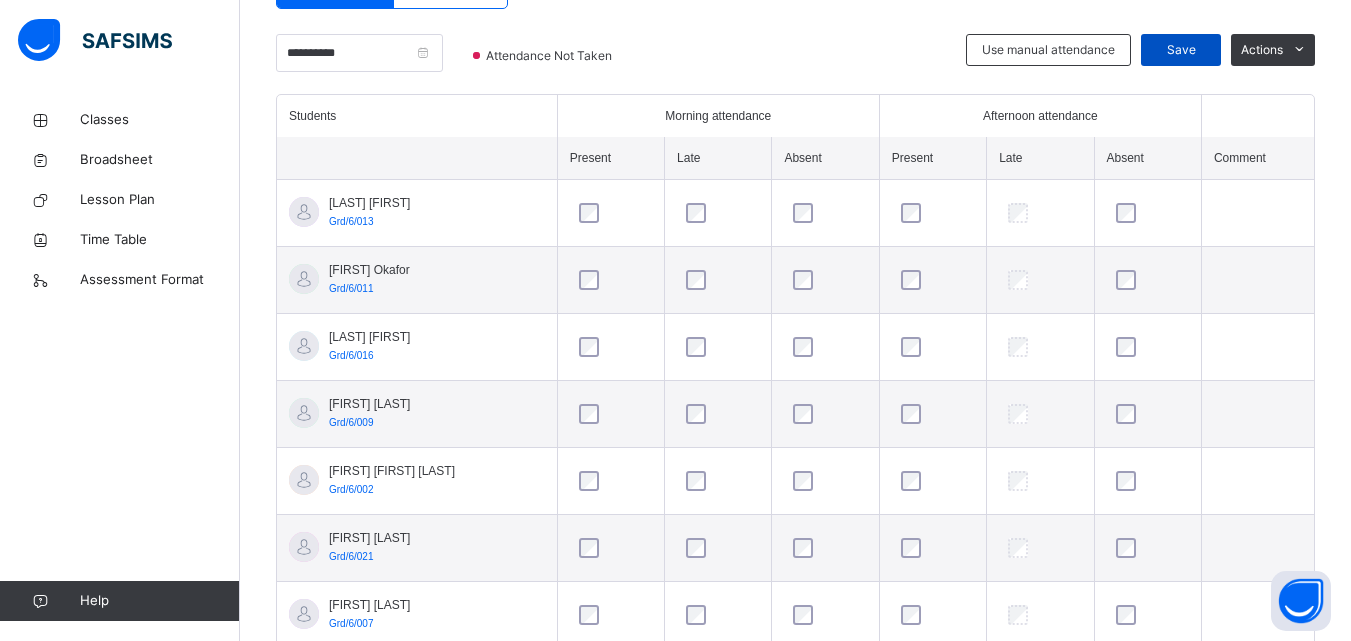 click on "Save" at bounding box center [1181, 50] 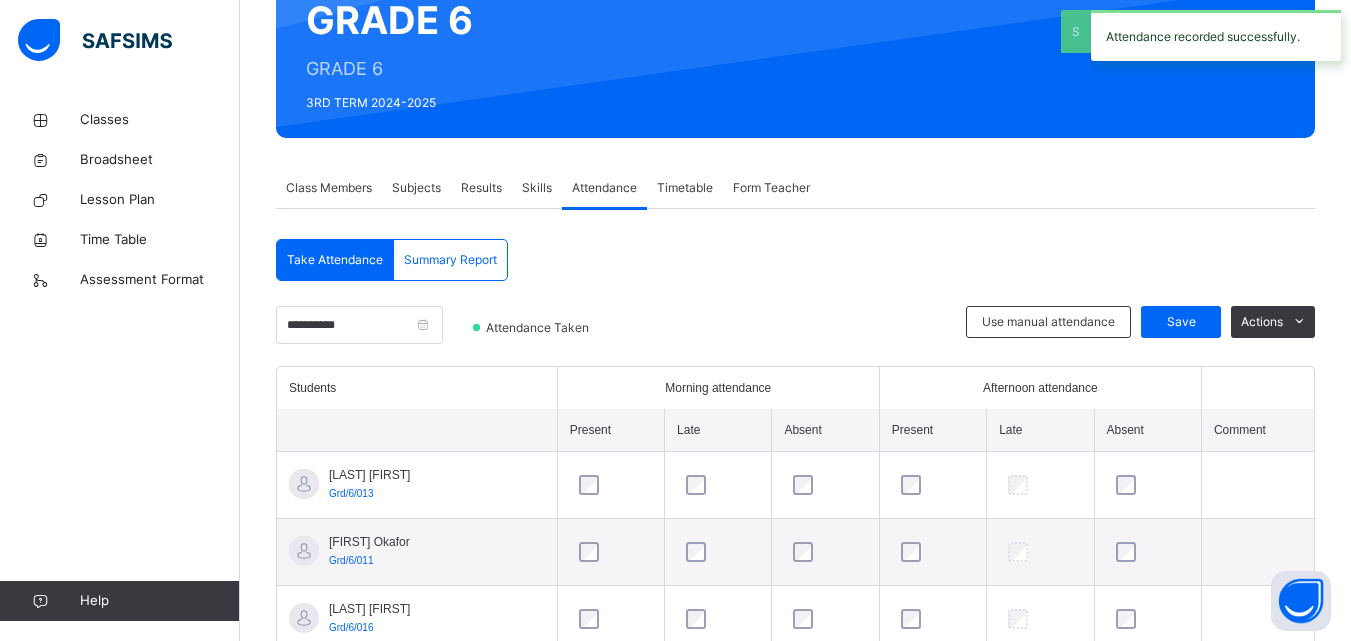 scroll, scrollTop: 480, scrollLeft: 0, axis: vertical 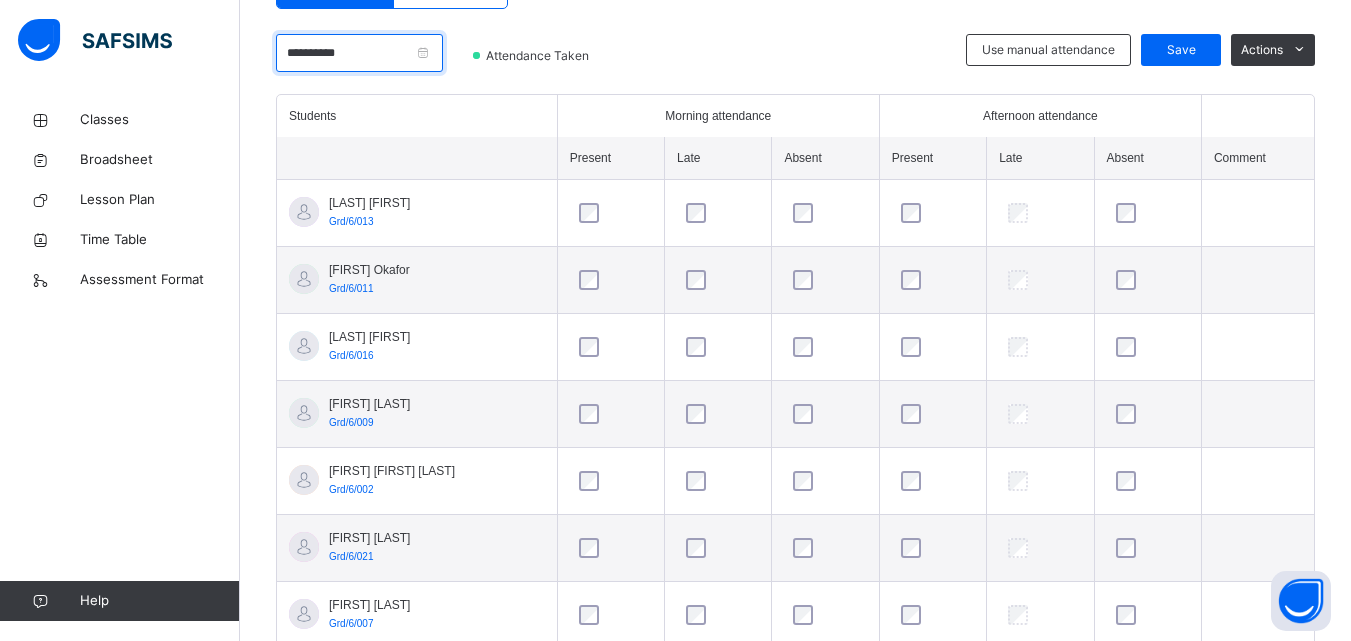 click on "**********" at bounding box center [359, 53] 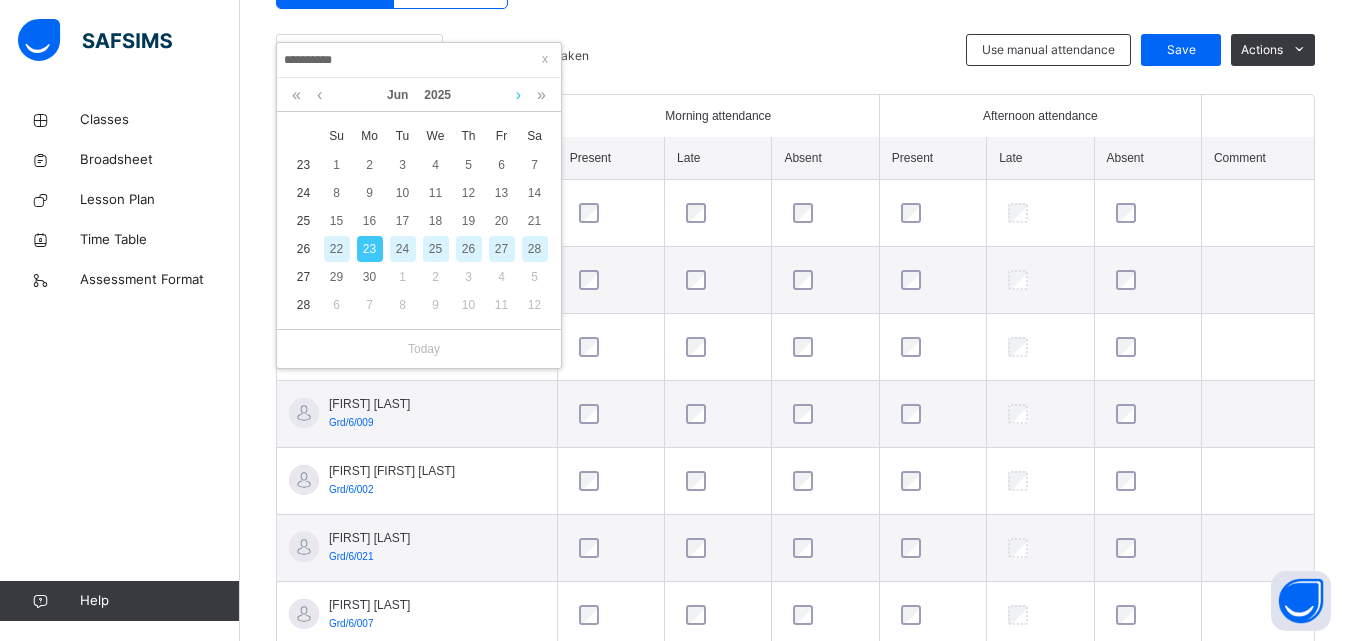 click at bounding box center [518, 95] 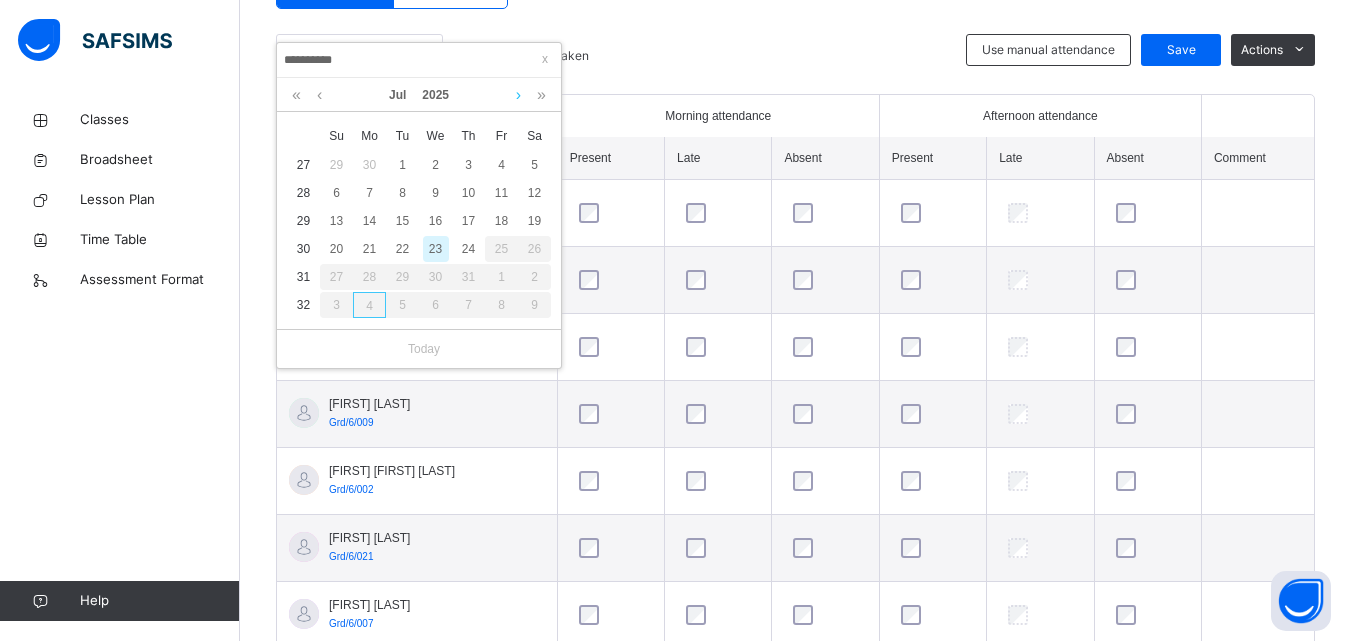 click at bounding box center (518, 95) 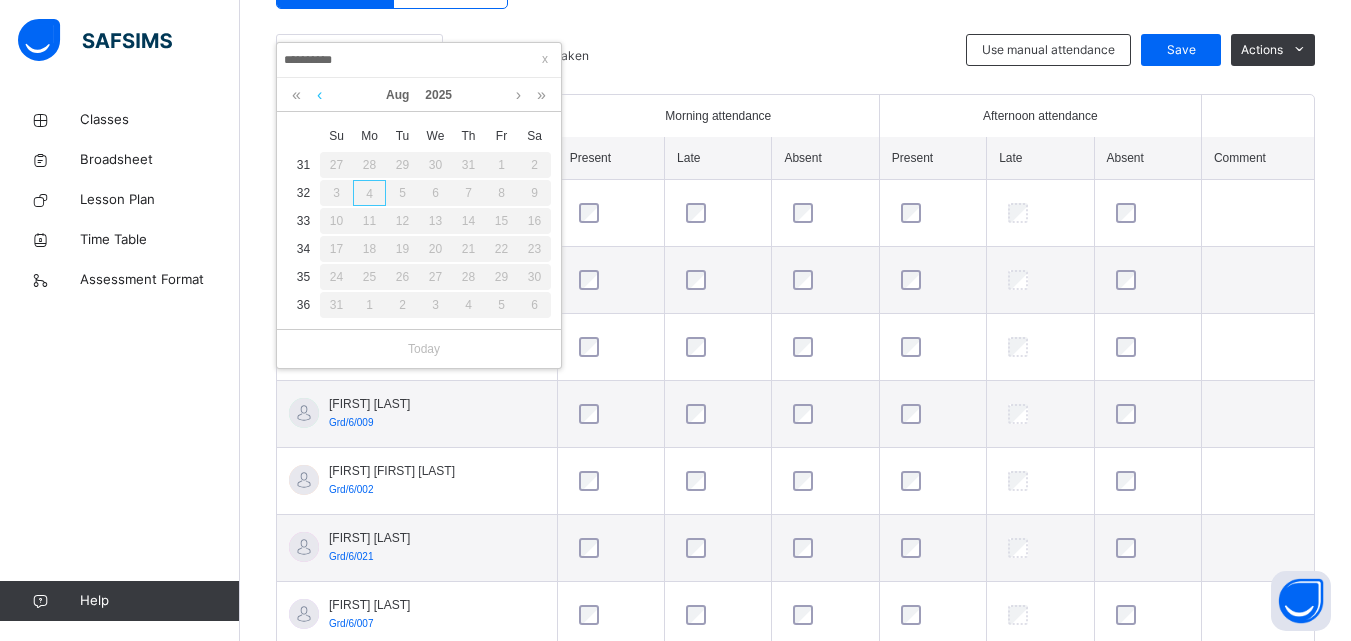 click at bounding box center [319, 95] 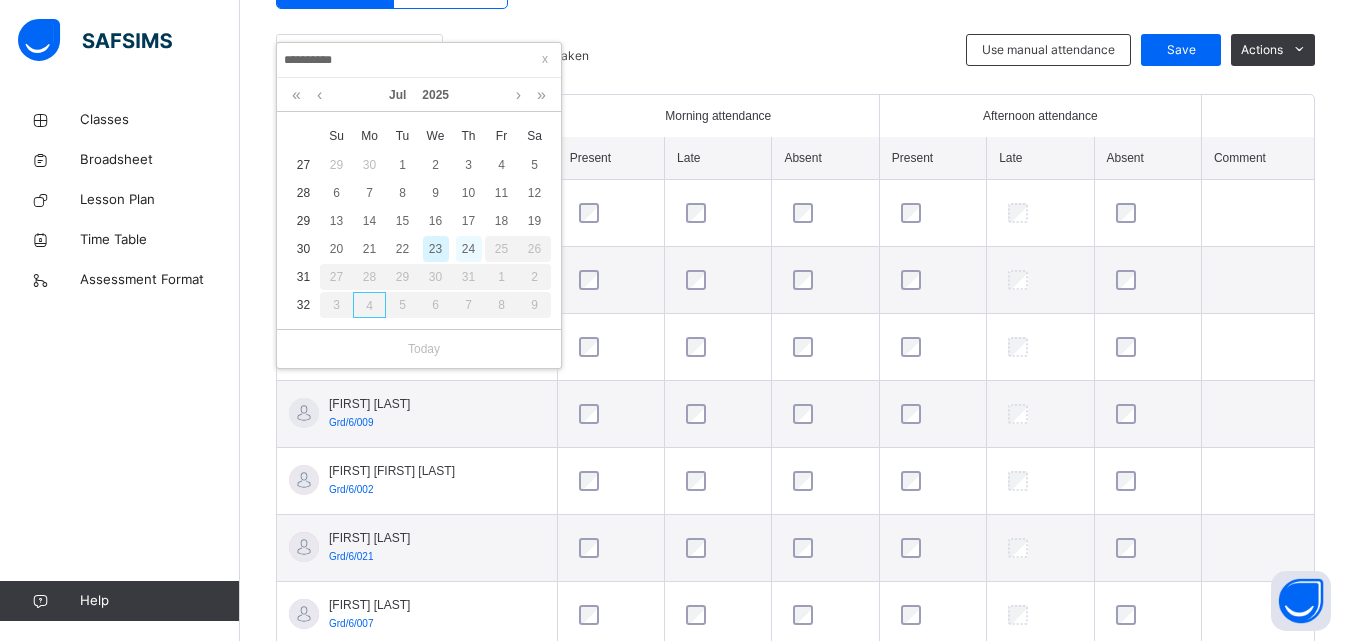 click on "24" at bounding box center [469, 249] 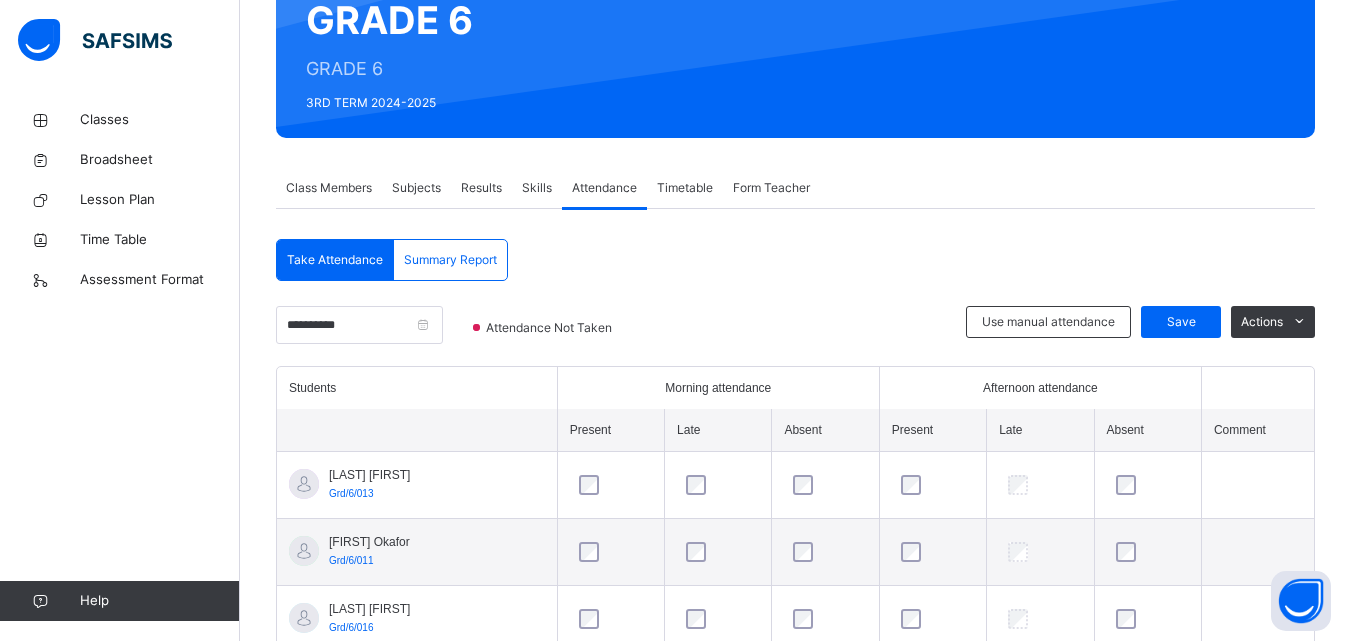 scroll, scrollTop: 480, scrollLeft: 0, axis: vertical 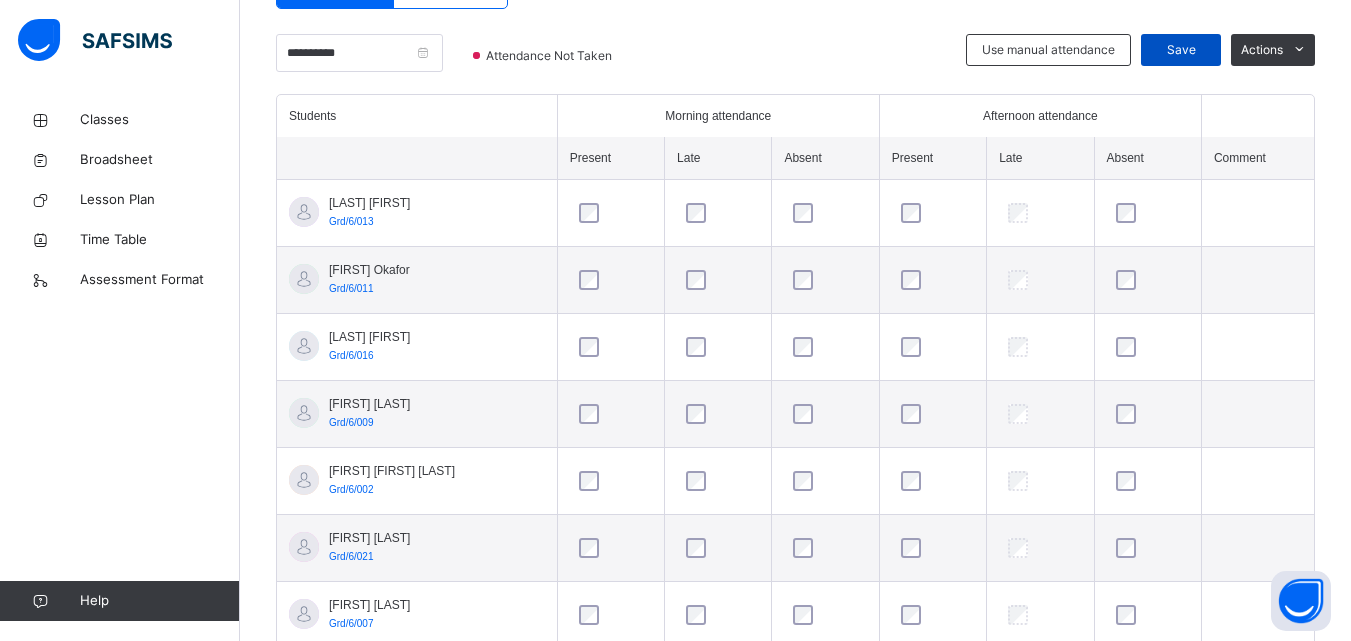 click on "Save" at bounding box center (1181, 50) 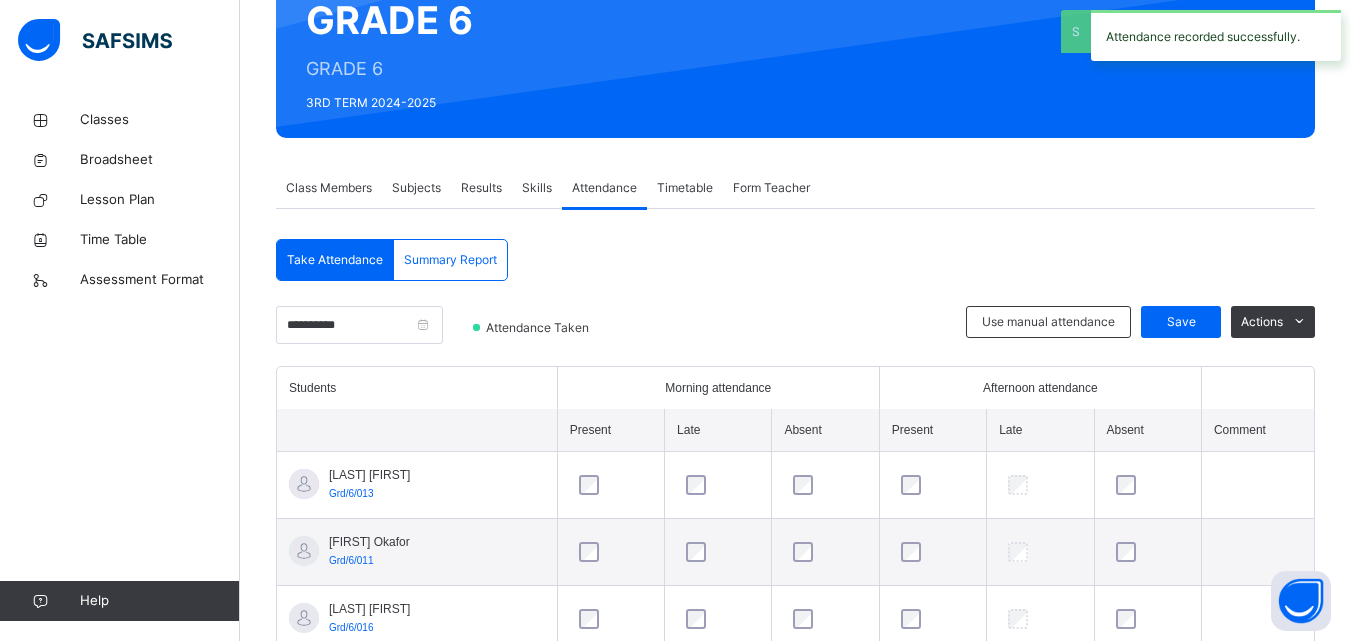scroll, scrollTop: 480, scrollLeft: 0, axis: vertical 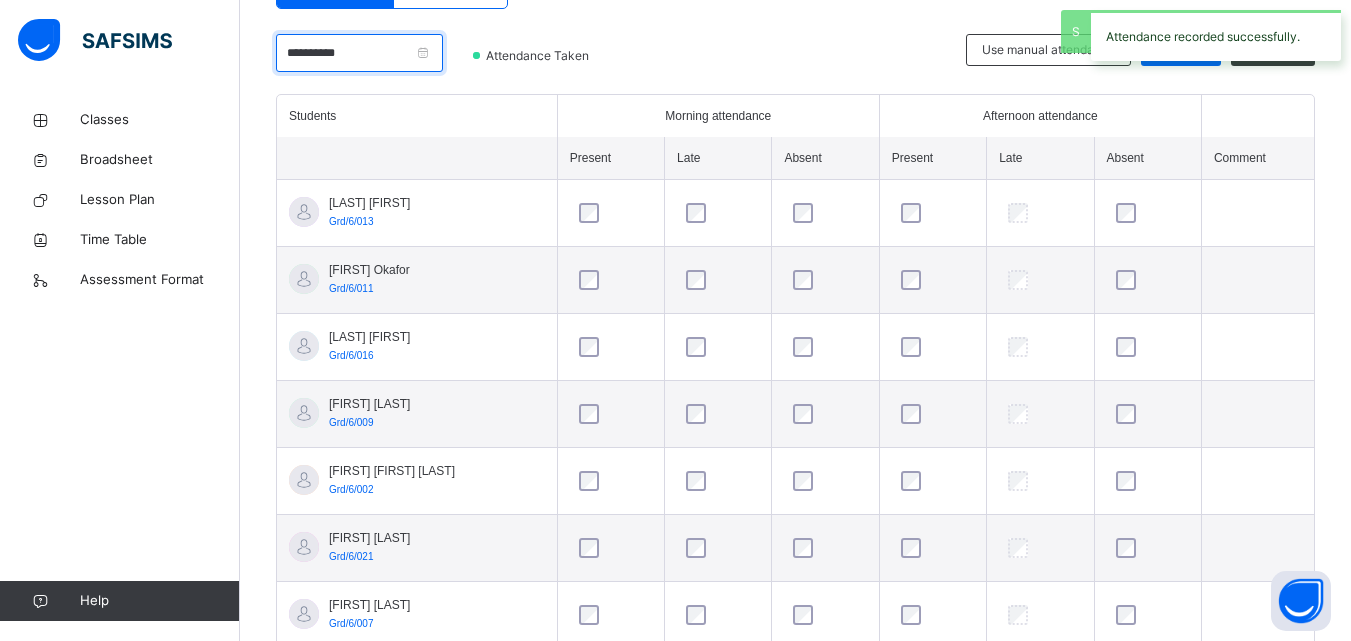 click on "**********" at bounding box center [359, 53] 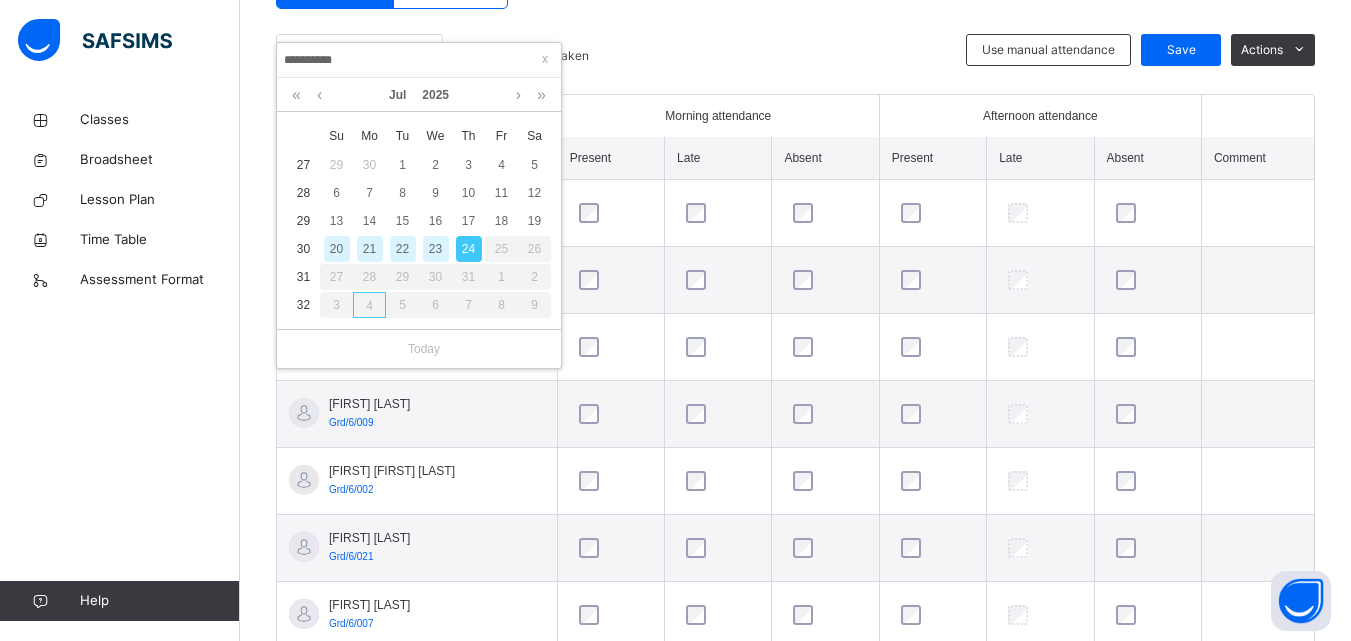 click on "23" at bounding box center [436, 249] 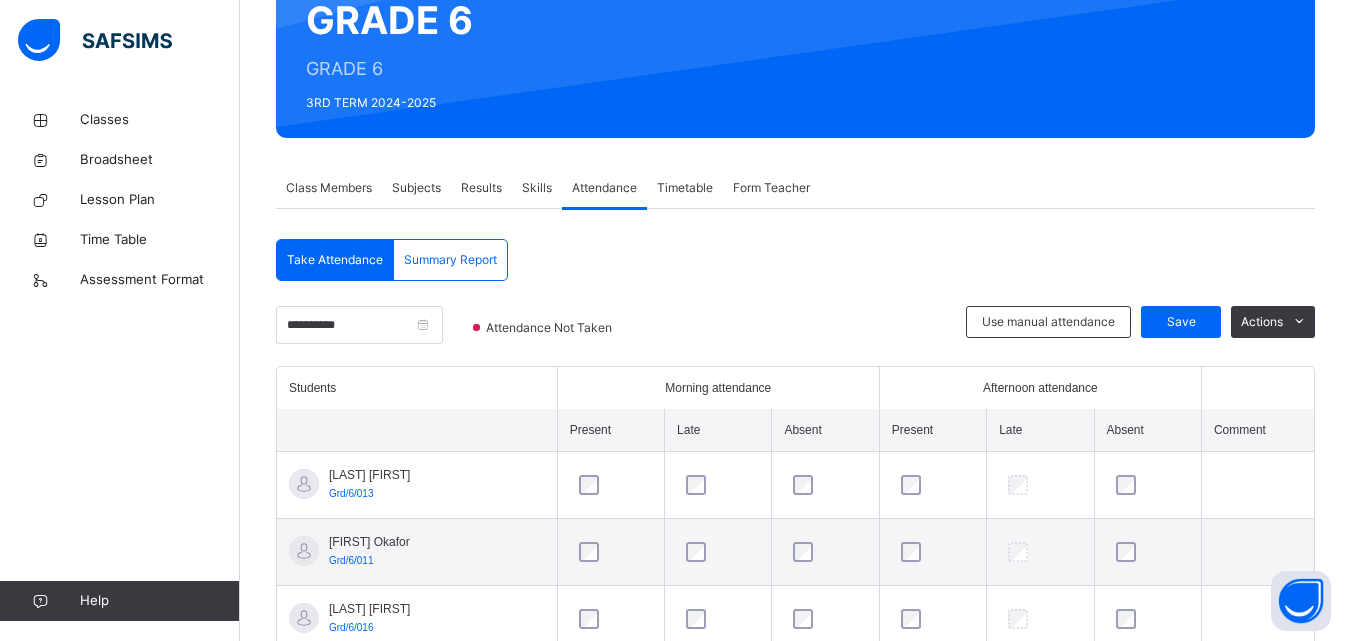 scroll, scrollTop: 480, scrollLeft: 0, axis: vertical 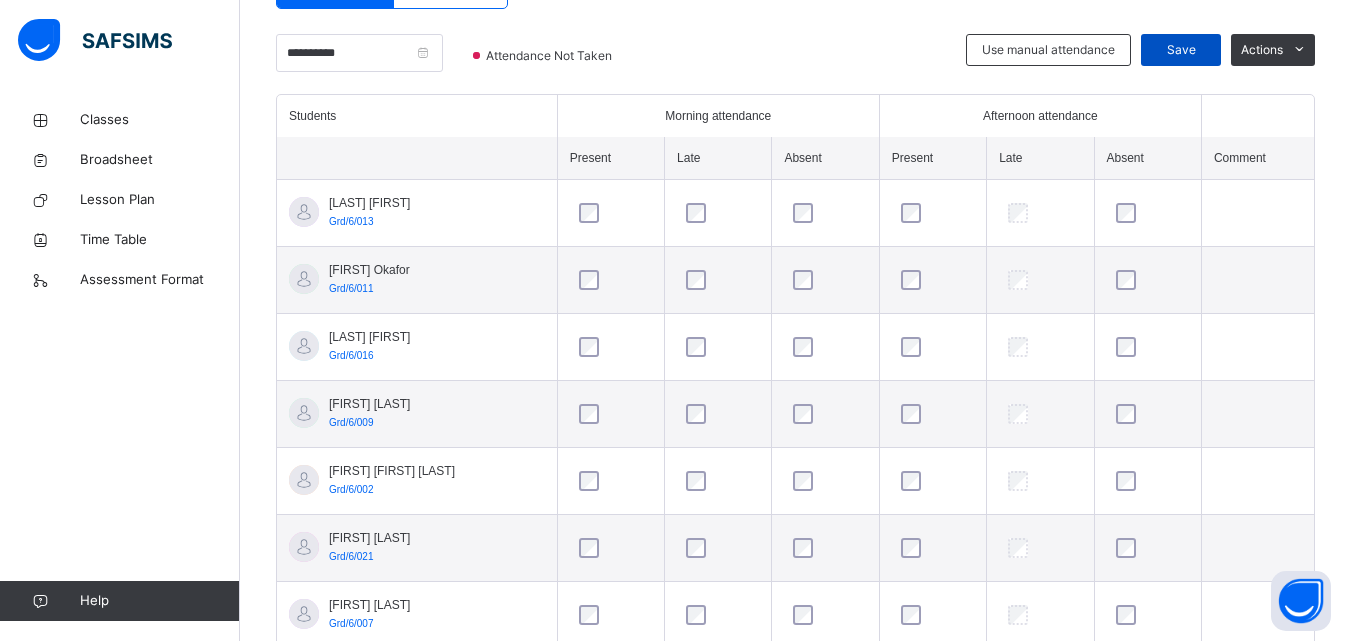 click on "Save" at bounding box center (1181, 50) 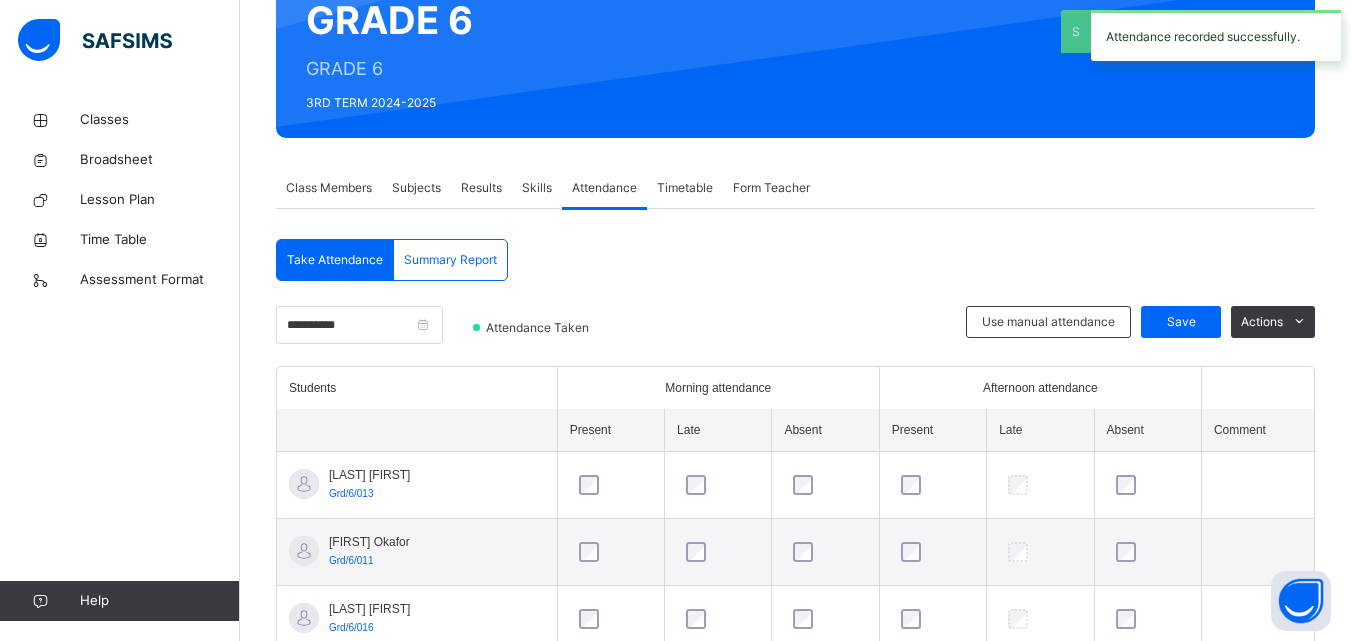 scroll, scrollTop: 480, scrollLeft: 0, axis: vertical 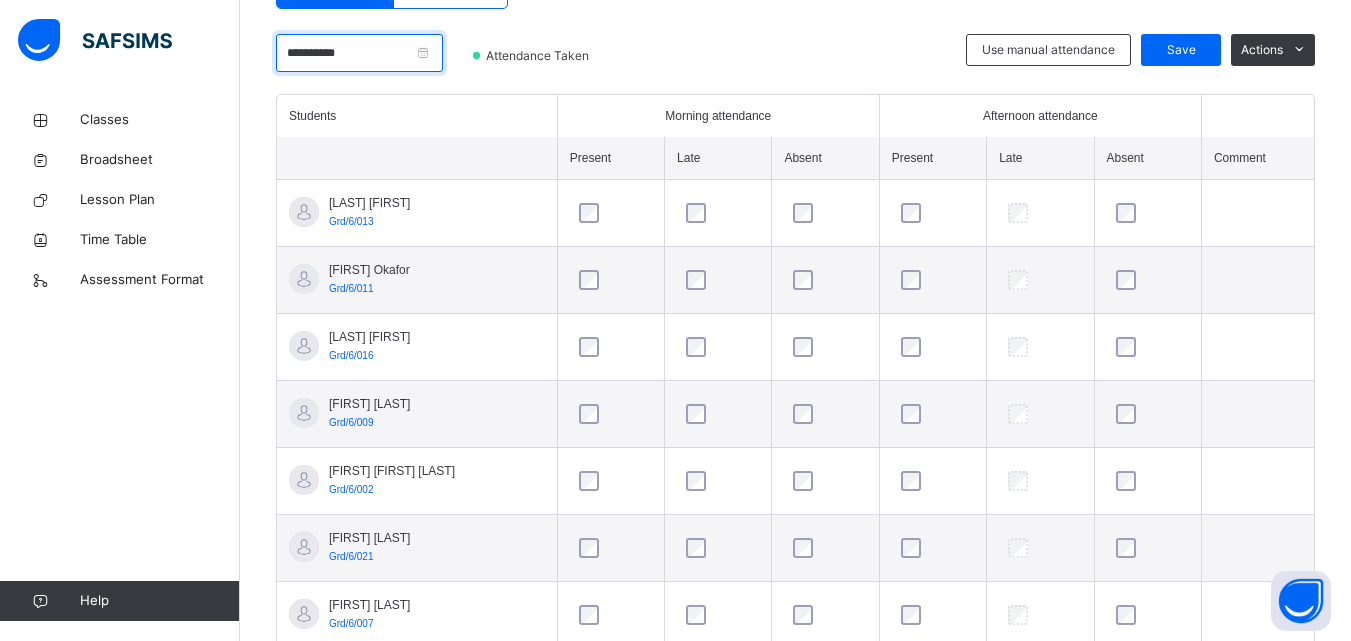 click on "**********" at bounding box center [359, 53] 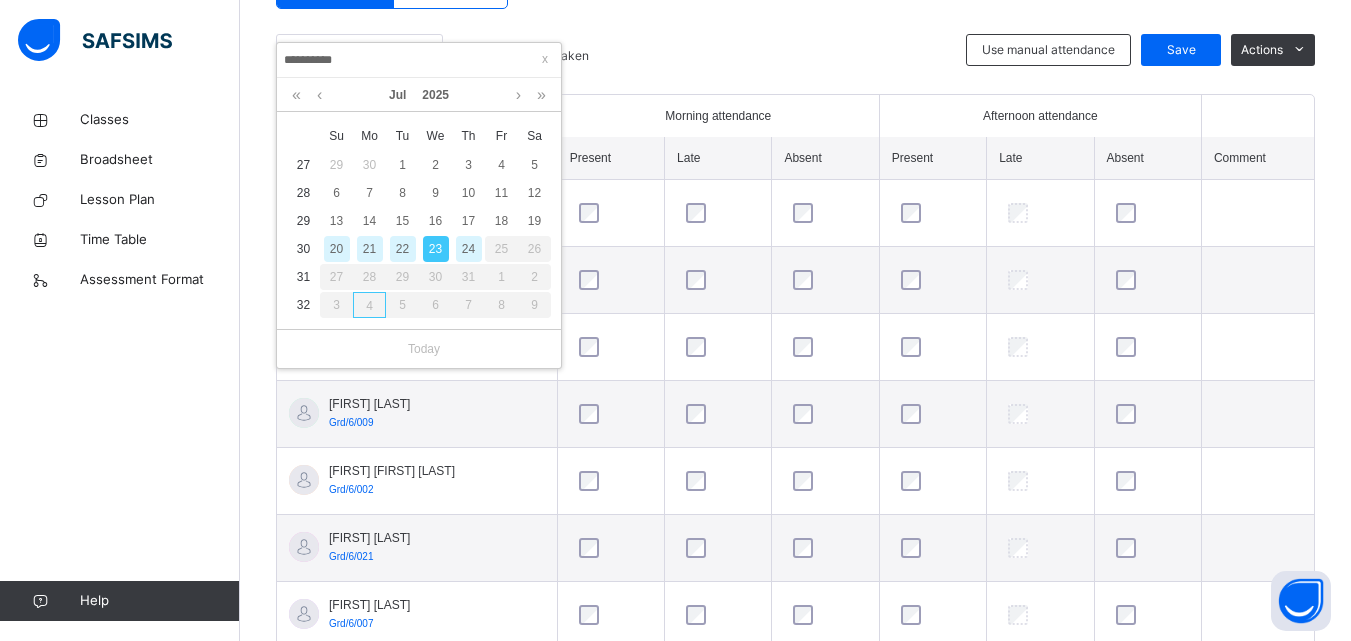 click on "22" at bounding box center (403, 249) 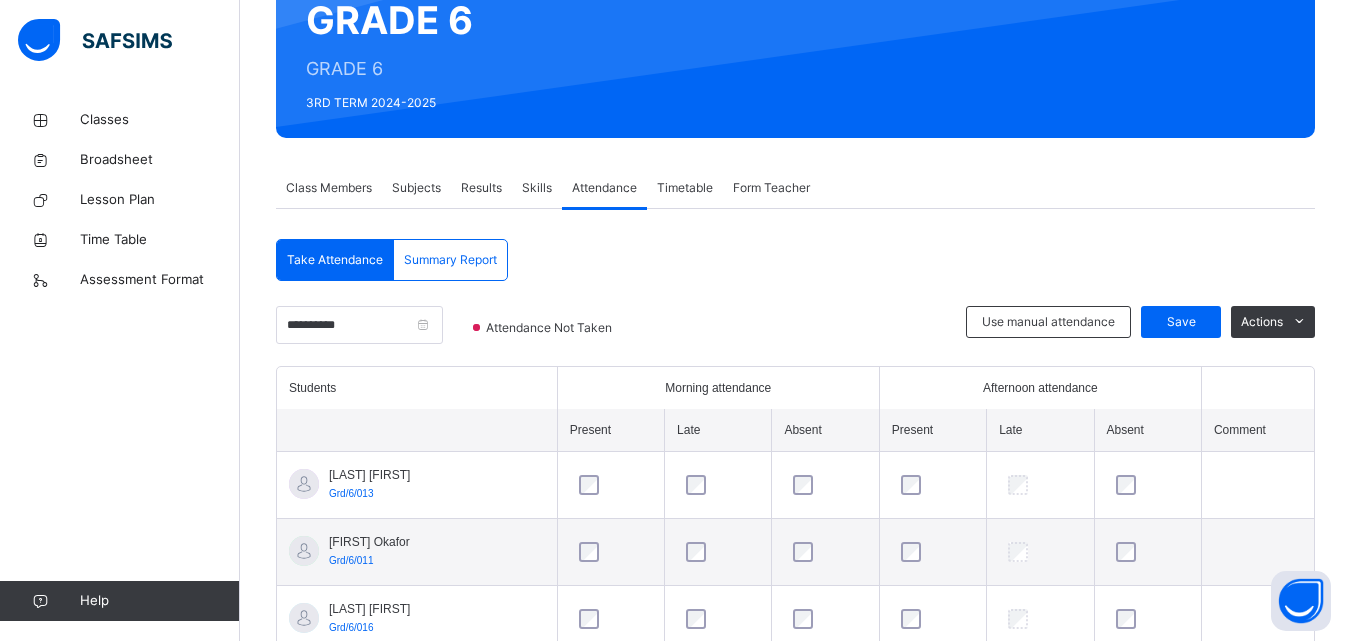 scroll, scrollTop: 480, scrollLeft: 0, axis: vertical 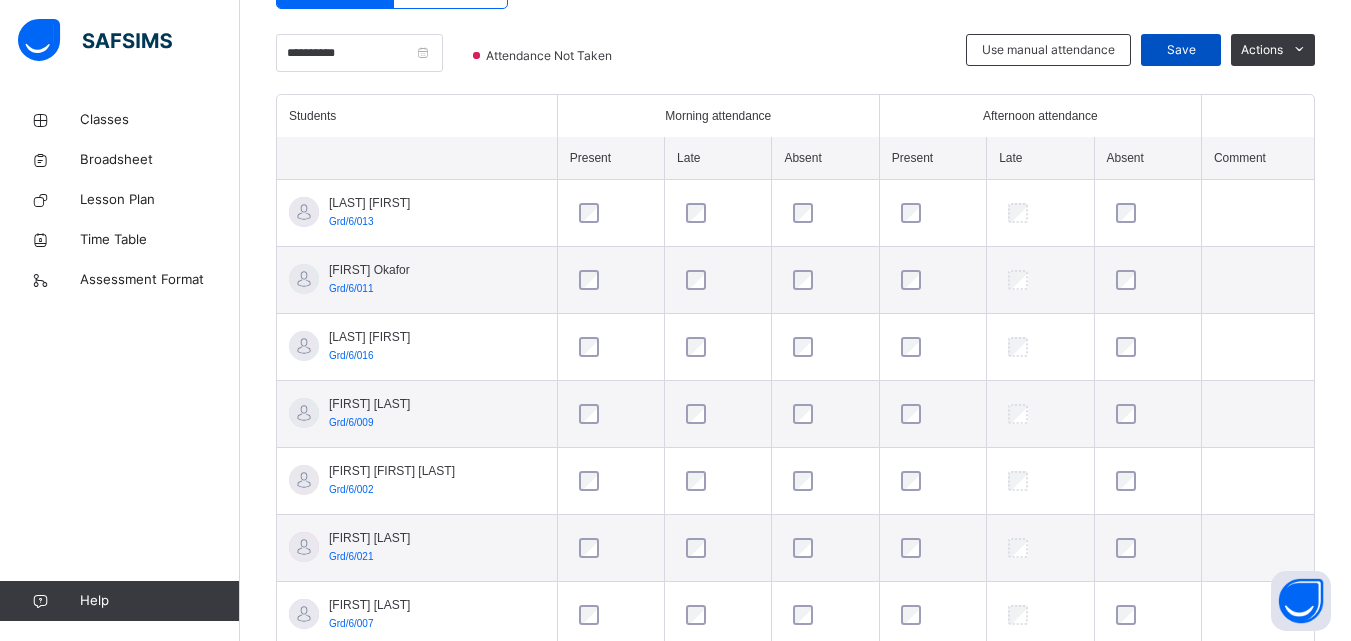 click on "Save" at bounding box center (1181, 50) 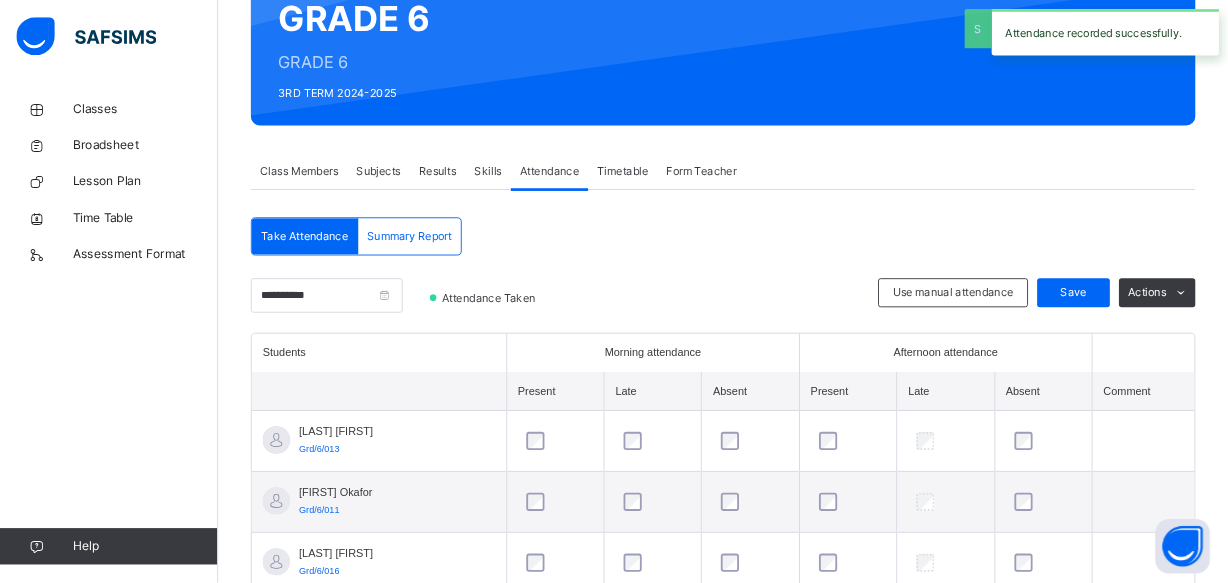 scroll, scrollTop: 480, scrollLeft: 0, axis: vertical 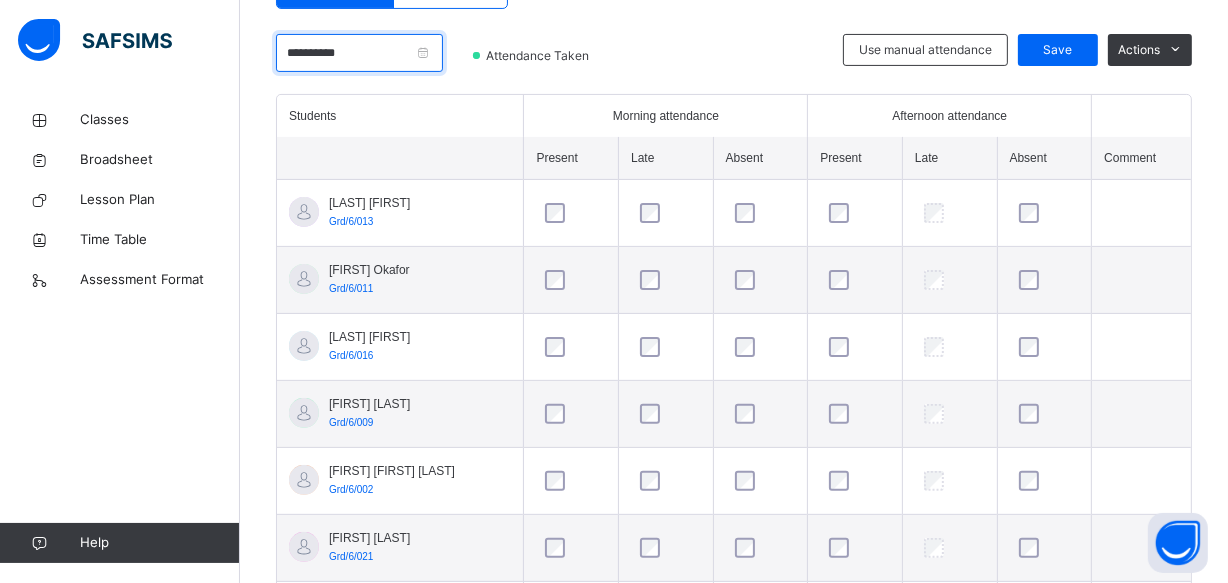 click on "**********" at bounding box center [359, 53] 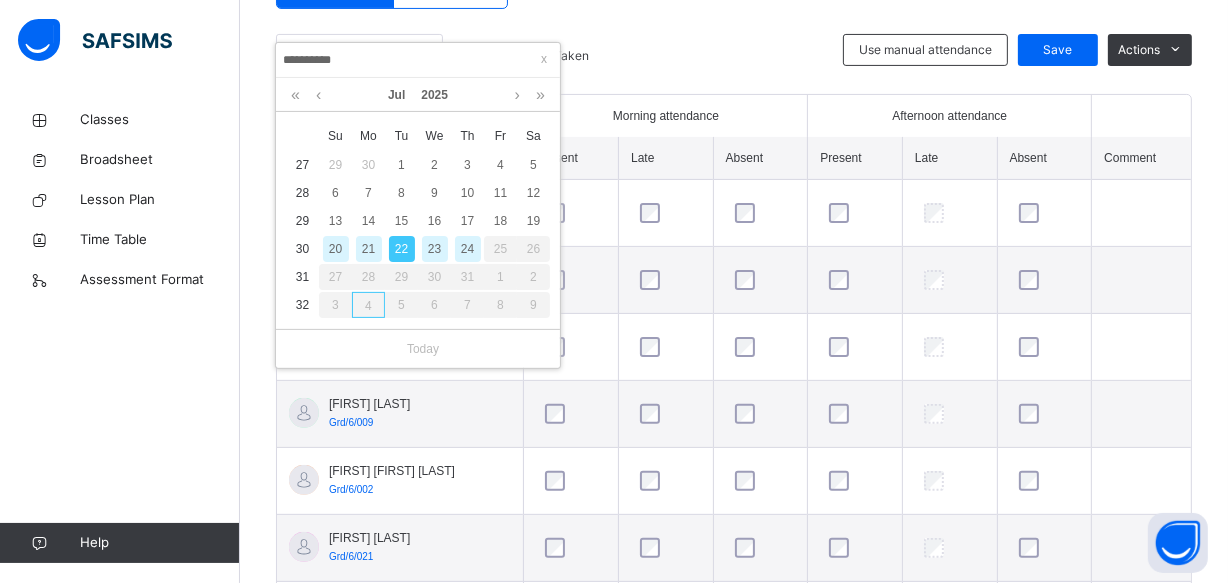 click on "21" at bounding box center [369, 249] 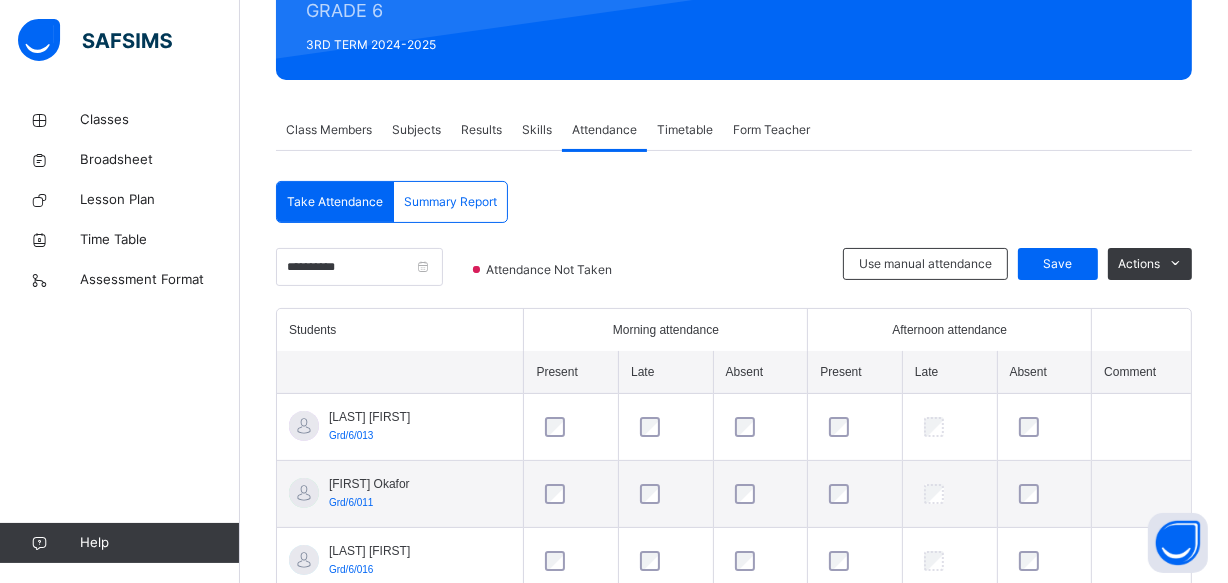 scroll, scrollTop: 480, scrollLeft: 0, axis: vertical 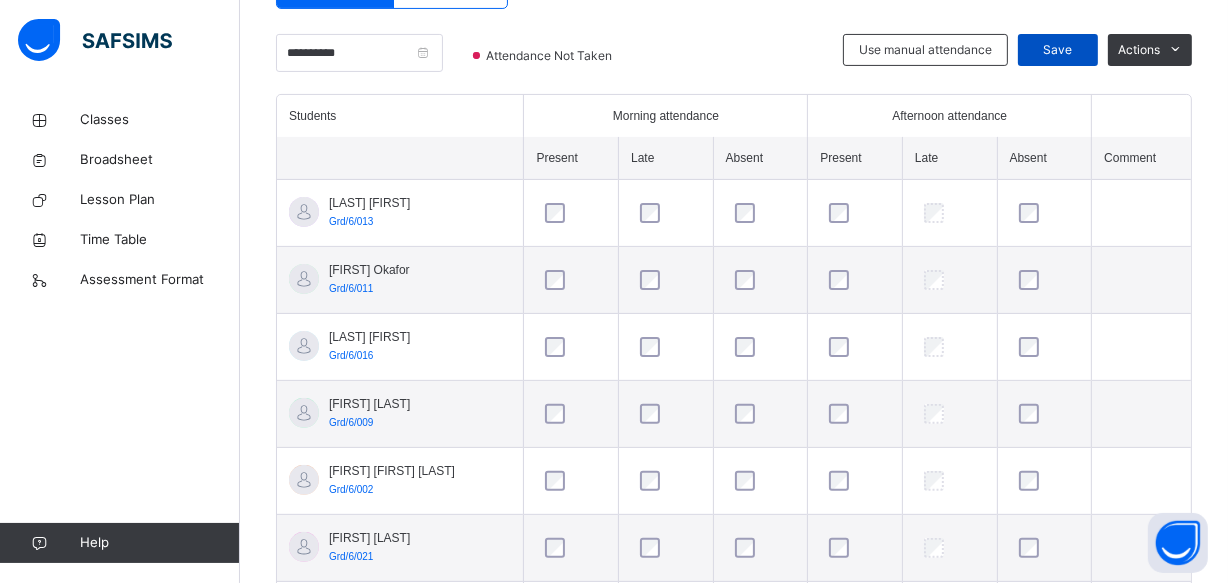 click on "Save" at bounding box center (1058, 50) 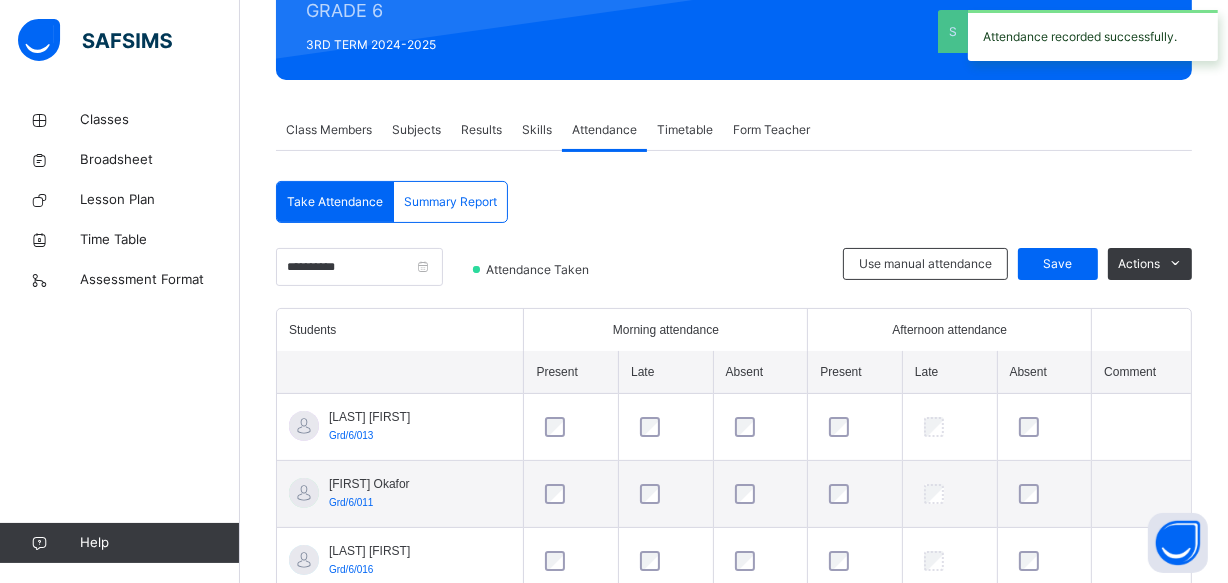 scroll, scrollTop: 480, scrollLeft: 0, axis: vertical 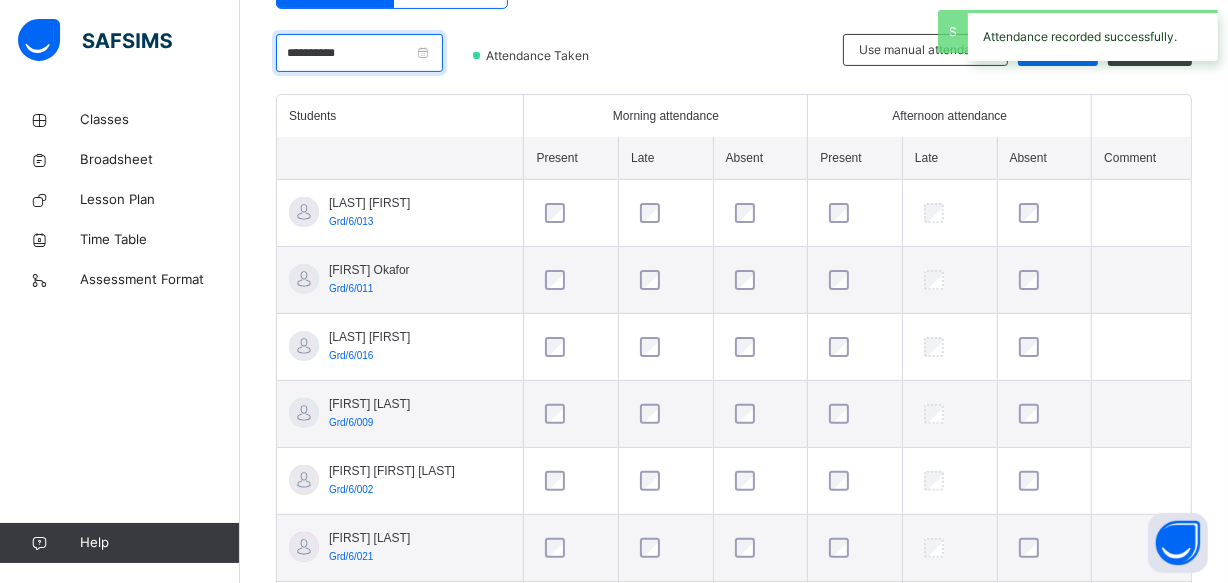 click on "**********" at bounding box center (359, 53) 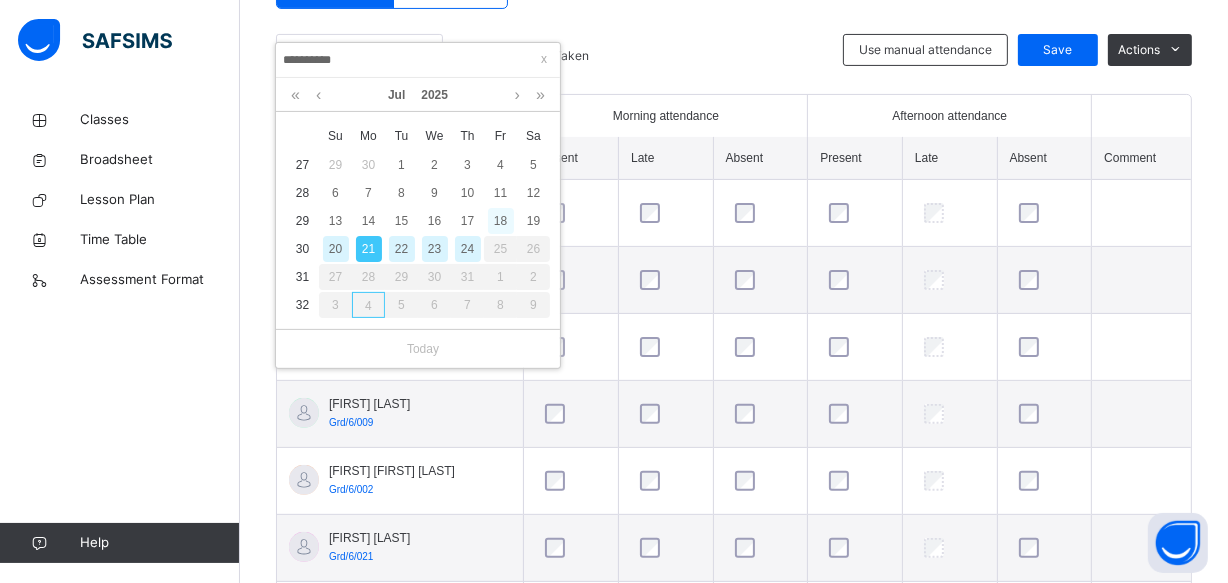click on "18" at bounding box center [501, 221] 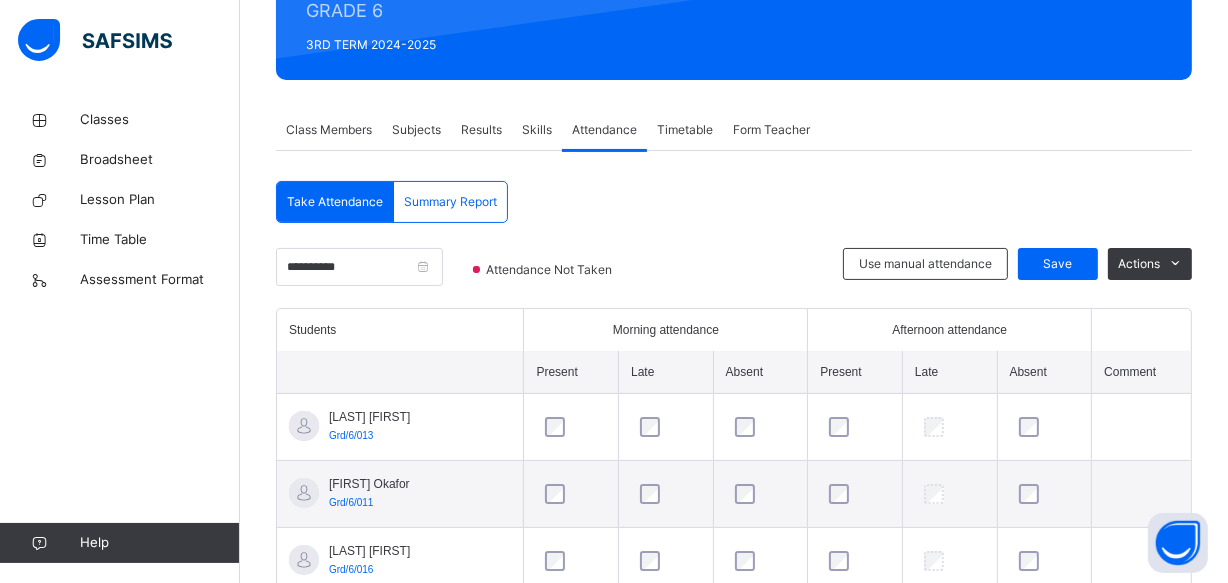 scroll, scrollTop: 480, scrollLeft: 0, axis: vertical 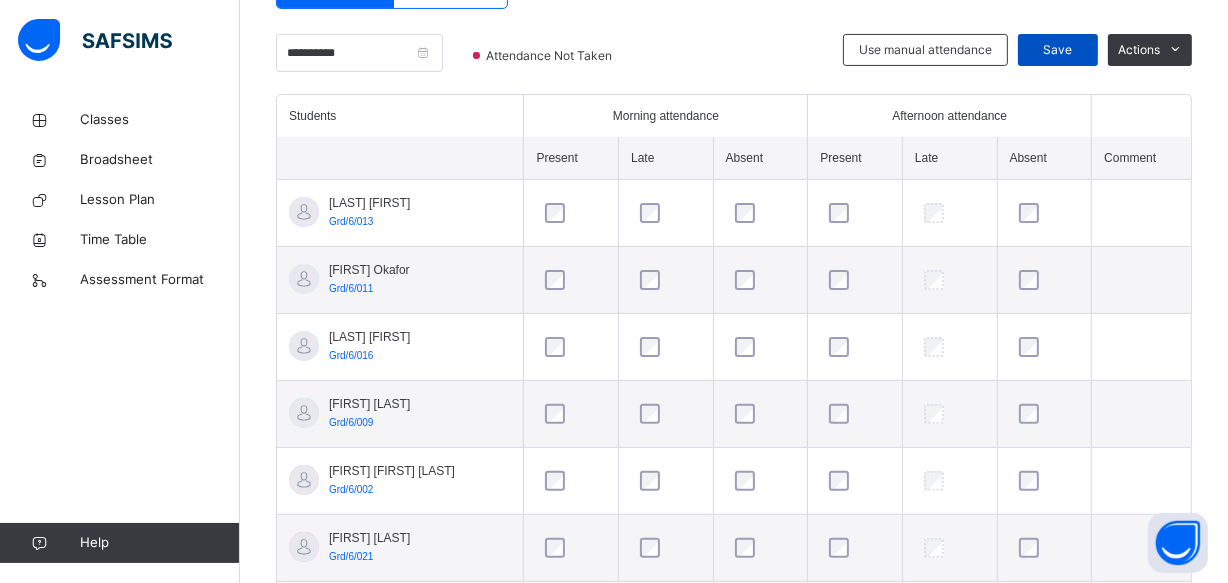 click on "Save" at bounding box center [1058, 50] 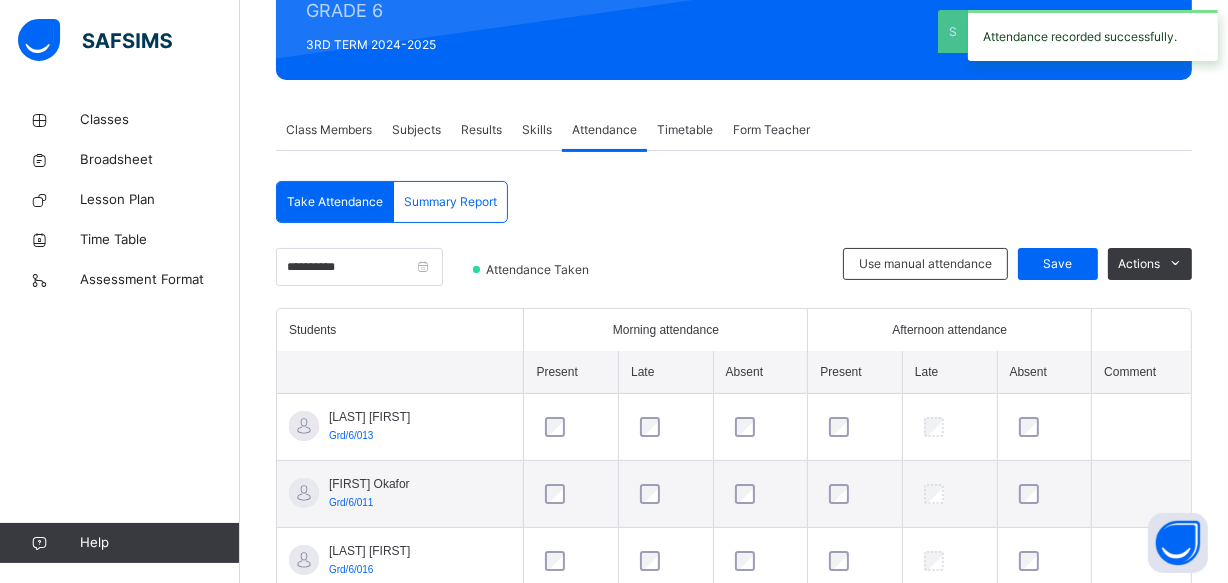 scroll, scrollTop: 480, scrollLeft: 0, axis: vertical 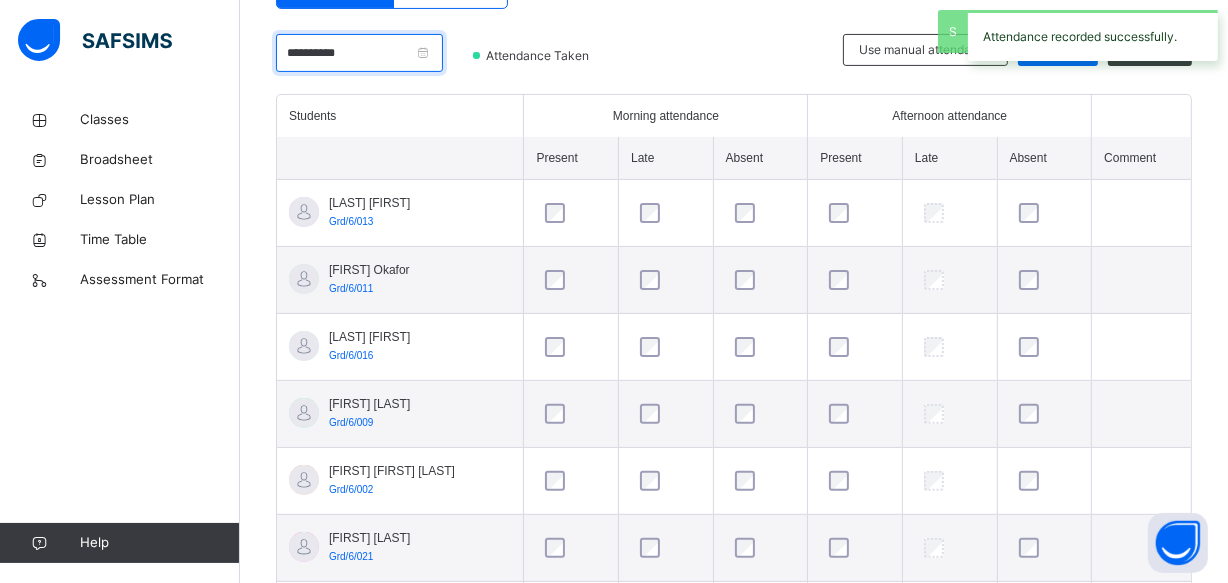 click on "**********" at bounding box center (359, 53) 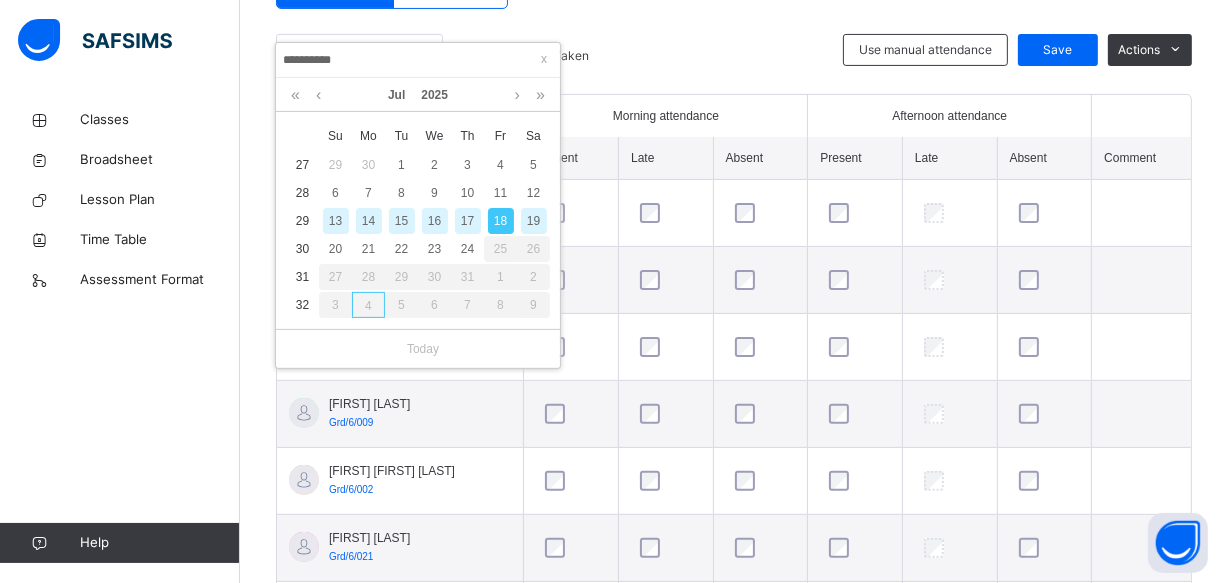 click on "17" at bounding box center (468, 221) 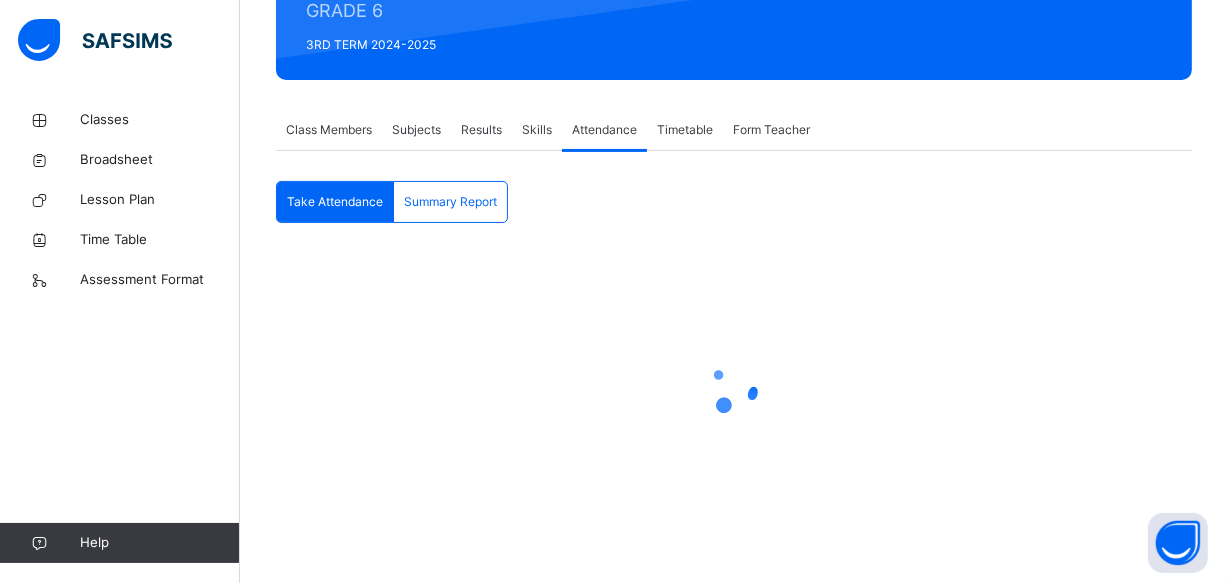 scroll, scrollTop: 480, scrollLeft: 0, axis: vertical 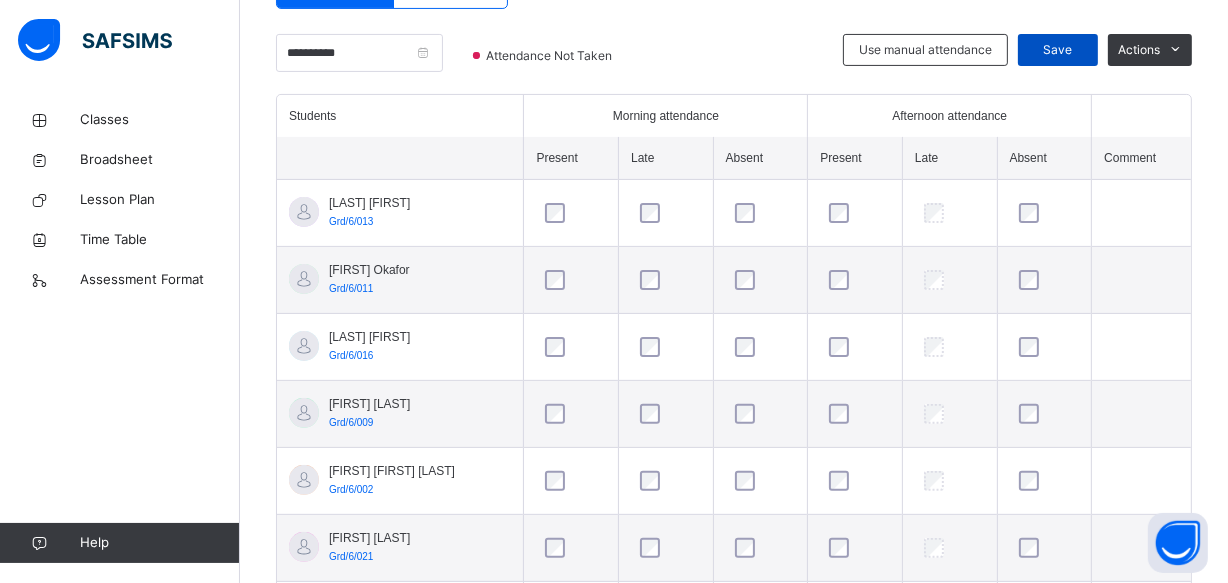 click on "Save" at bounding box center [1058, 50] 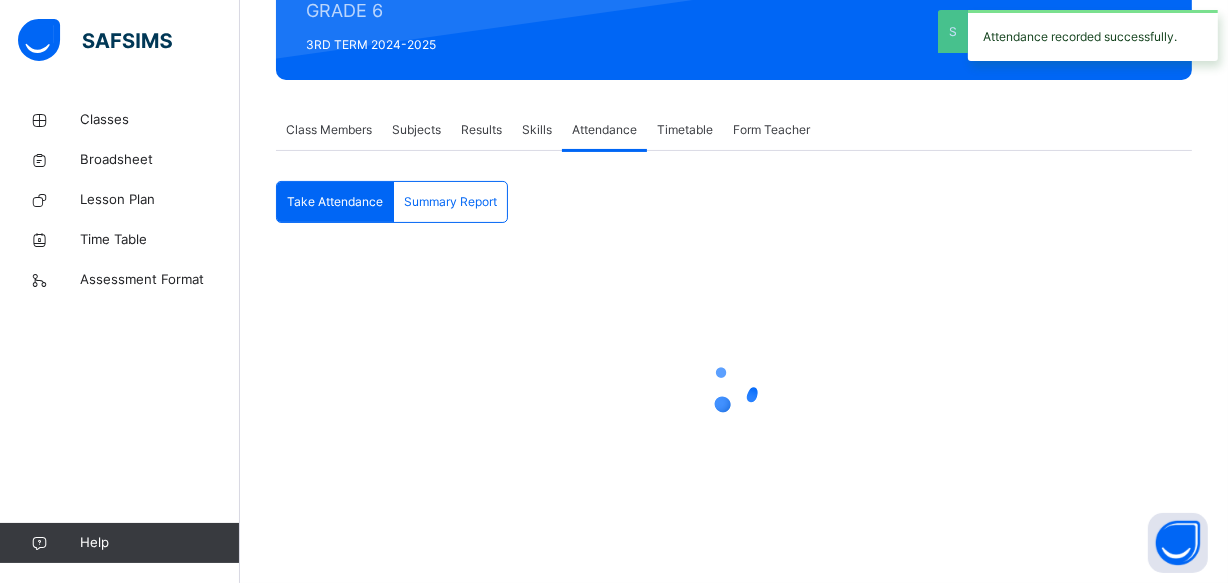 scroll, scrollTop: 480, scrollLeft: 0, axis: vertical 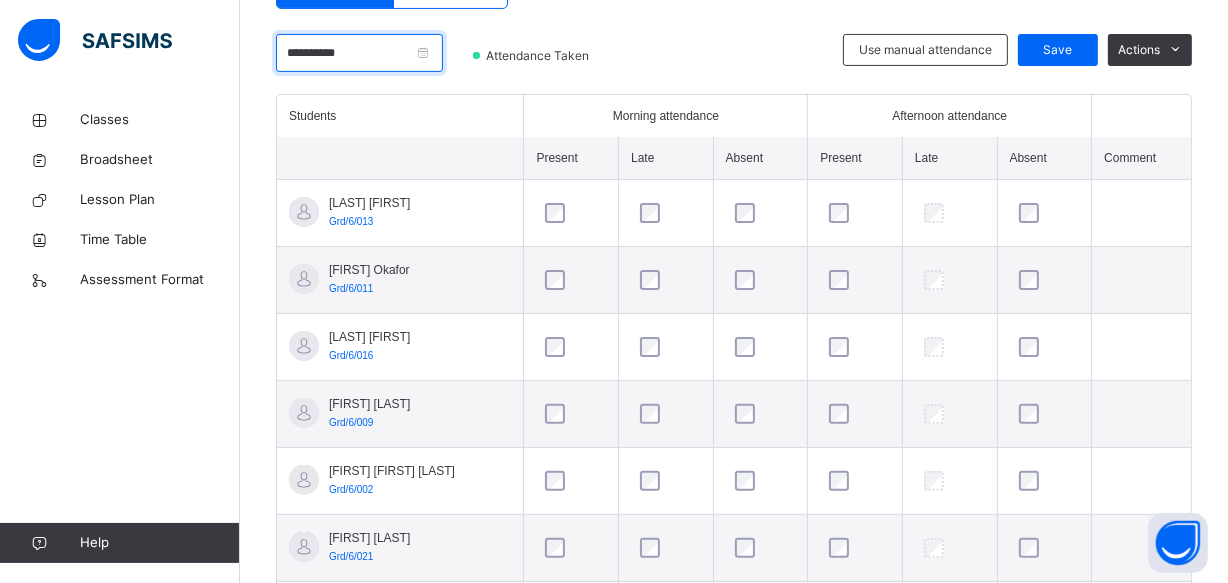click on "**********" at bounding box center (359, 53) 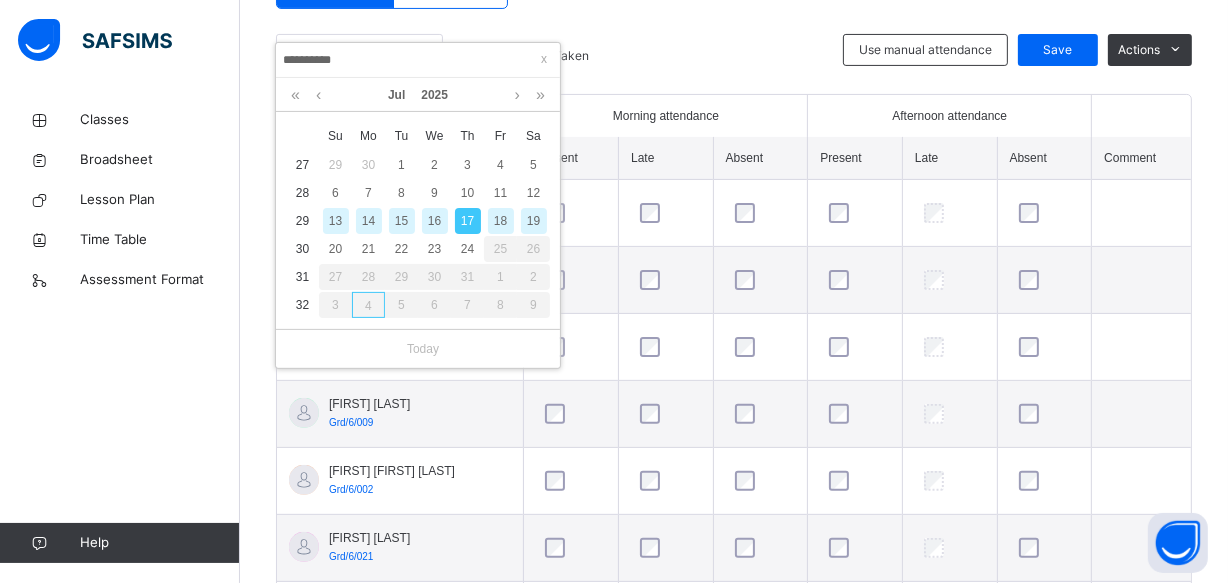 click on "16" at bounding box center (435, 221) 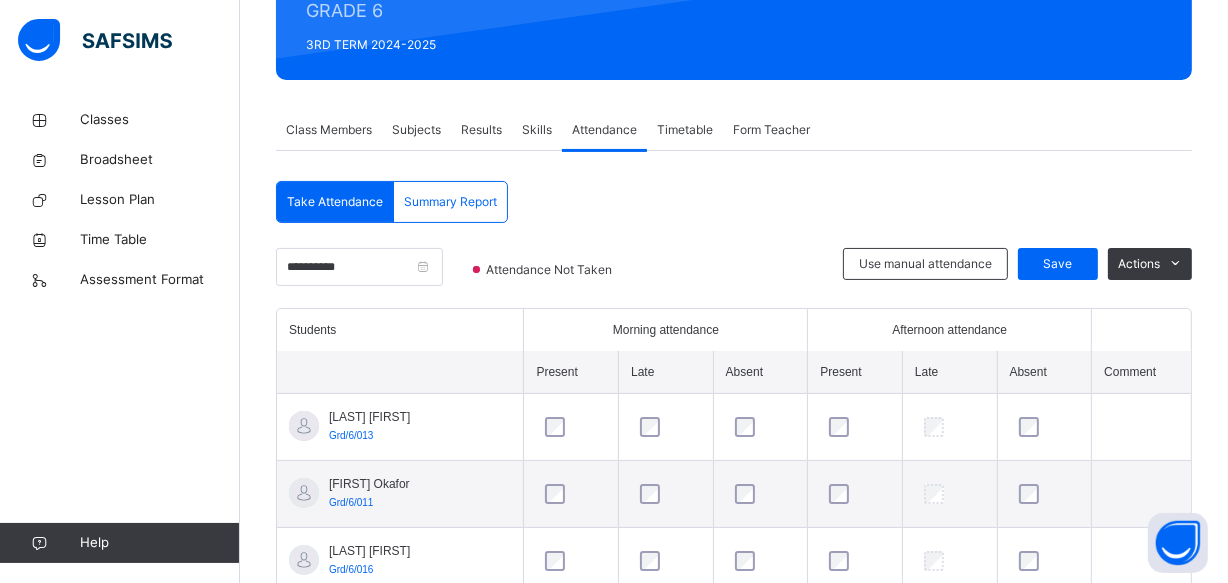 scroll, scrollTop: 480, scrollLeft: 0, axis: vertical 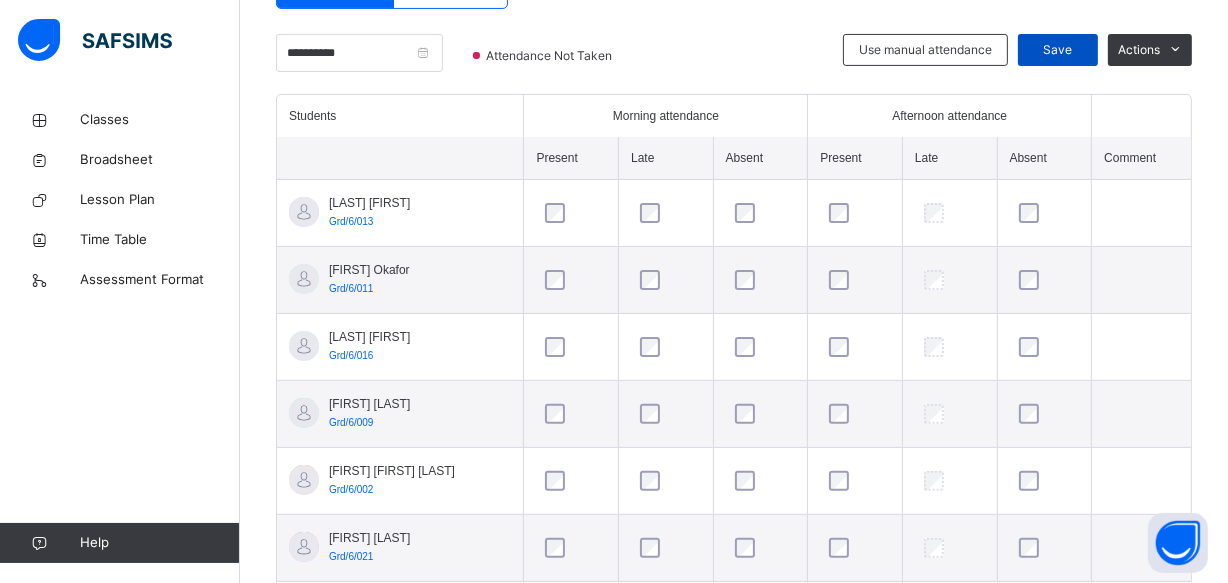 click on "Save" at bounding box center (1058, 50) 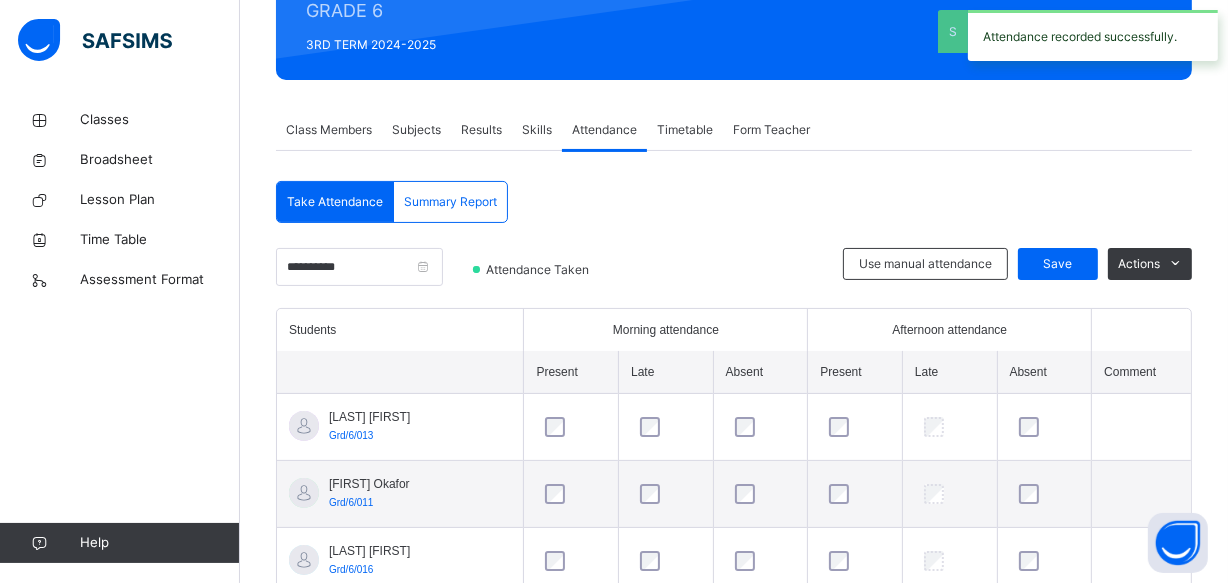 scroll, scrollTop: 480, scrollLeft: 0, axis: vertical 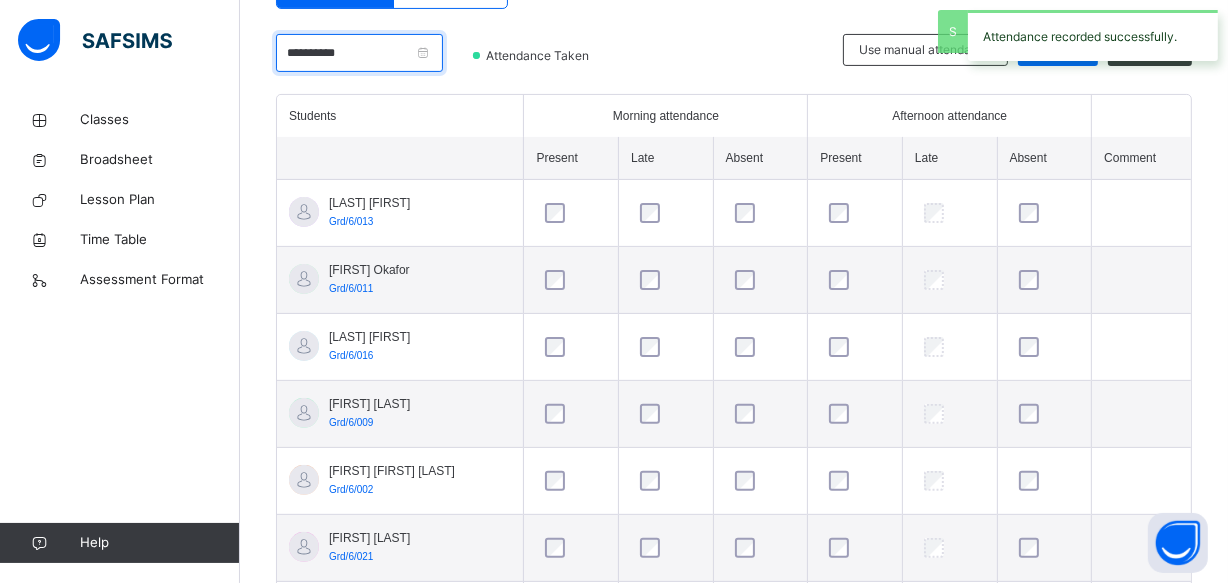 click on "**********" at bounding box center [359, 53] 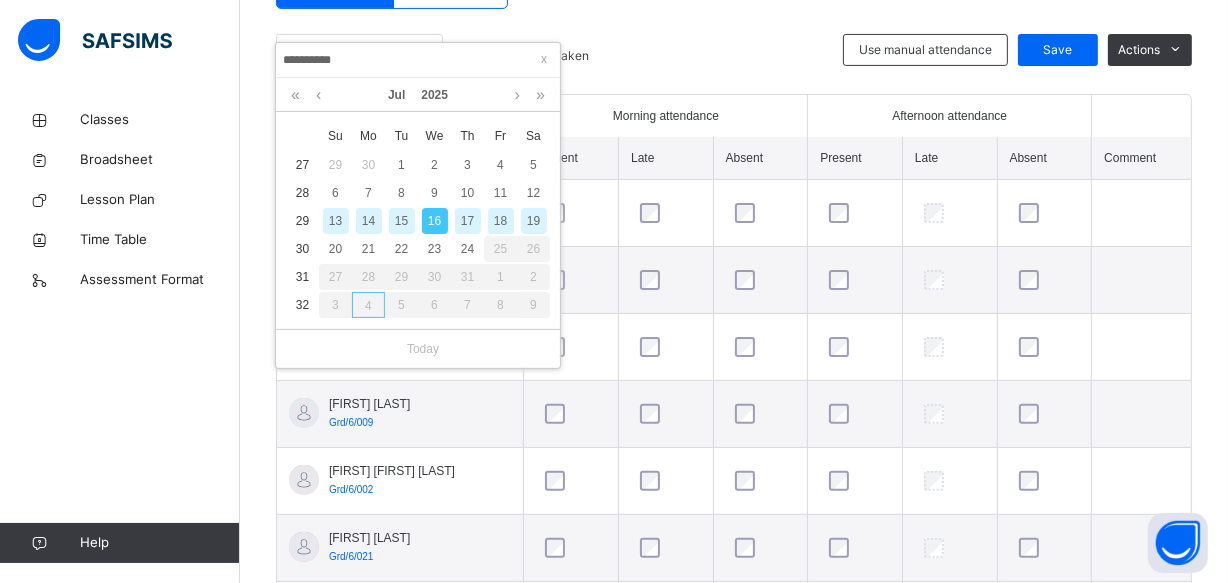 click on "15" at bounding box center [402, 221] 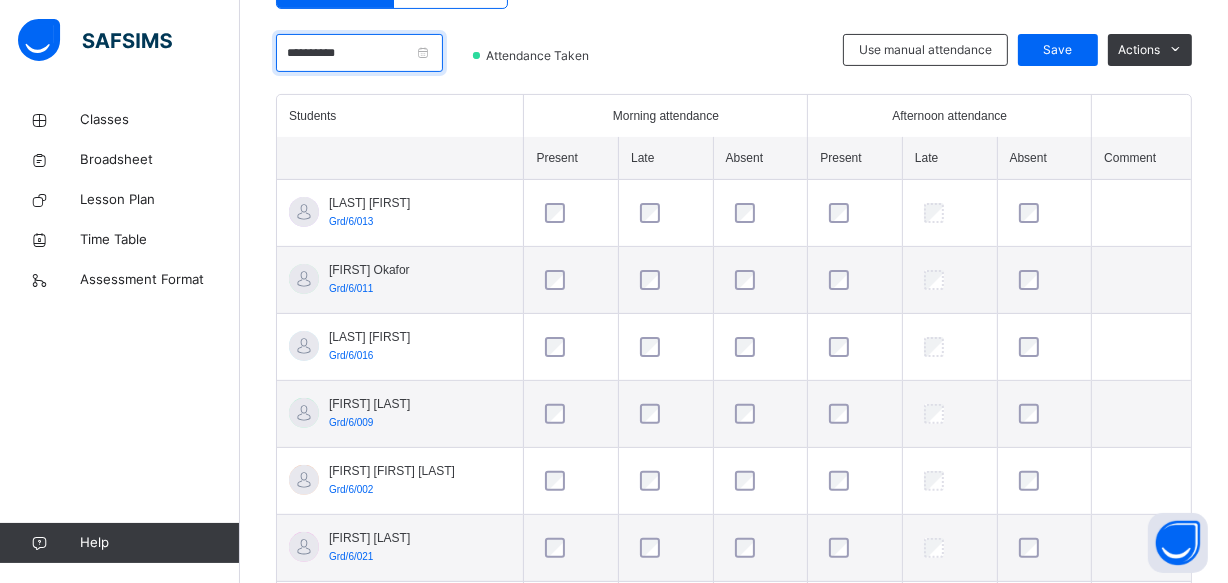 click on "**********" at bounding box center (359, 53) 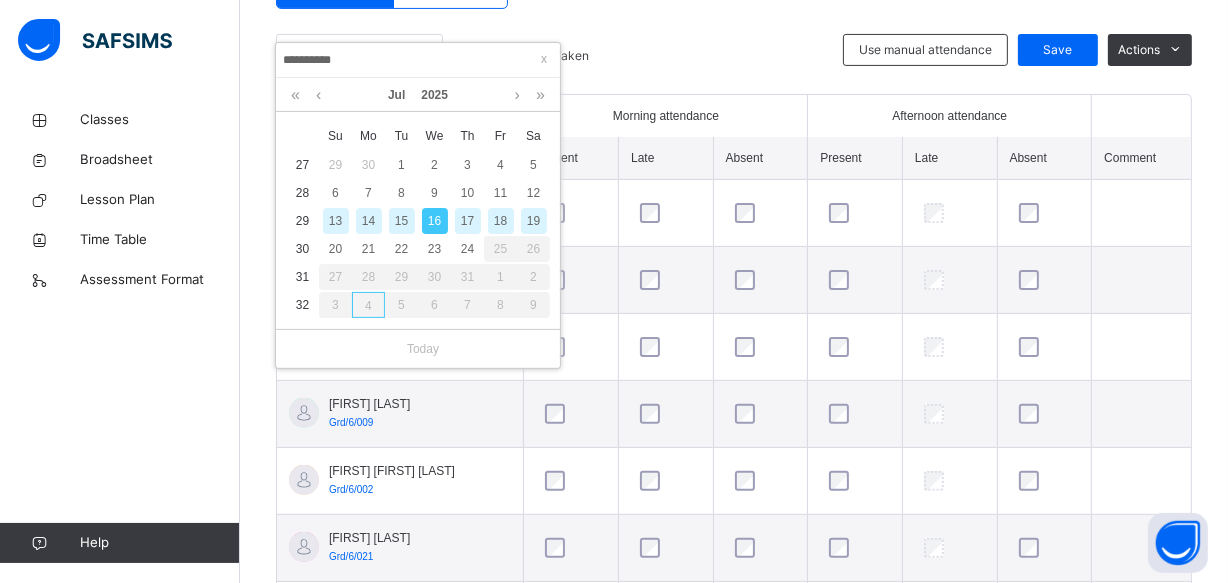 click on "15" at bounding box center [402, 221] 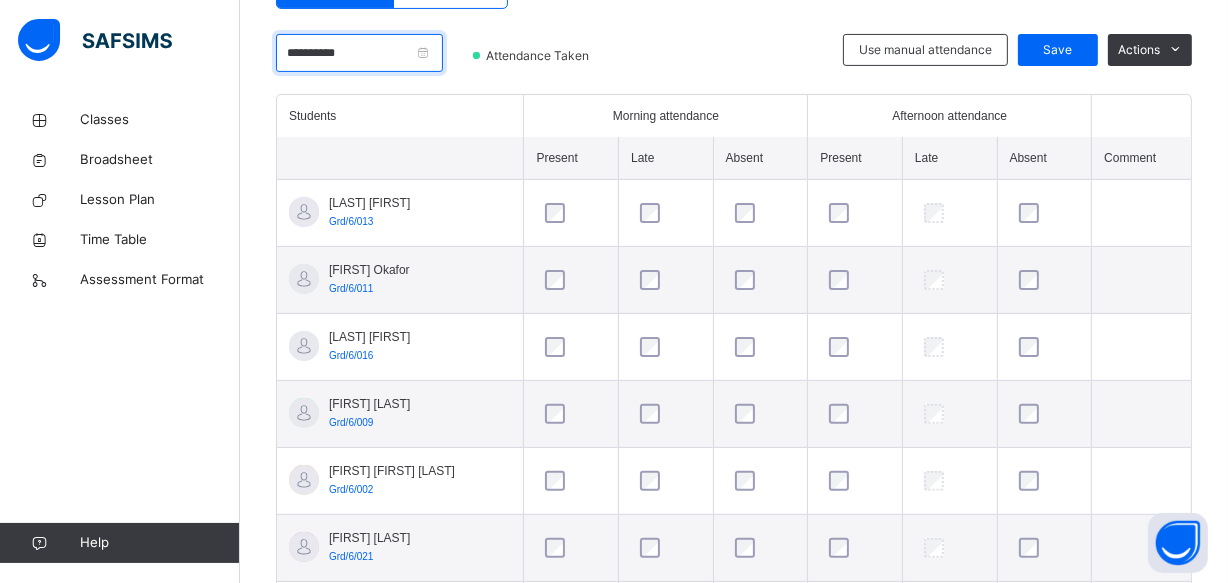 click on "**********" at bounding box center [359, 53] 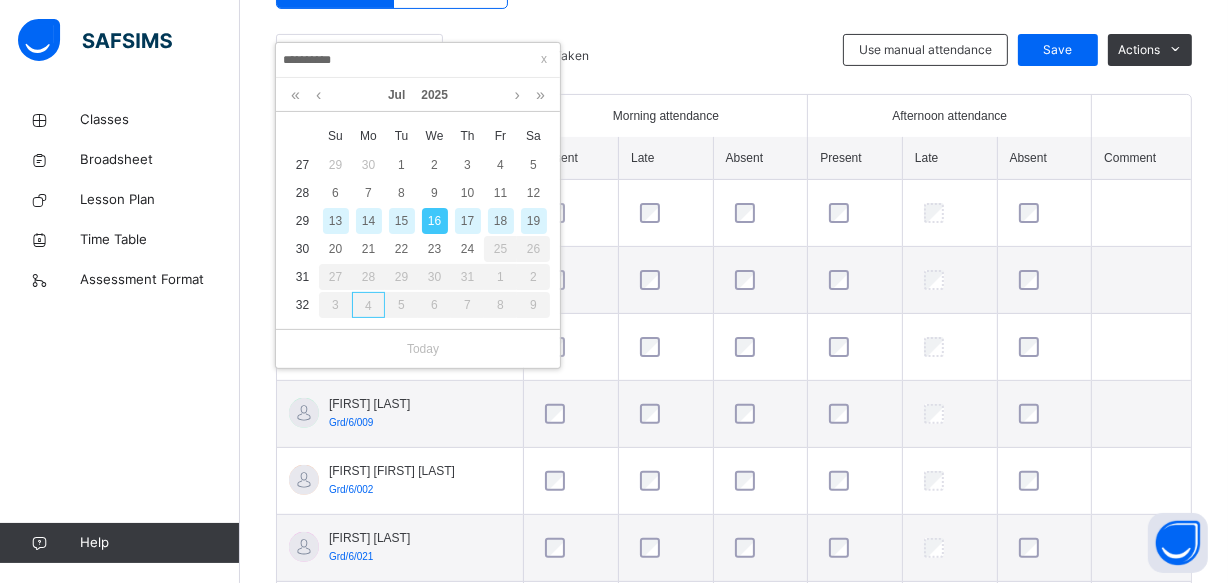 click on "14" at bounding box center (369, 221) 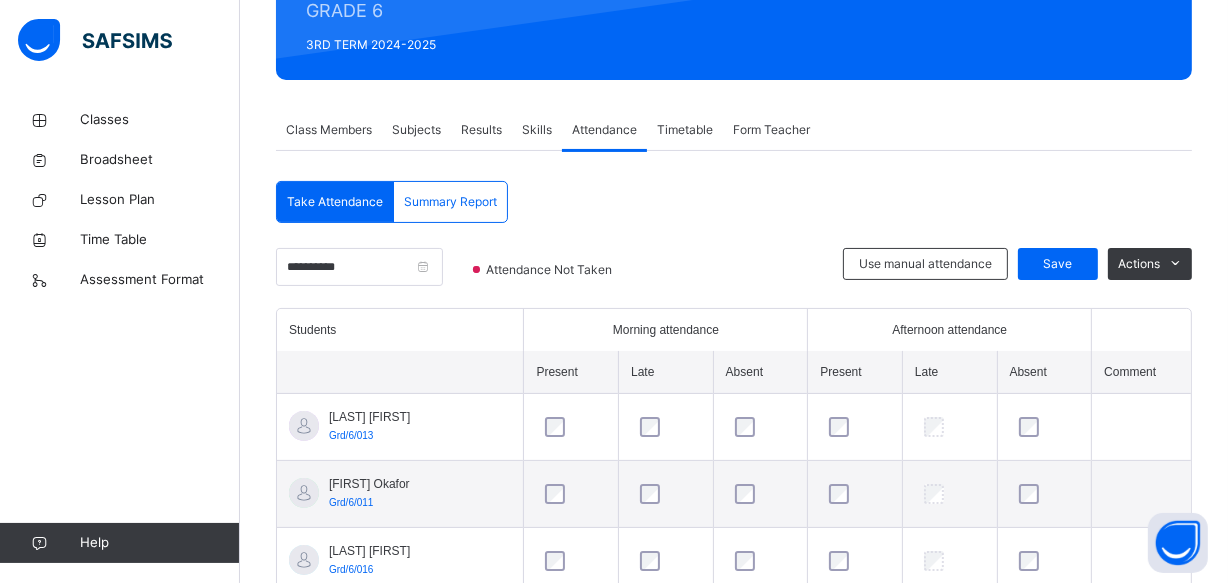 scroll, scrollTop: 480, scrollLeft: 0, axis: vertical 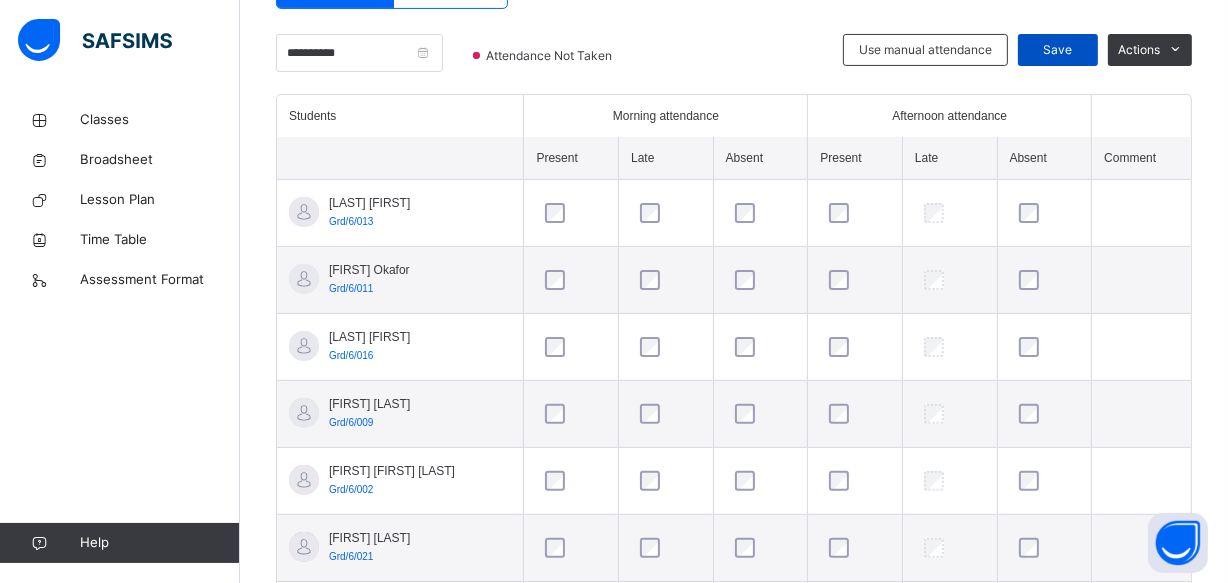 click on "Save" at bounding box center [1058, 50] 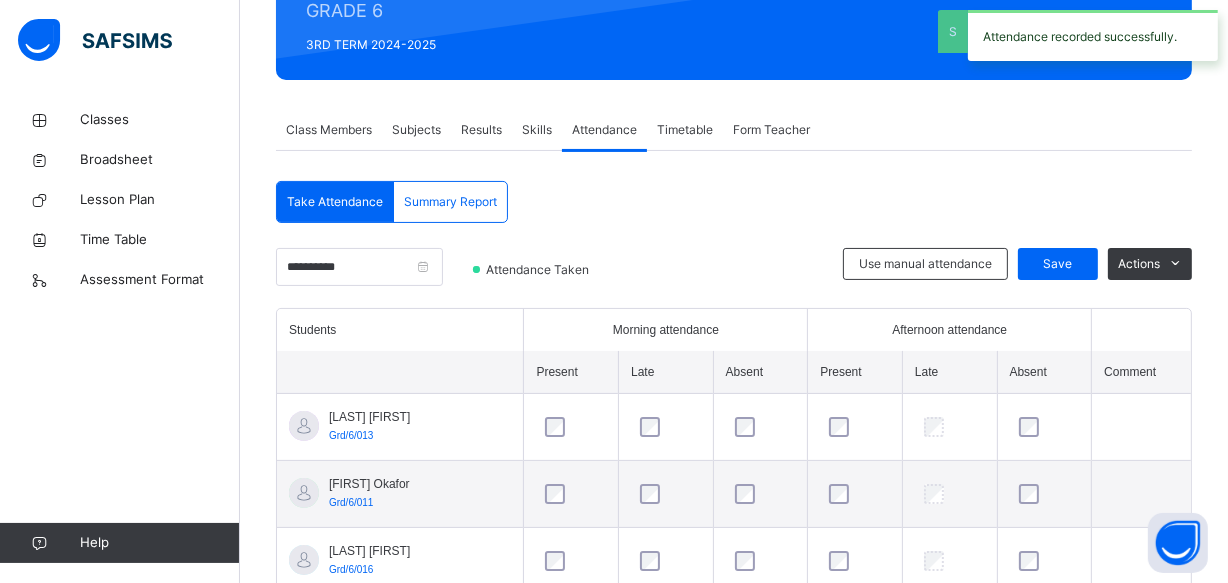 scroll, scrollTop: 480, scrollLeft: 0, axis: vertical 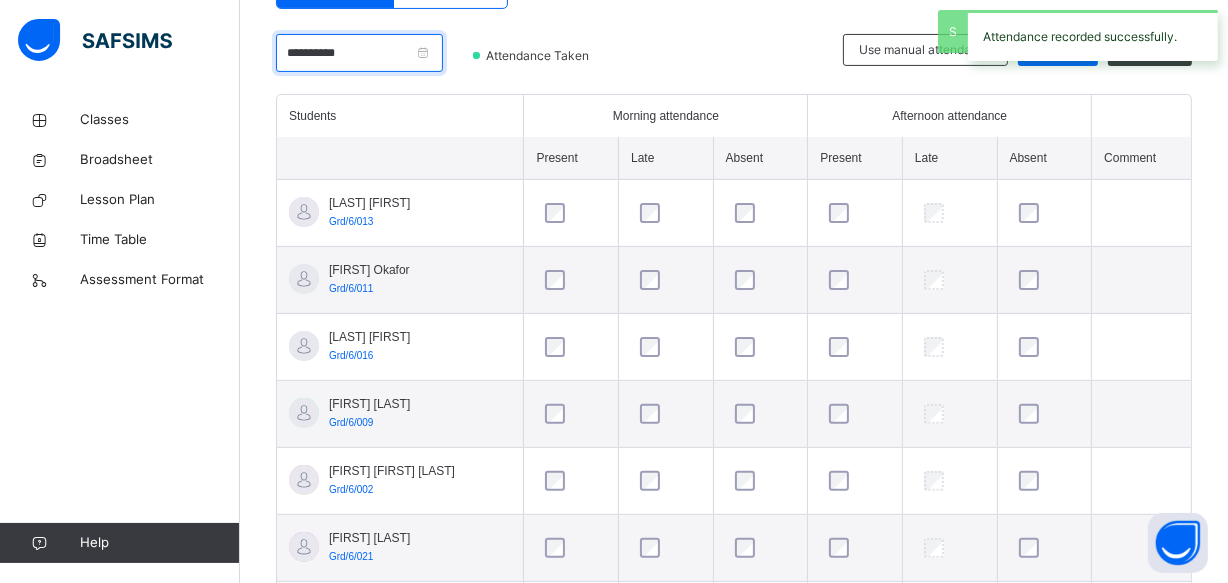 click on "**********" at bounding box center (359, 53) 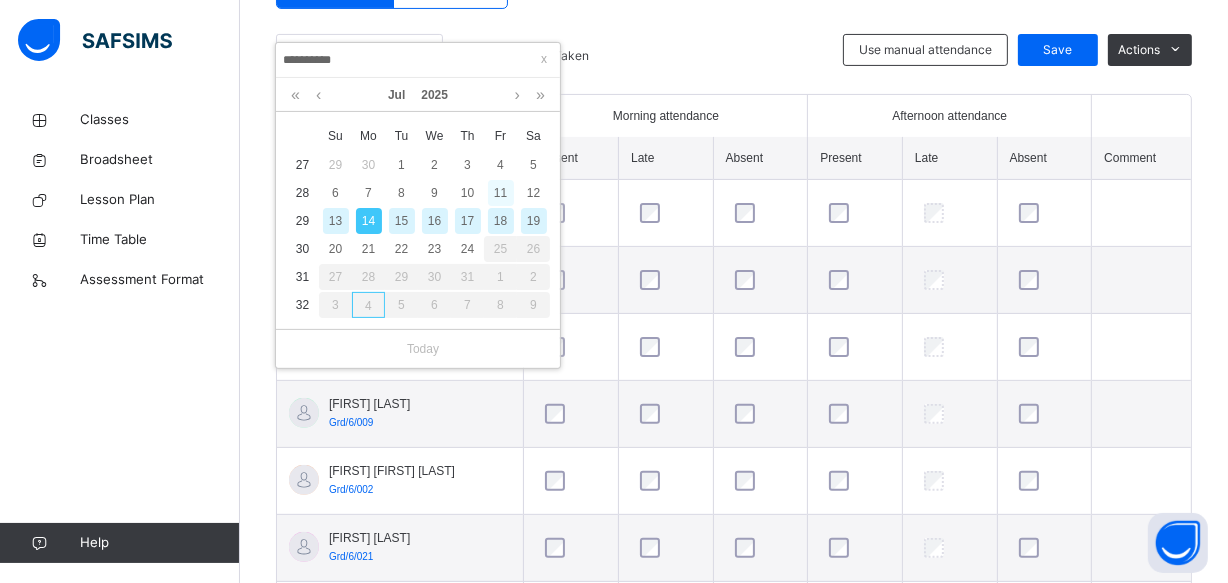 click on "11" at bounding box center [501, 193] 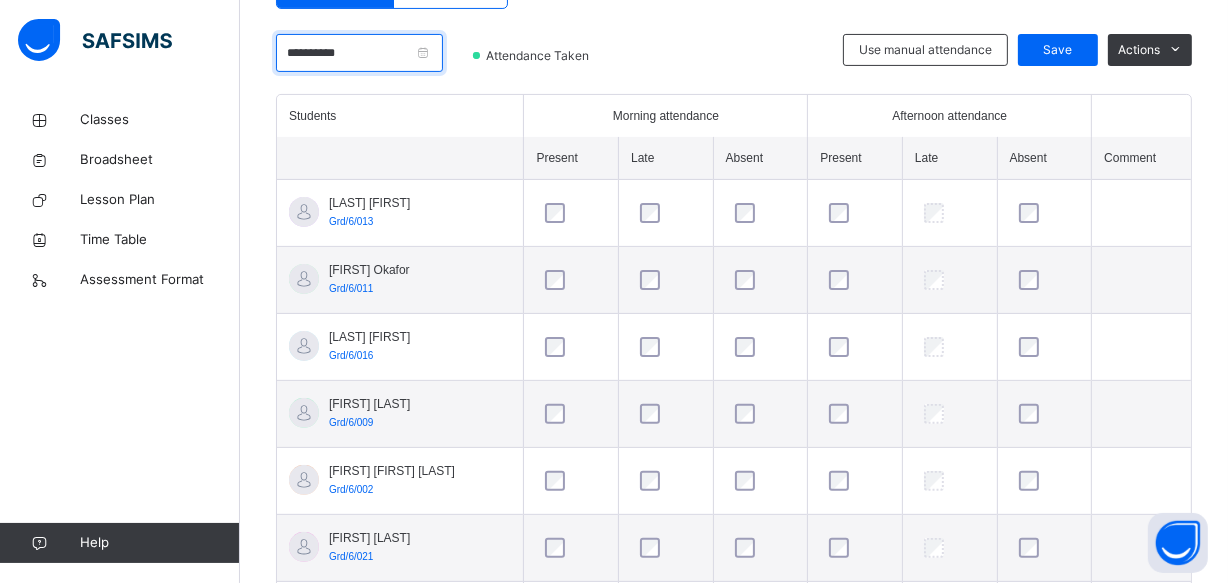 click on "**********" at bounding box center [359, 53] 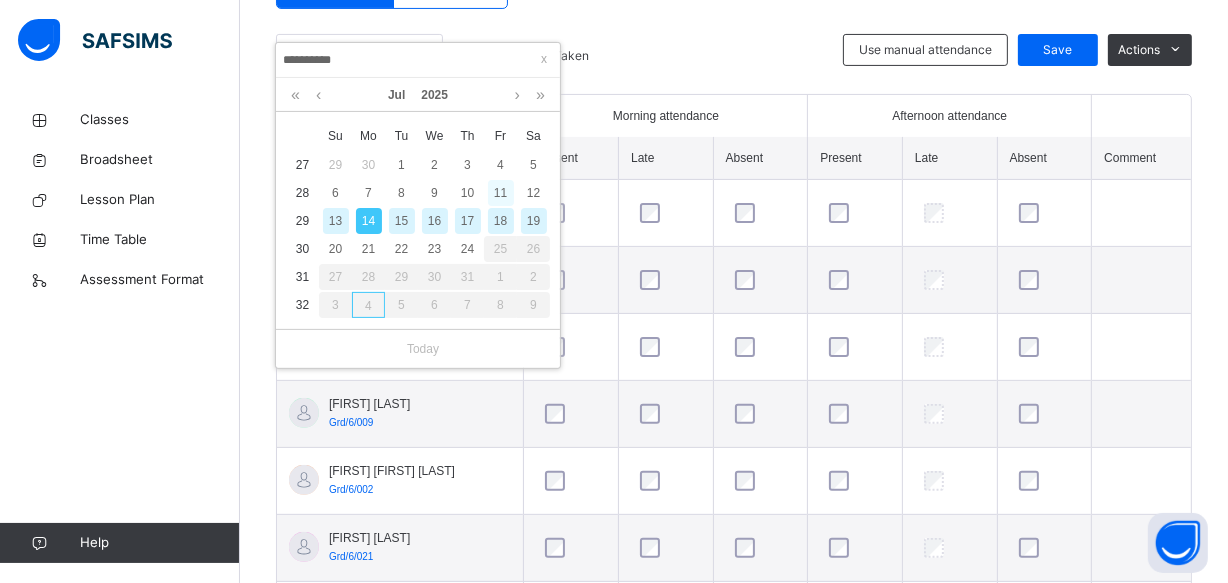 click on "11" at bounding box center (501, 193) 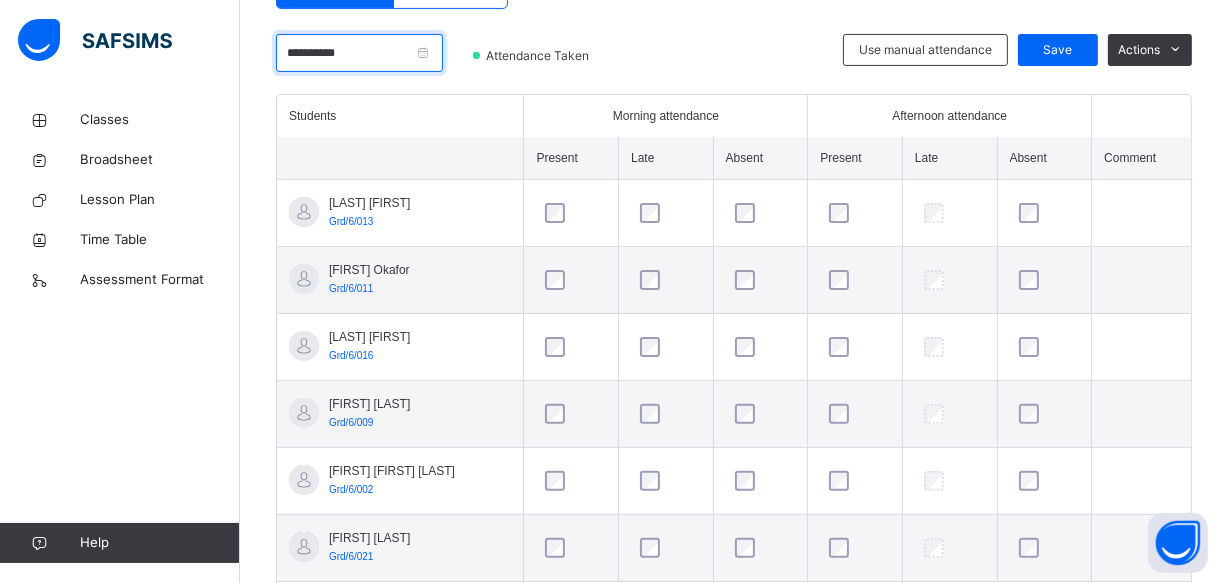 click on "**********" at bounding box center (359, 53) 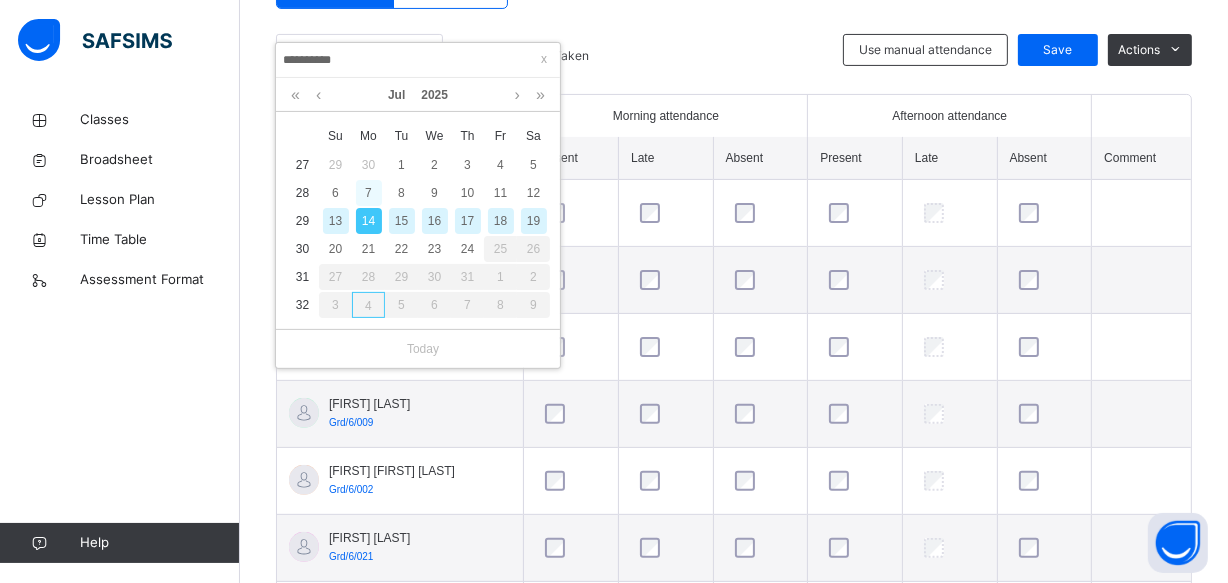 click on "7" at bounding box center [369, 193] 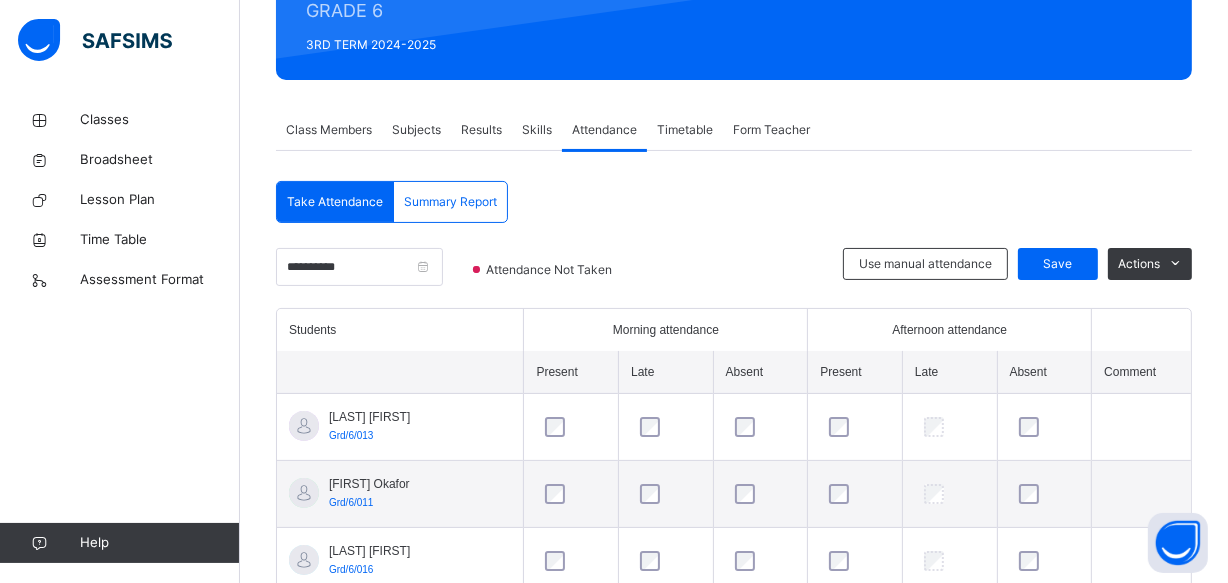 scroll, scrollTop: 480, scrollLeft: 0, axis: vertical 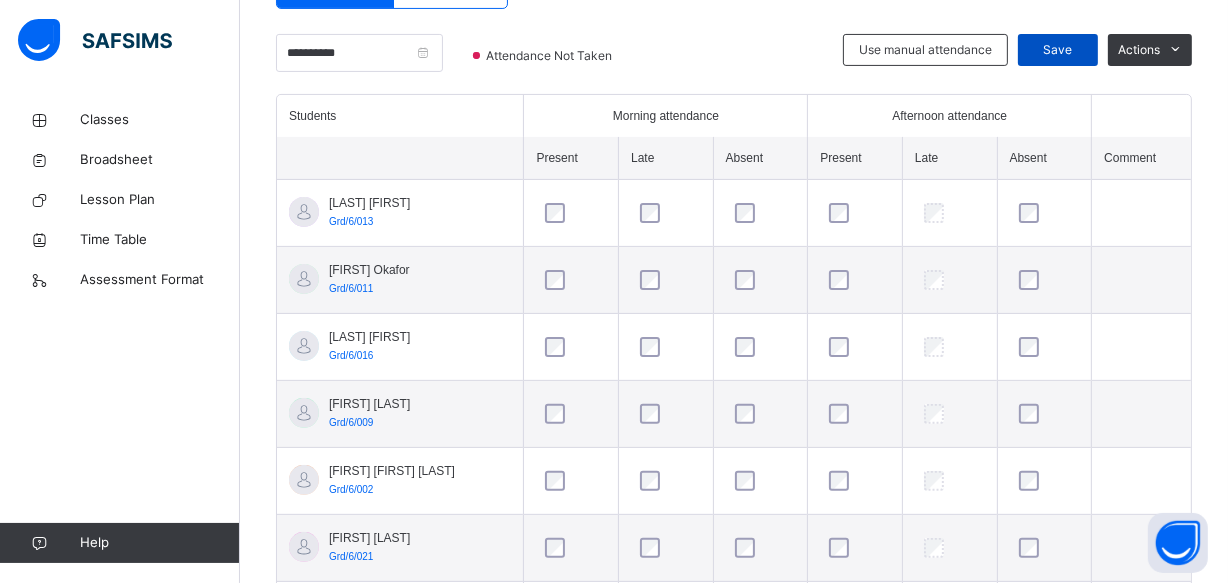 click on "Save" at bounding box center (1058, 50) 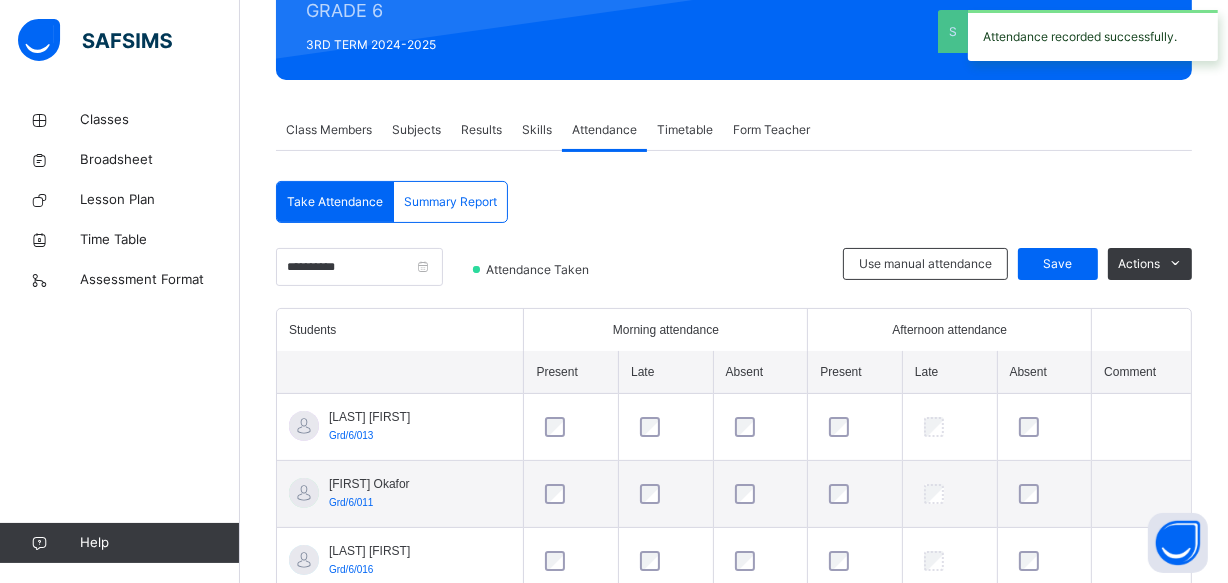 scroll, scrollTop: 480, scrollLeft: 0, axis: vertical 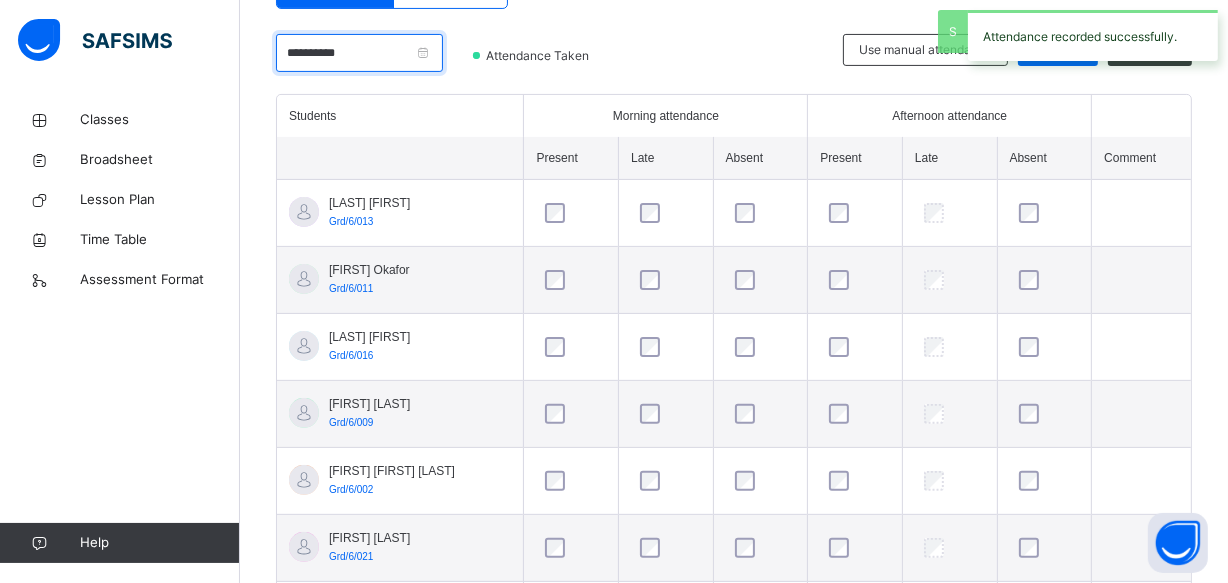 click on "**********" at bounding box center [359, 53] 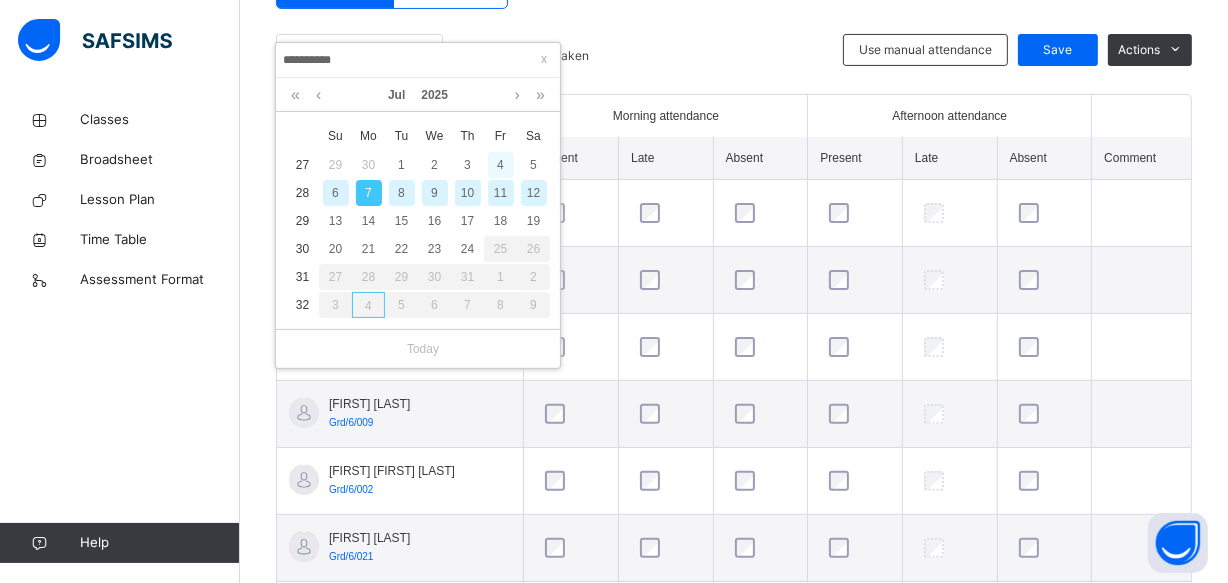 click on "4" at bounding box center [501, 165] 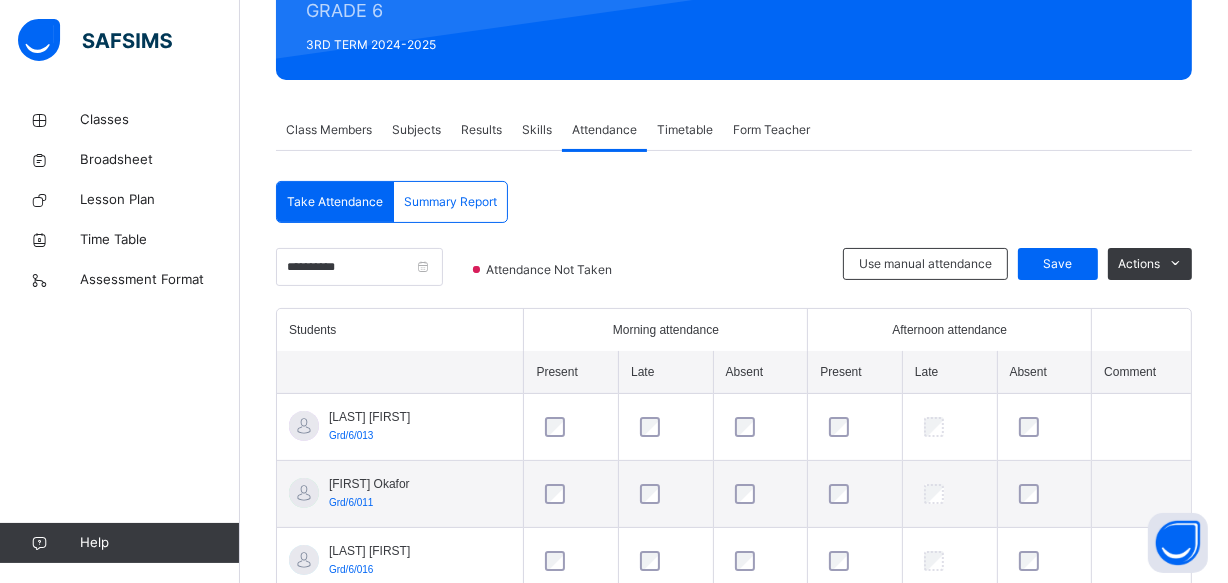 scroll, scrollTop: 480, scrollLeft: 0, axis: vertical 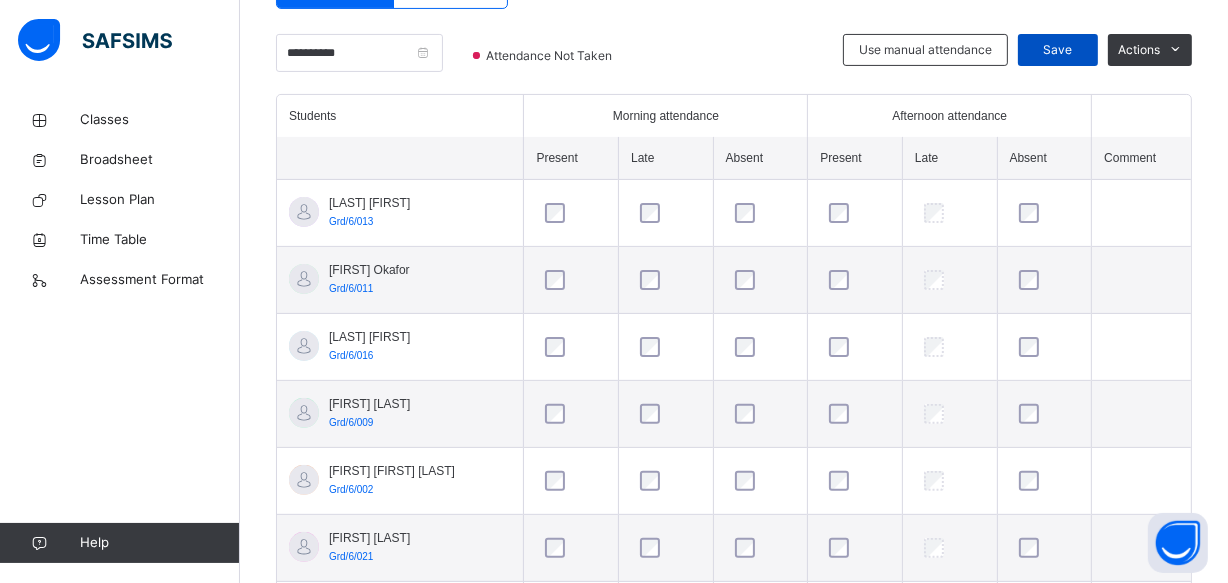 click on "Save" at bounding box center (1058, 50) 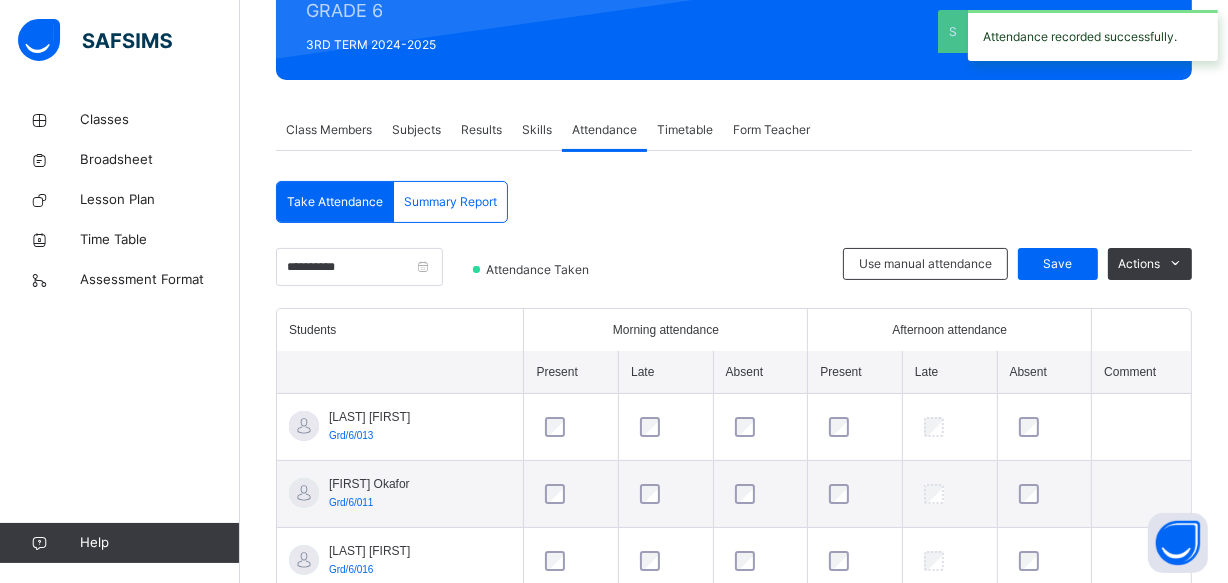 scroll, scrollTop: 480, scrollLeft: 0, axis: vertical 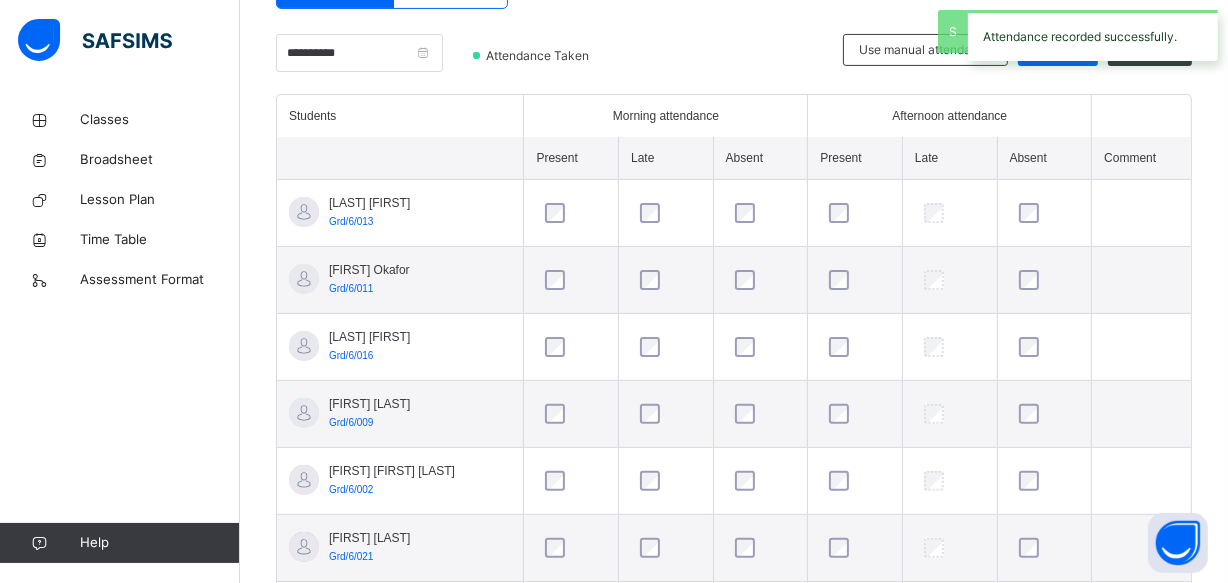 click on "Morning attendance" at bounding box center [665, 116] 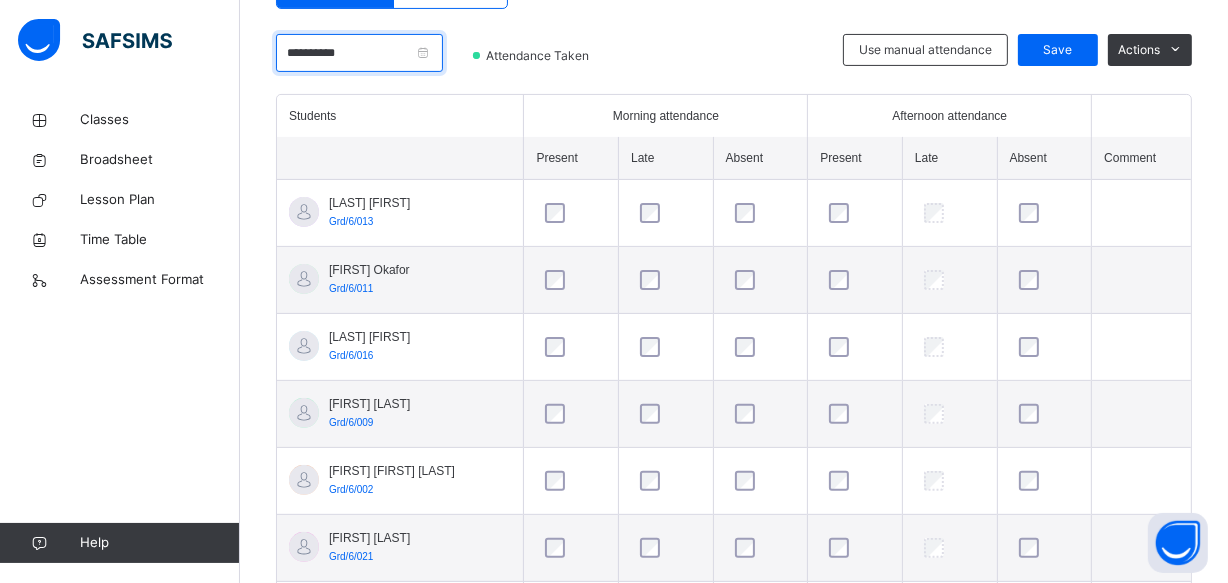 click on "**********" at bounding box center (359, 53) 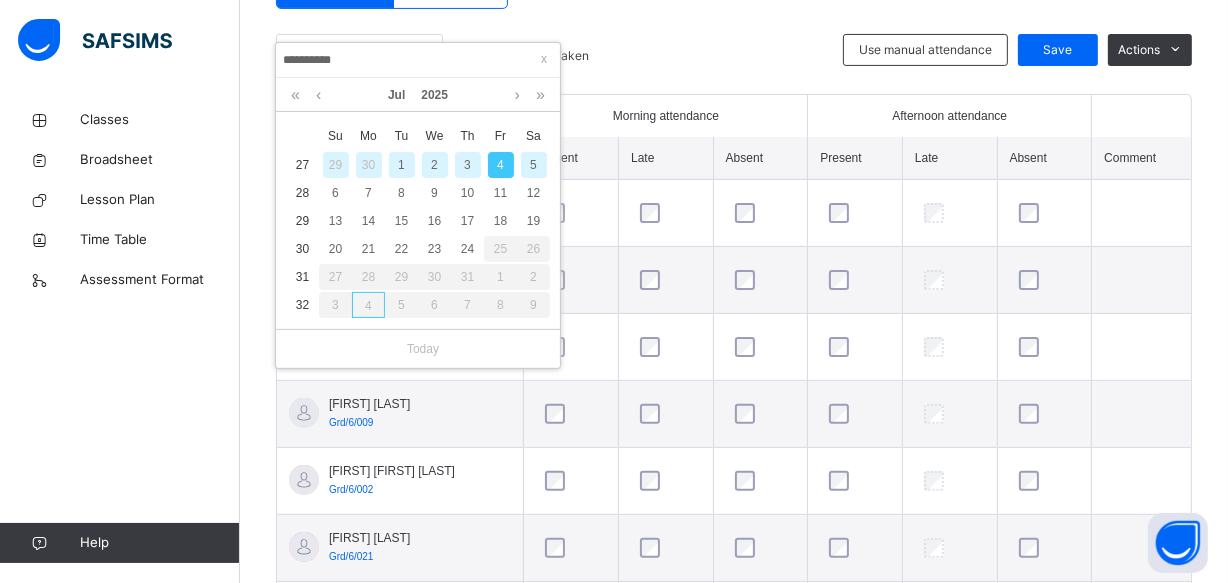 click on "3" at bounding box center (468, 165) 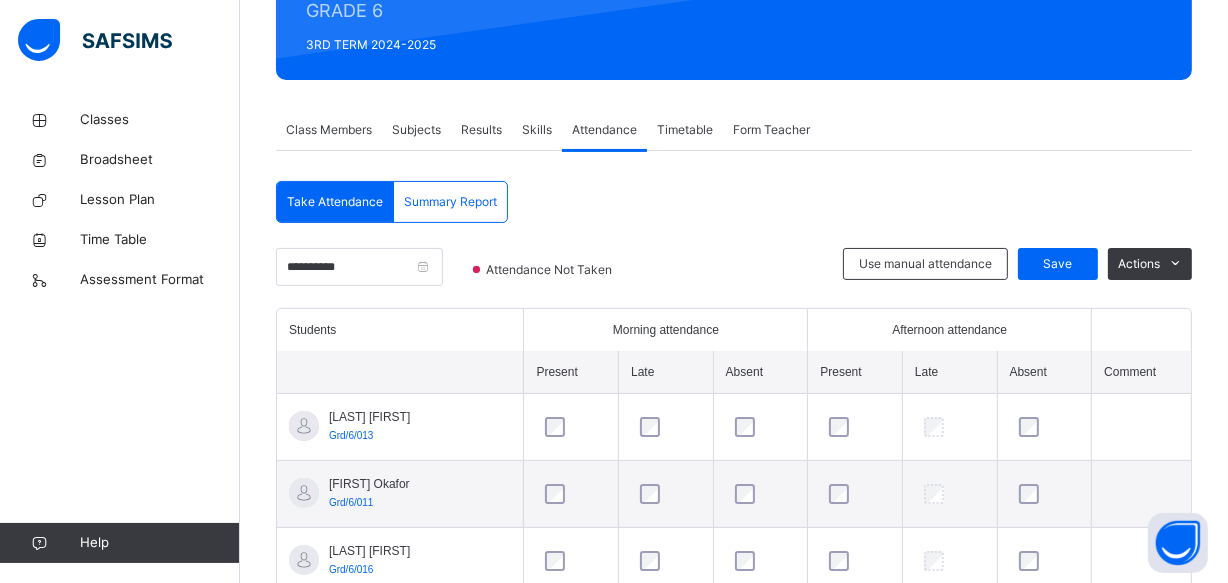 scroll, scrollTop: 480, scrollLeft: 0, axis: vertical 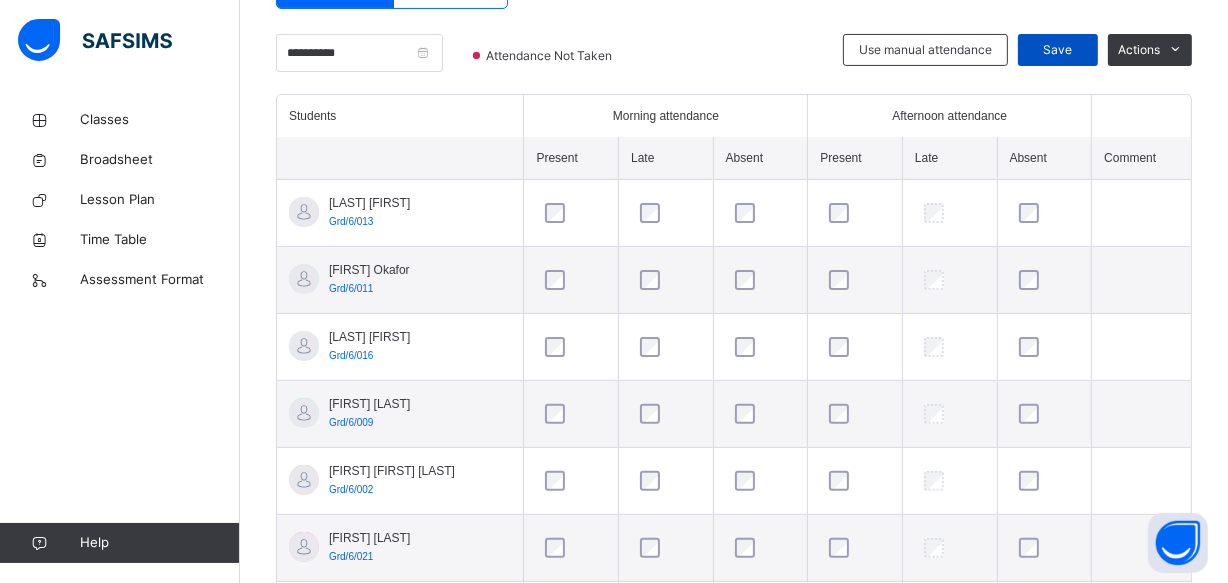 click on "Save" at bounding box center (1058, 50) 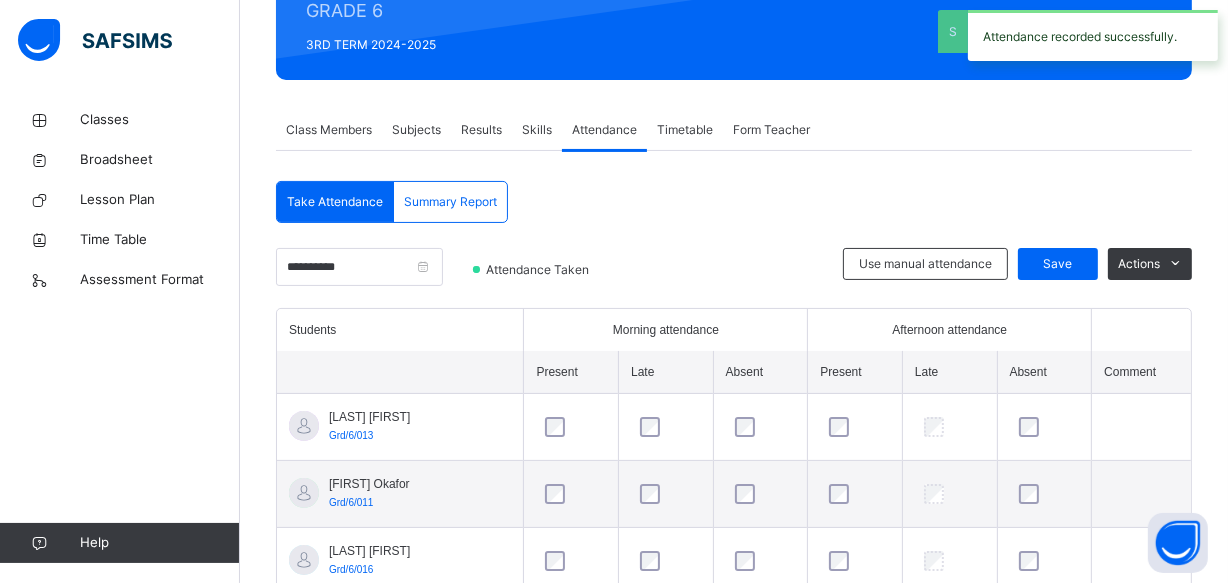 scroll, scrollTop: 480, scrollLeft: 0, axis: vertical 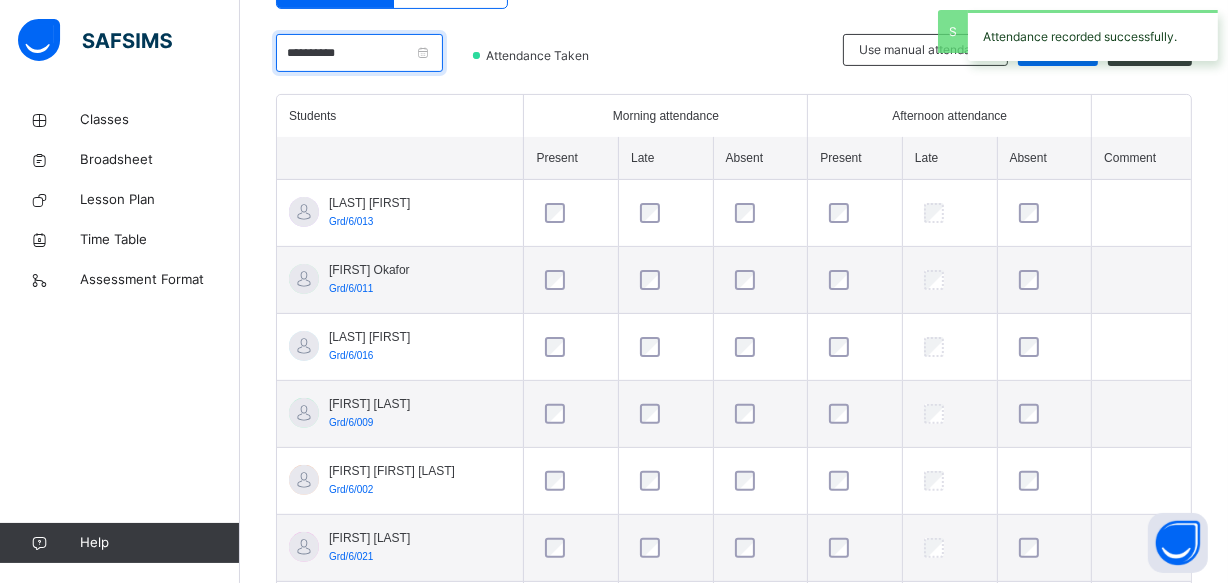 click on "**********" at bounding box center [359, 53] 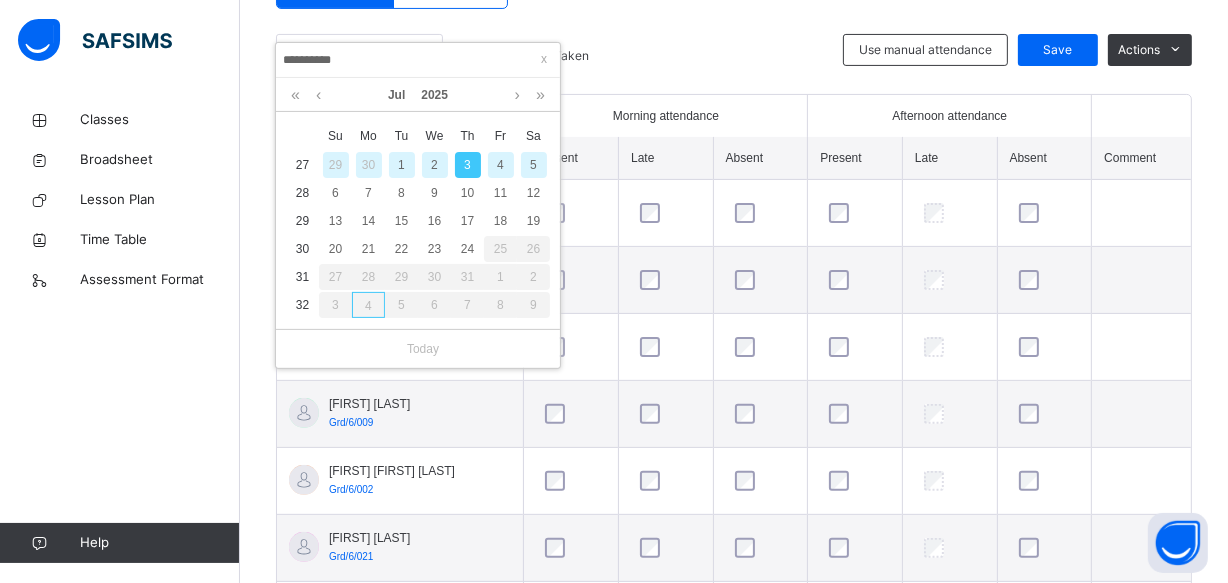 click on "2" at bounding box center [435, 165] 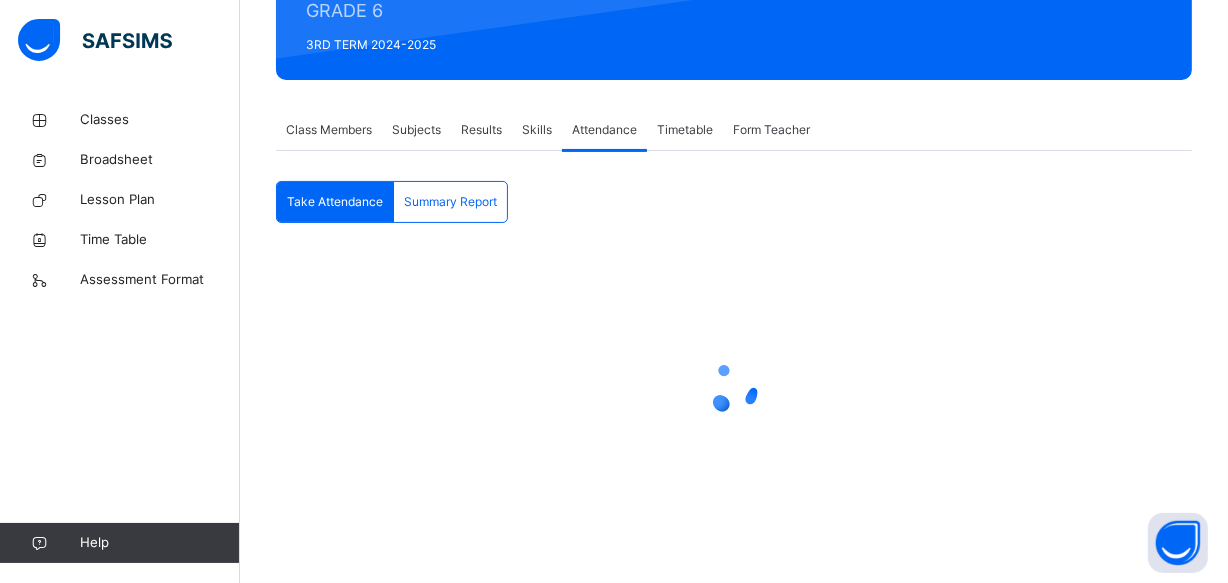 scroll, scrollTop: 480, scrollLeft: 0, axis: vertical 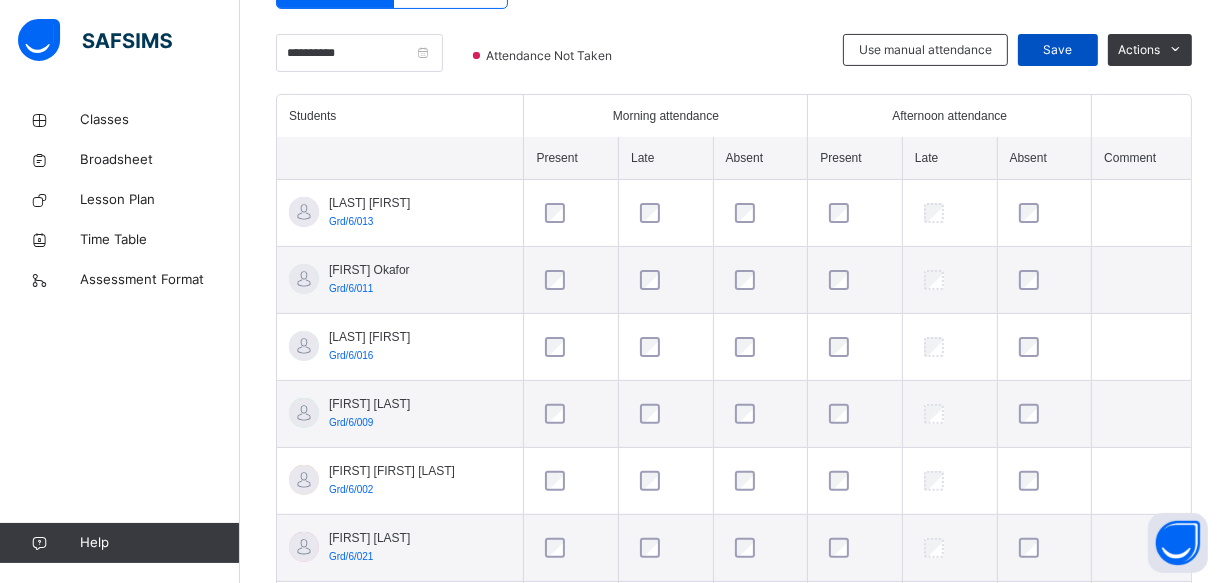 click on "Save" at bounding box center (1058, 50) 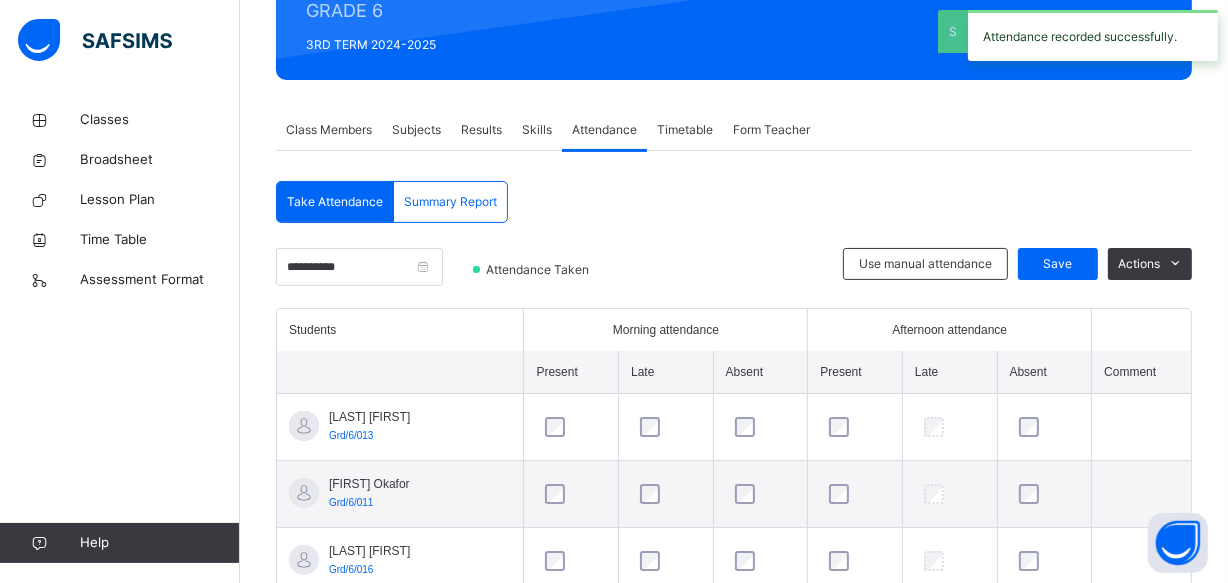 scroll, scrollTop: 480, scrollLeft: 0, axis: vertical 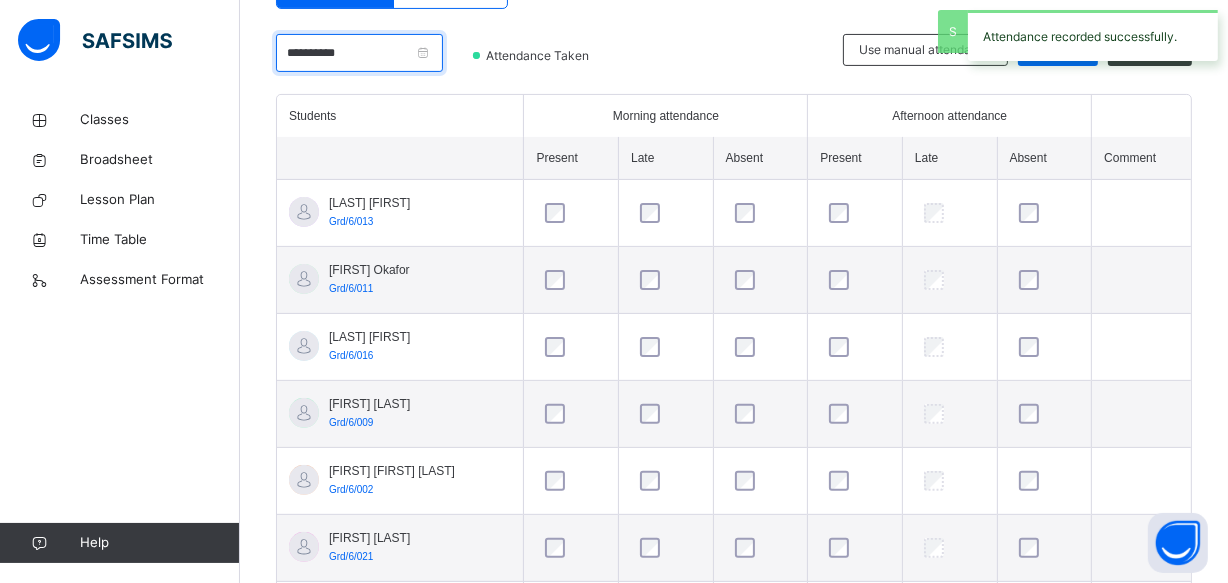 click on "**********" at bounding box center (359, 53) 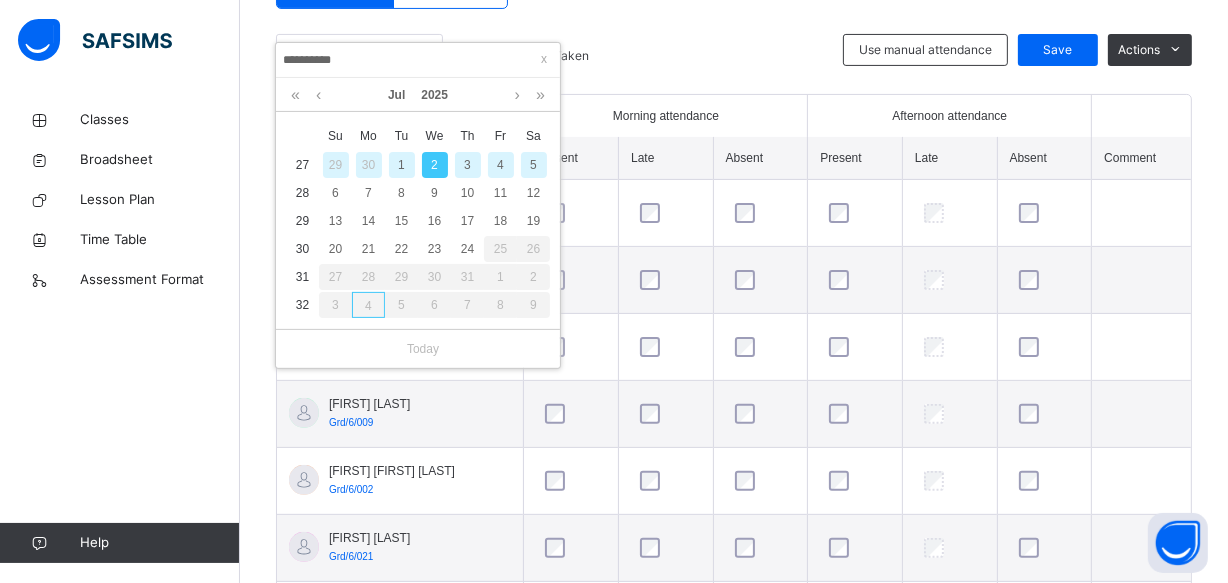click on "1" at bounding box center (402, 165) 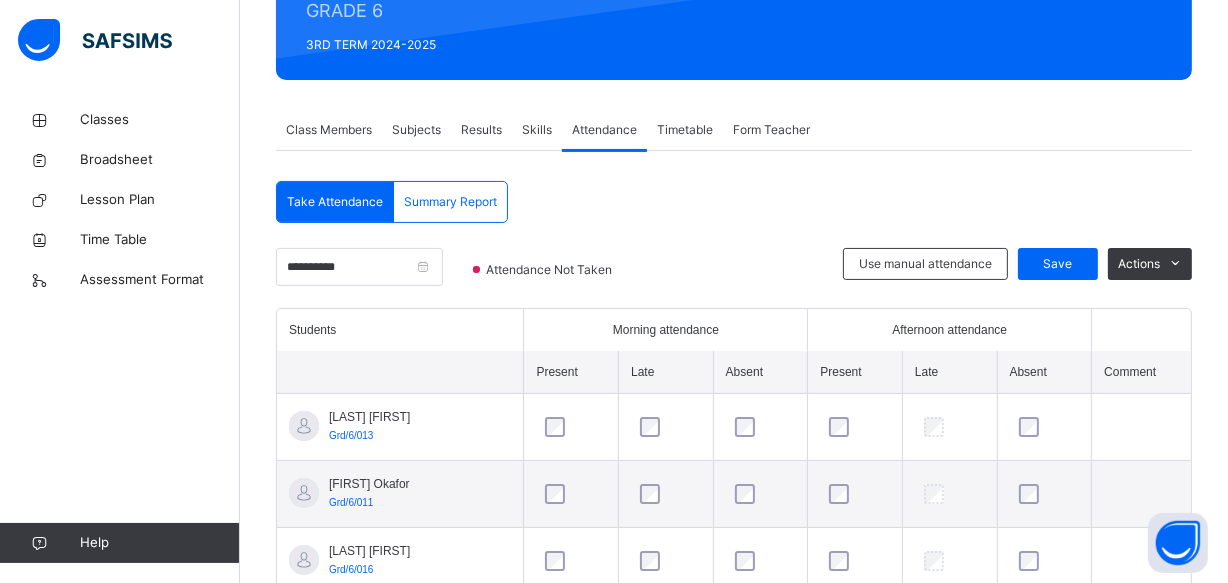 scroll, scrollTop: 480, scrollLeft: 0, axis: vertical 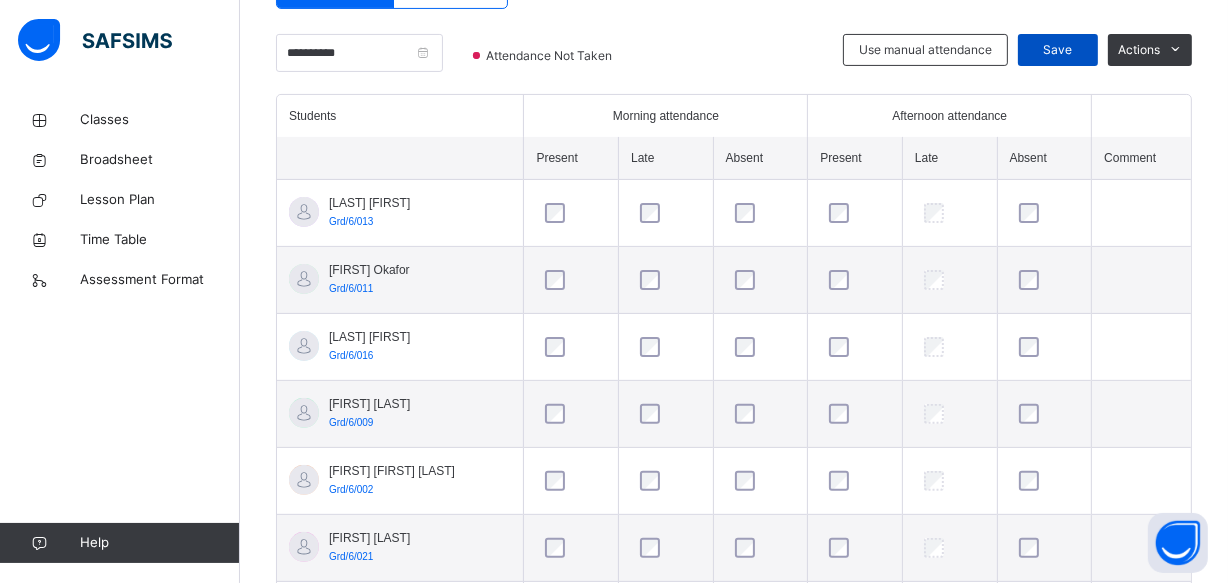 click on "Save" at bounding box center (1058, 50) 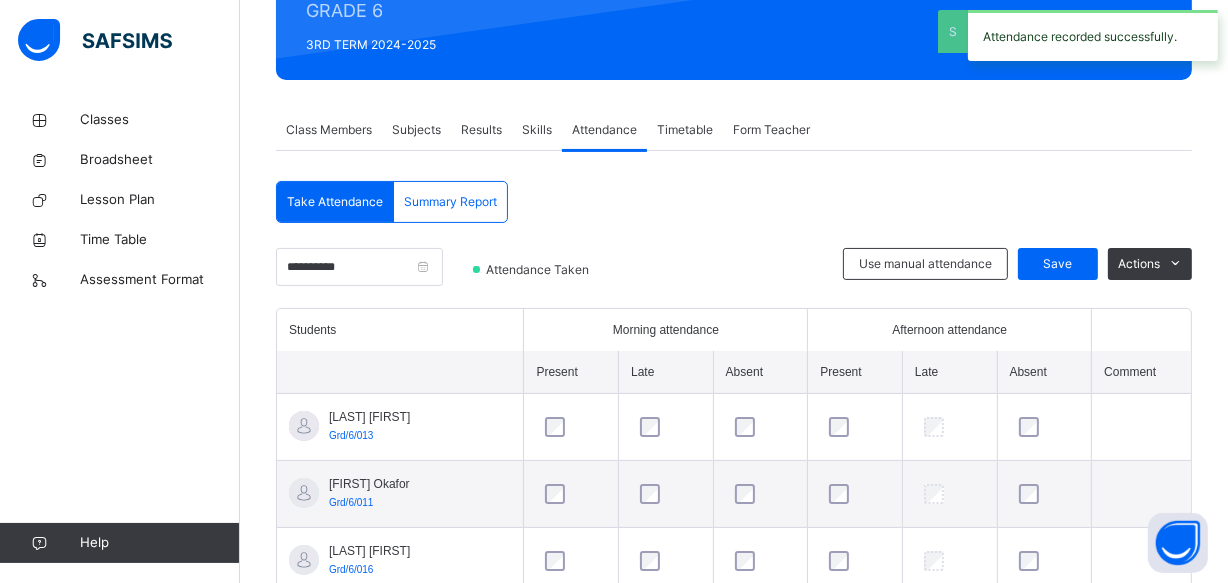 scroll, scrollTop: 480, scrollLeft: 0, axis: vertical 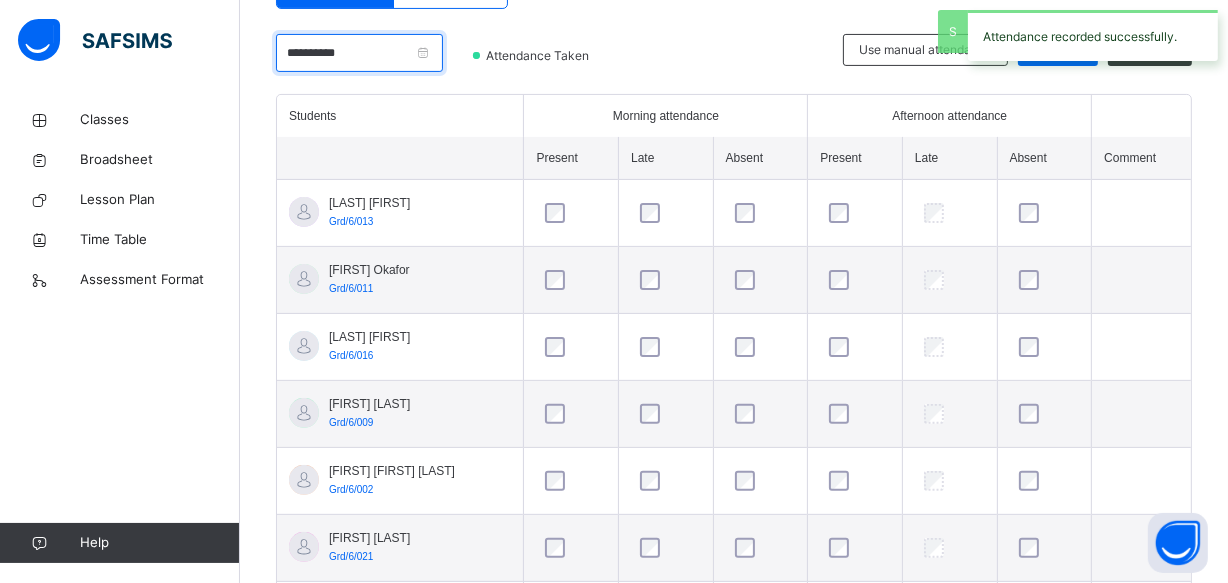 click on "**********" at bounding box center [359, 53] 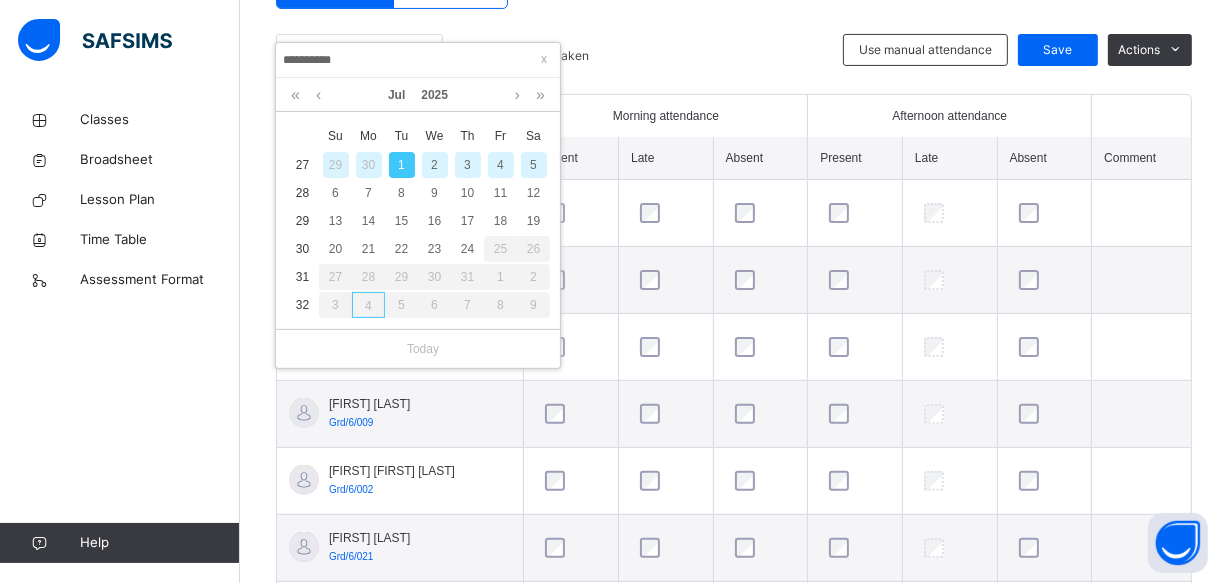 click on "30" at bounding box center (369, 165) 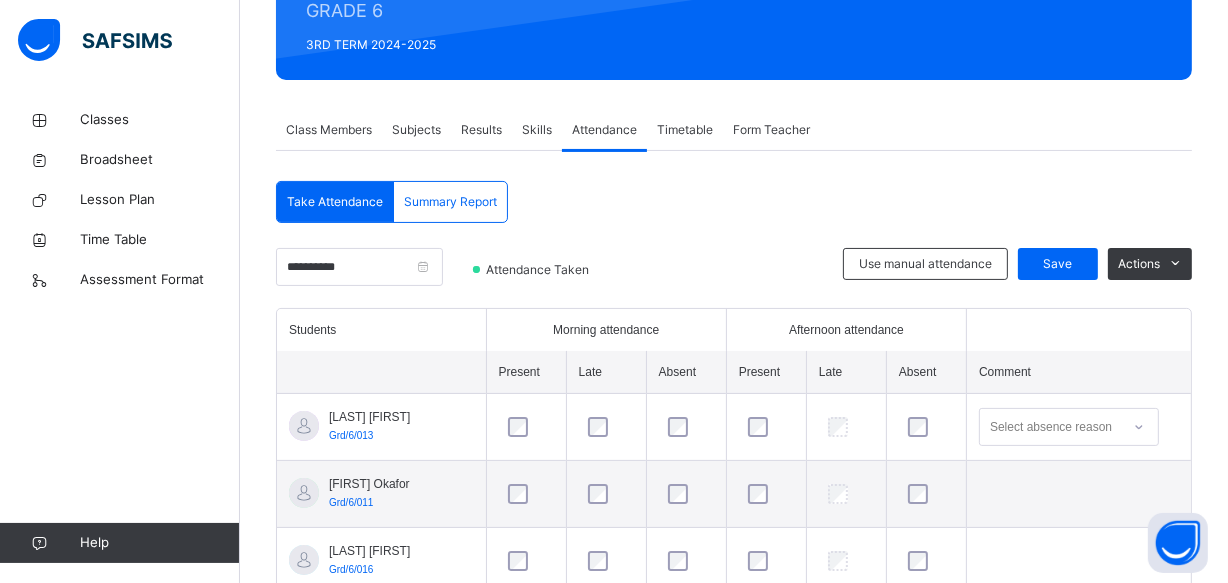 scroll, scrollTop: 480, scrollLeft: 0, axis: vertical 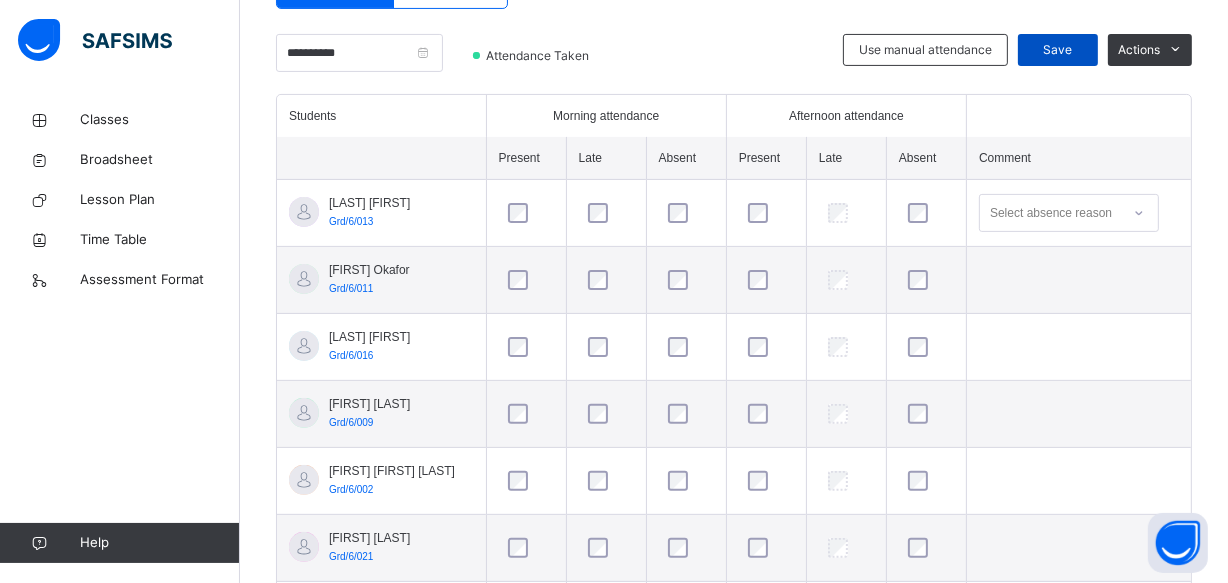 click on "Save" at bounding box center [1058, 50] 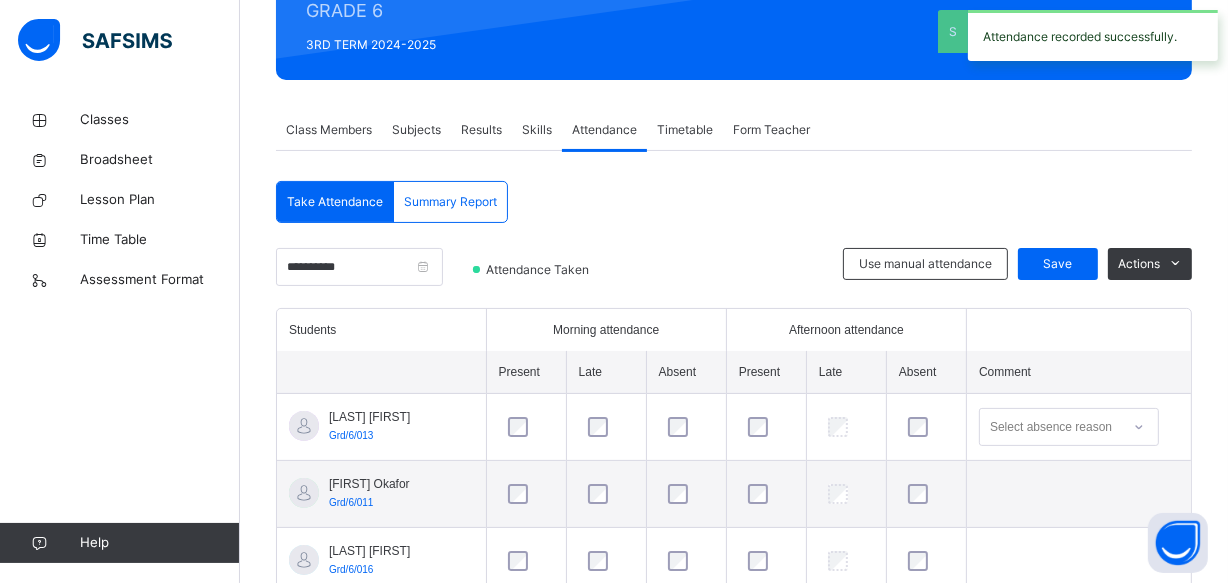 scroll, scrollTop: 480, scrollLeft: 0, axis: vertical 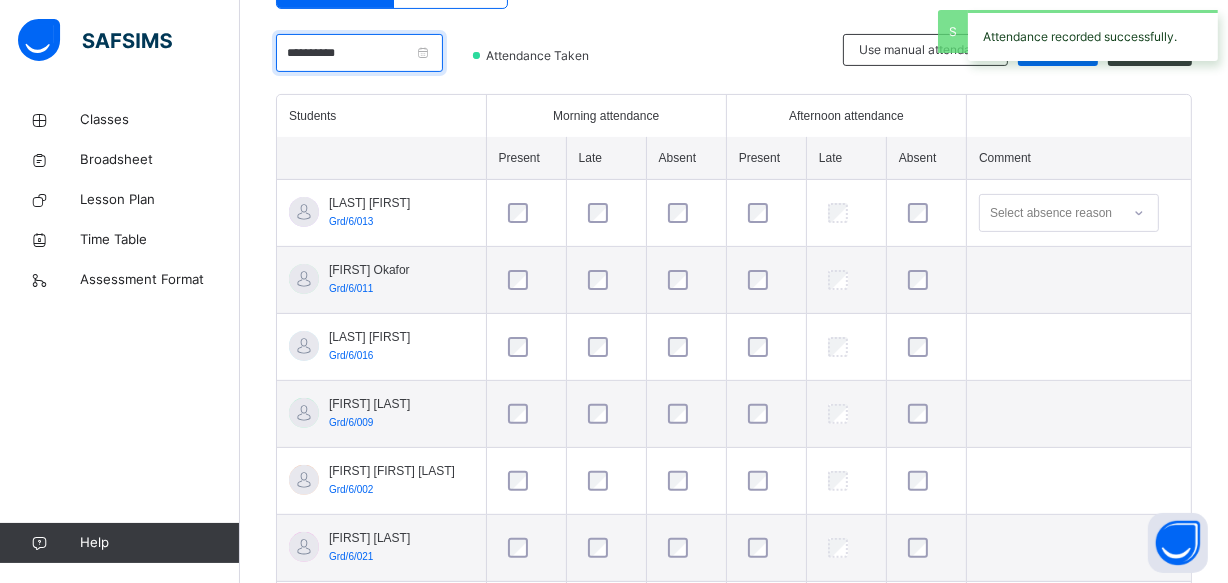 click on "**********" at bounding box center (359, 53) 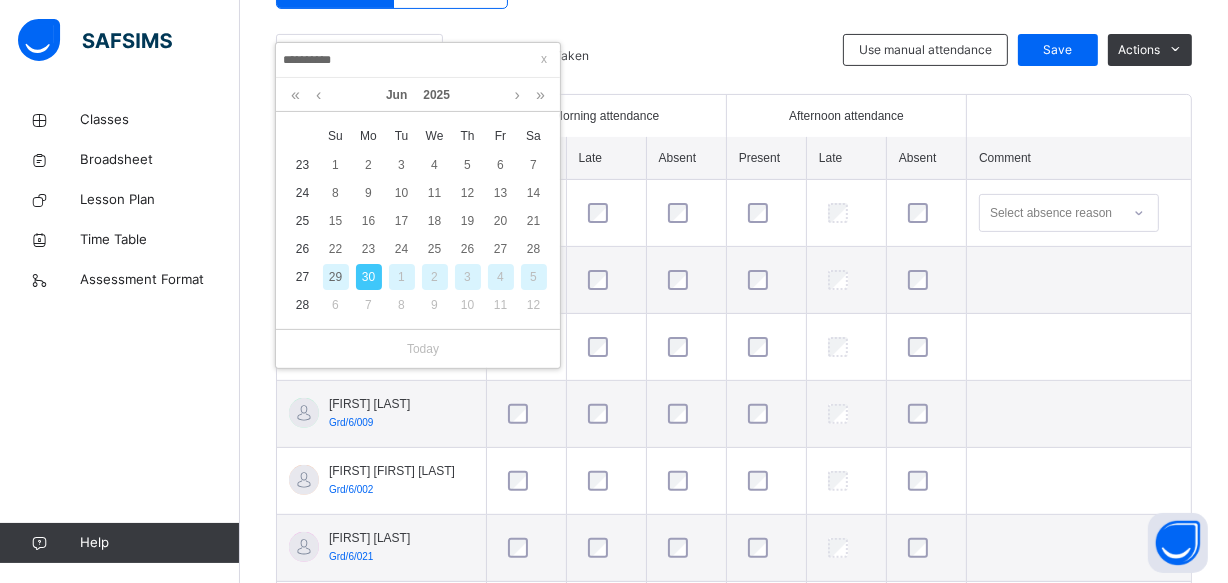 click on "30" at bounding box center [369, 277] 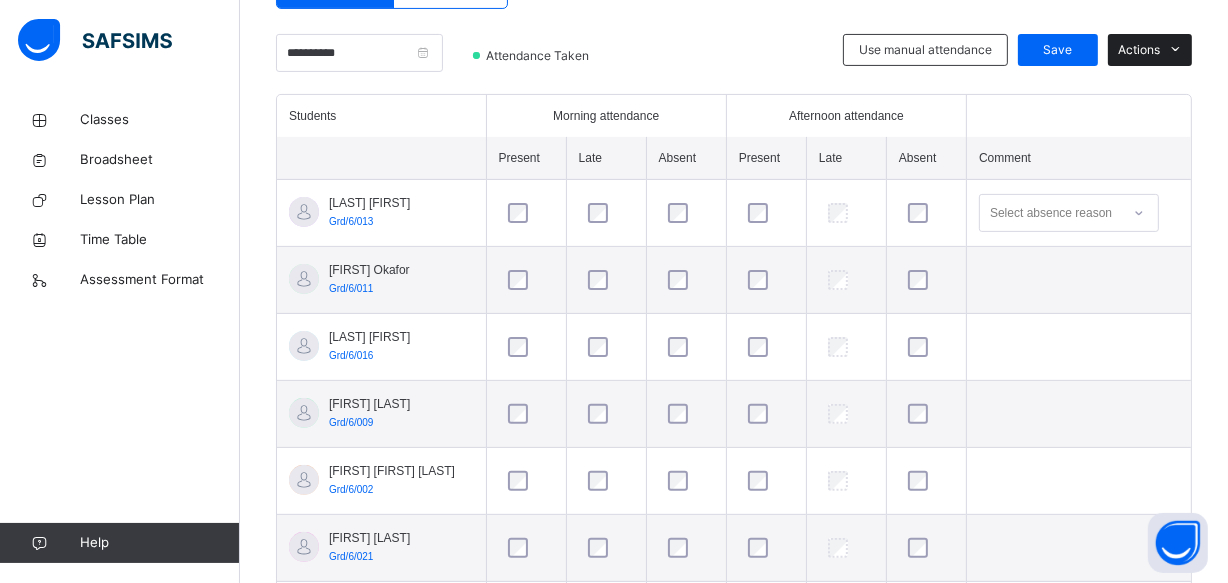 click at bounding box center [1176, 50] 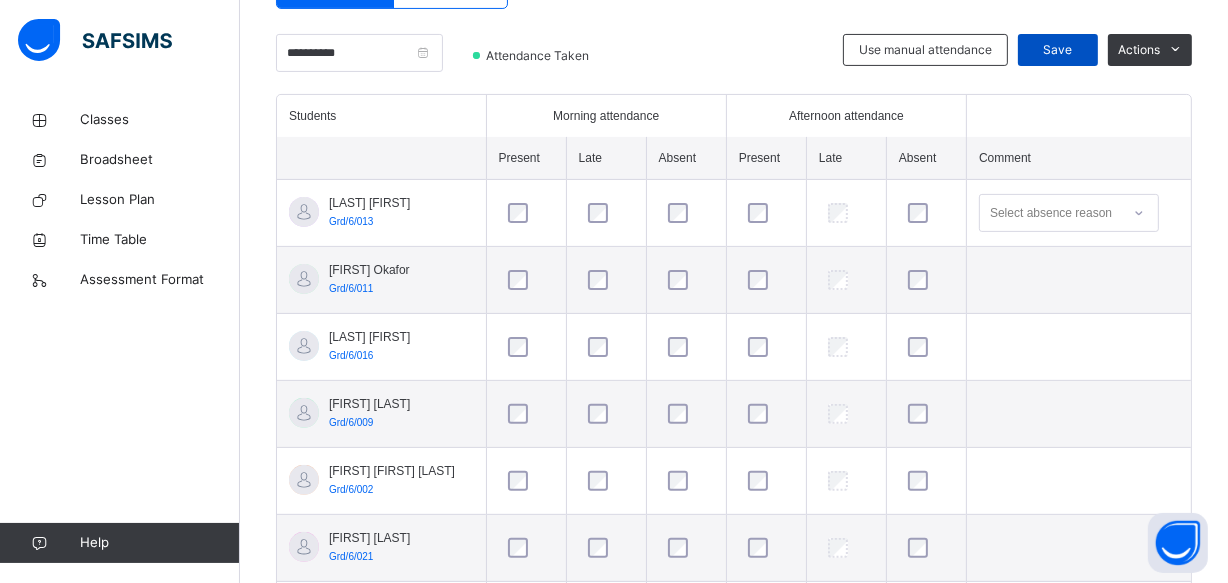 click on "Save" at bounding box center [1058, 50] 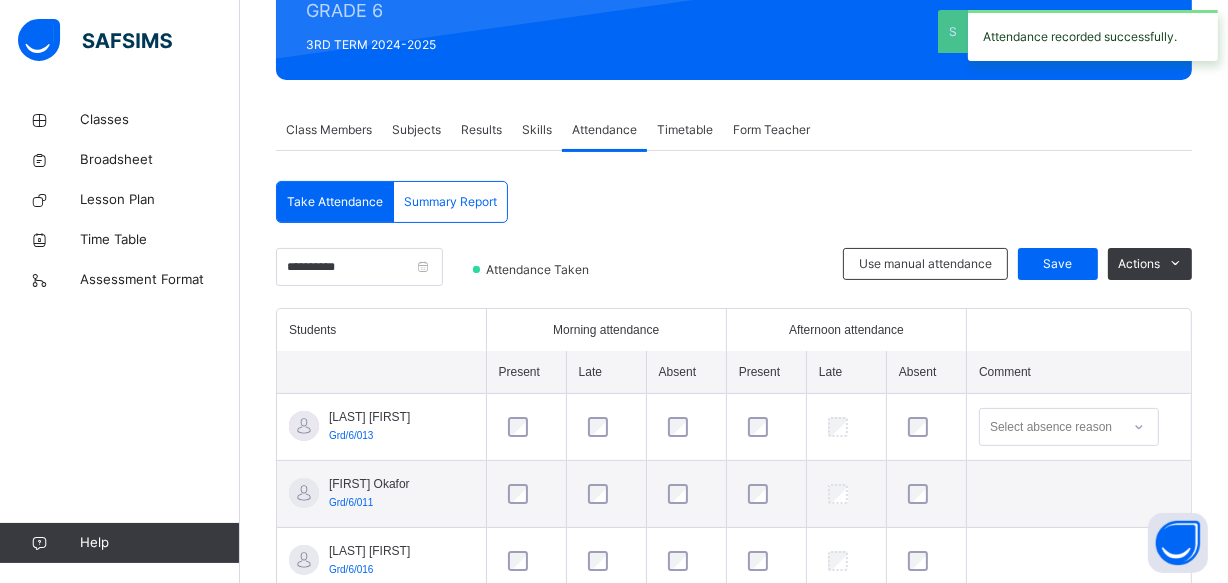 scroll, scrollTop: 480, scrollLeft: 0, axis: vertical 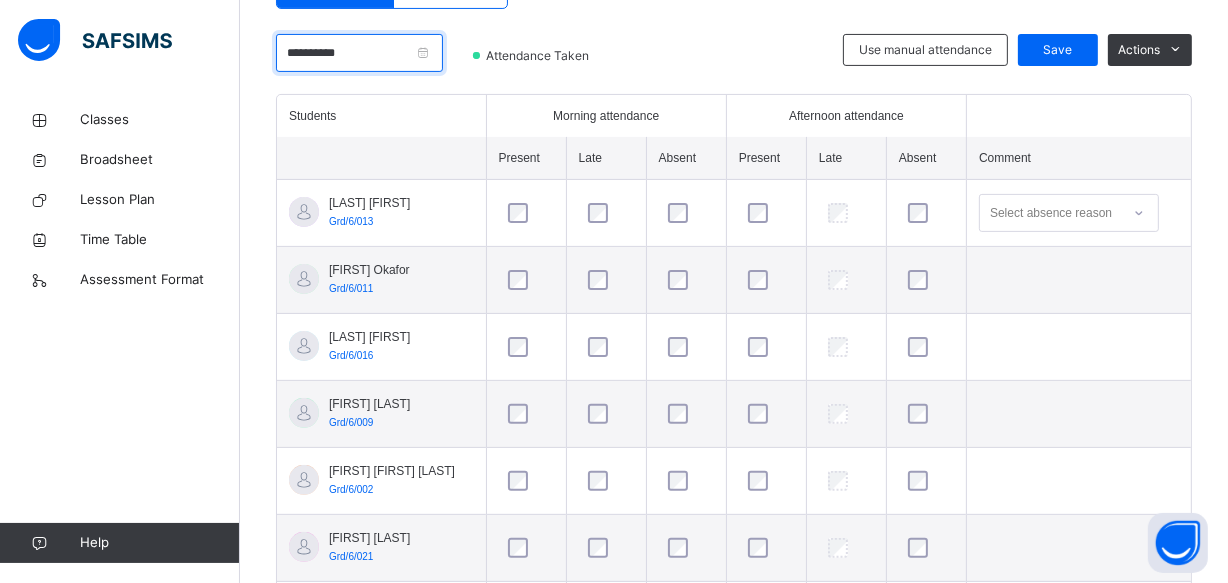 click on "**********" at bounding box center [359, 53] 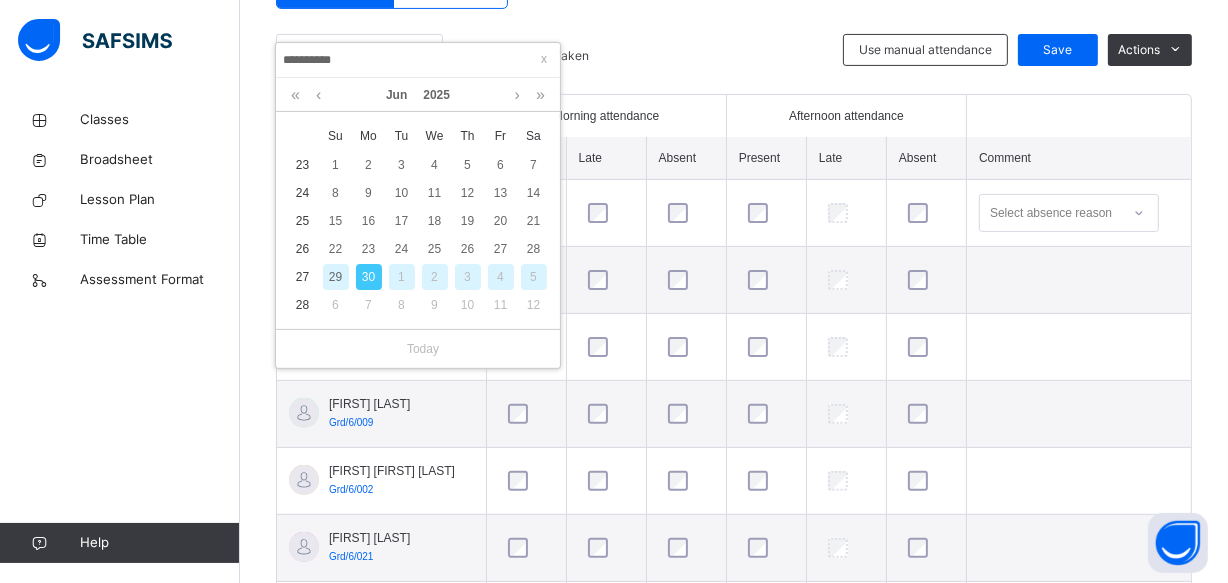 click on "1" at bounding box center (402, 277) 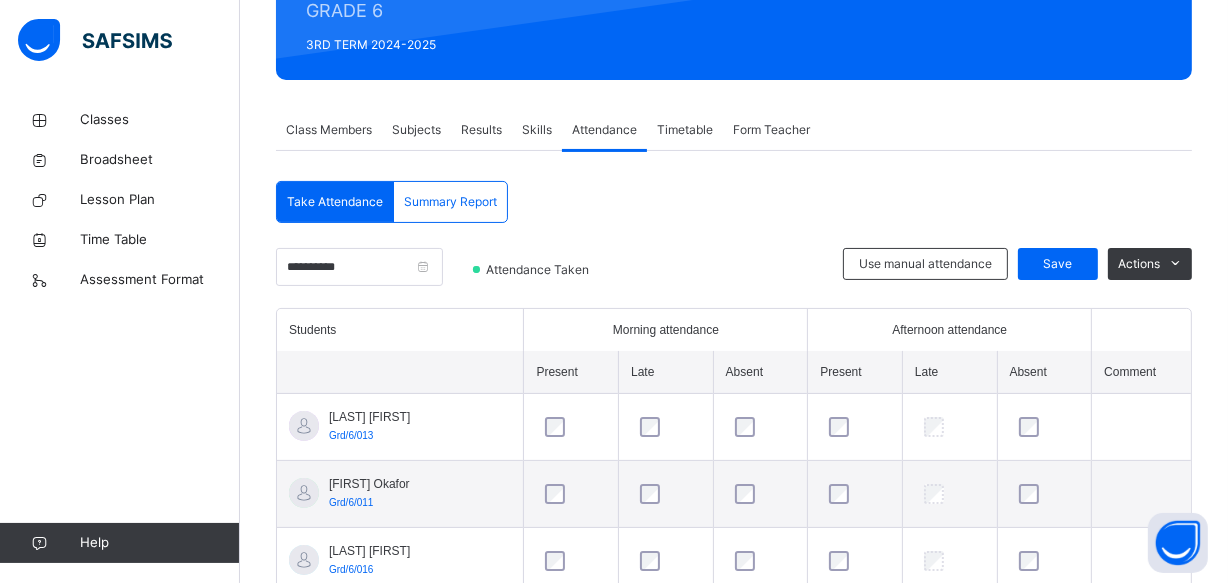 scroll, scrollTop: 480, scrollLeft: 0, axis: vertical 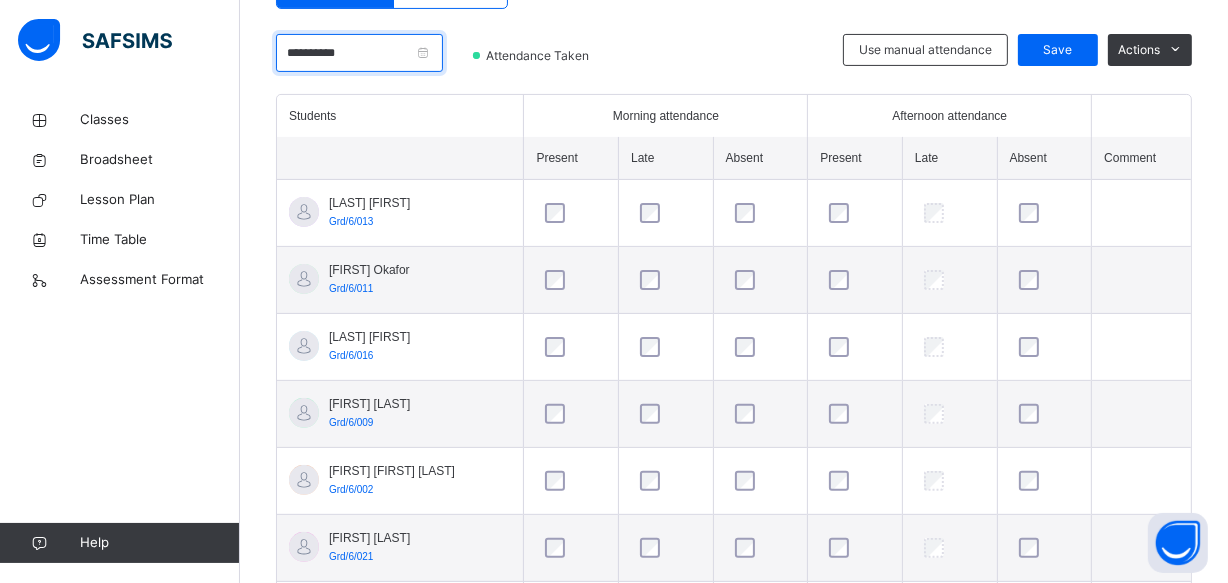 click on "**********" at bounding box center [359, 53] 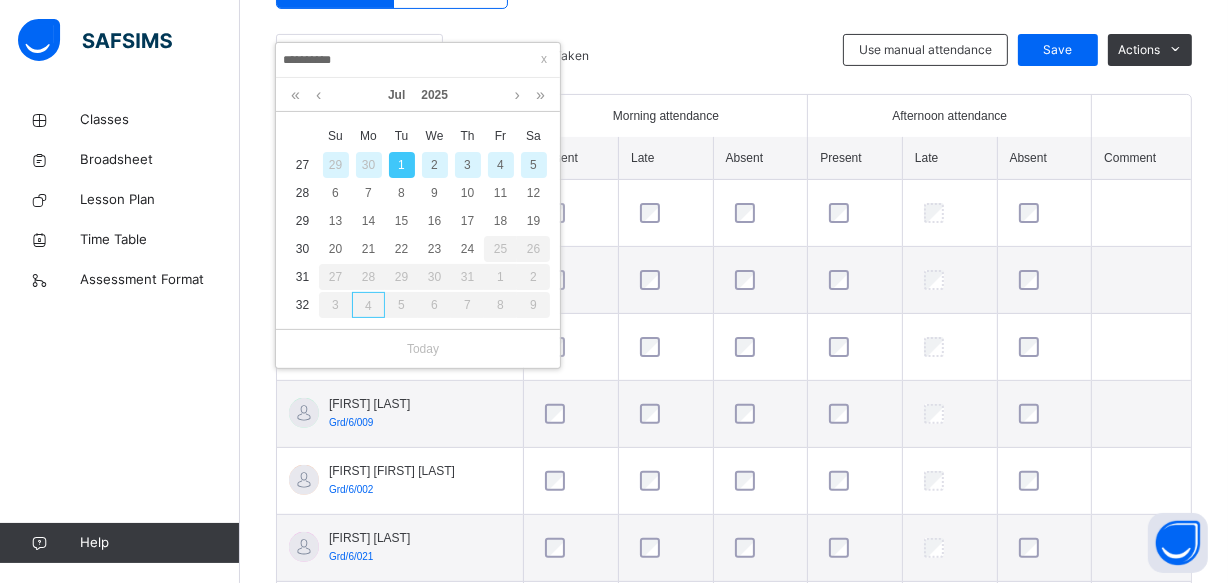 click on "2" at bounding box center (435, 165) 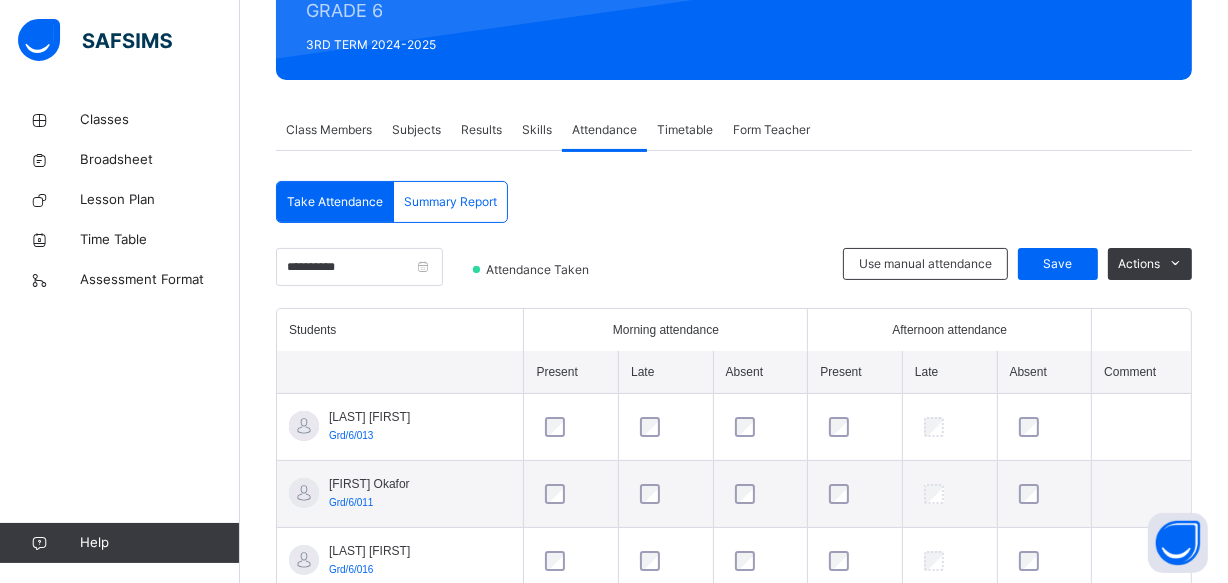 scroll, scrollTop: 480, scrollLeft: 0, axis: vertical 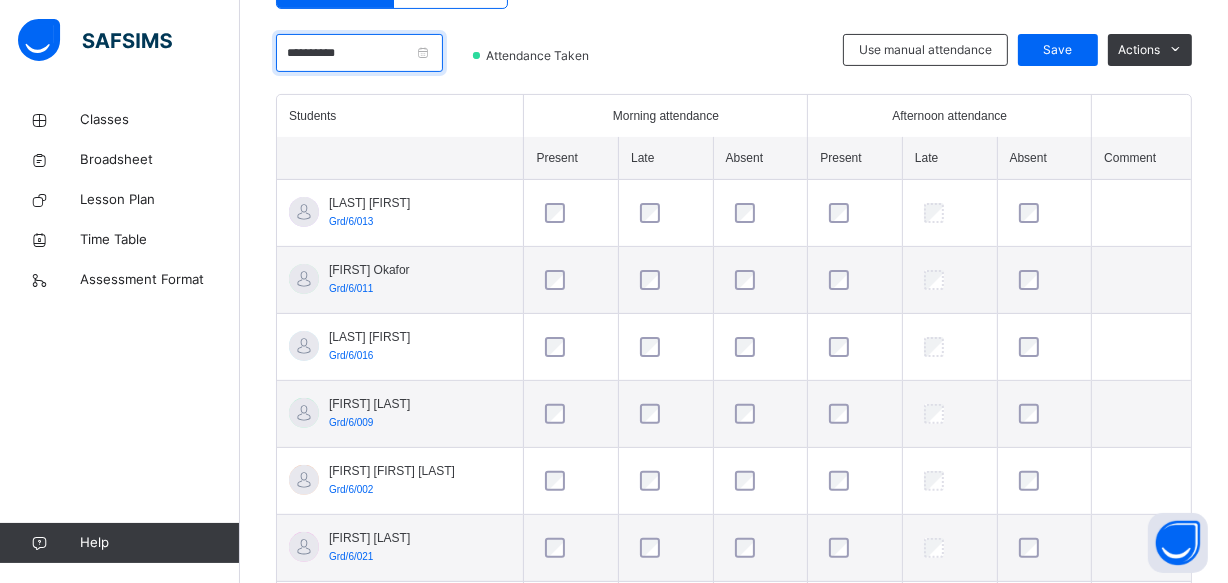 click on "**********" at bounding box center (359, 53) 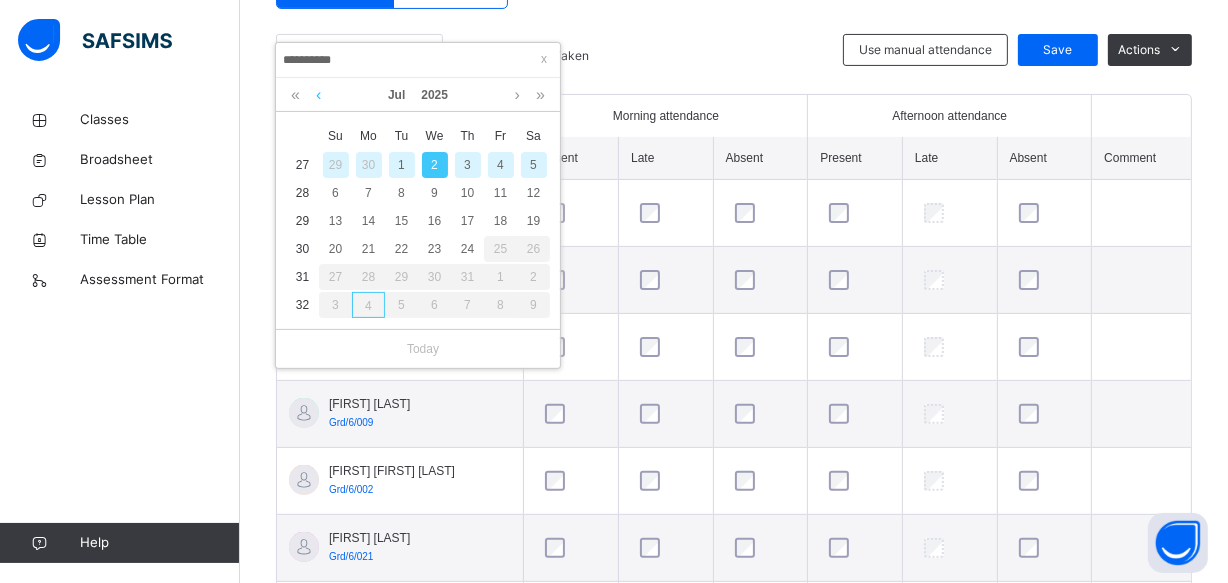 click at bounding box center (318, 95) 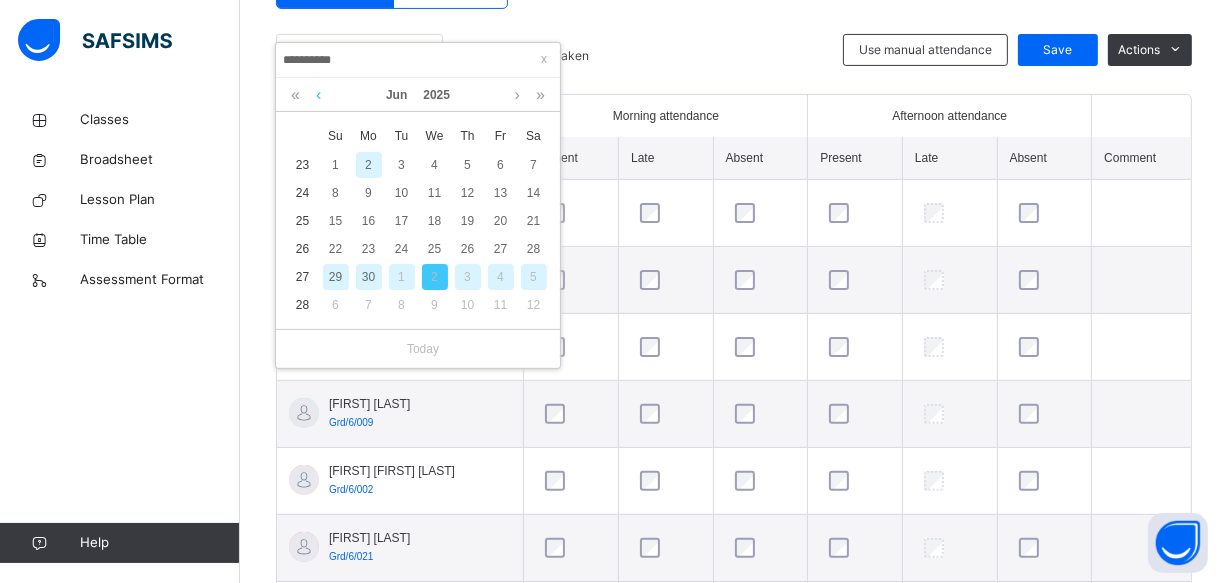 click at bounding box center (318, 95) 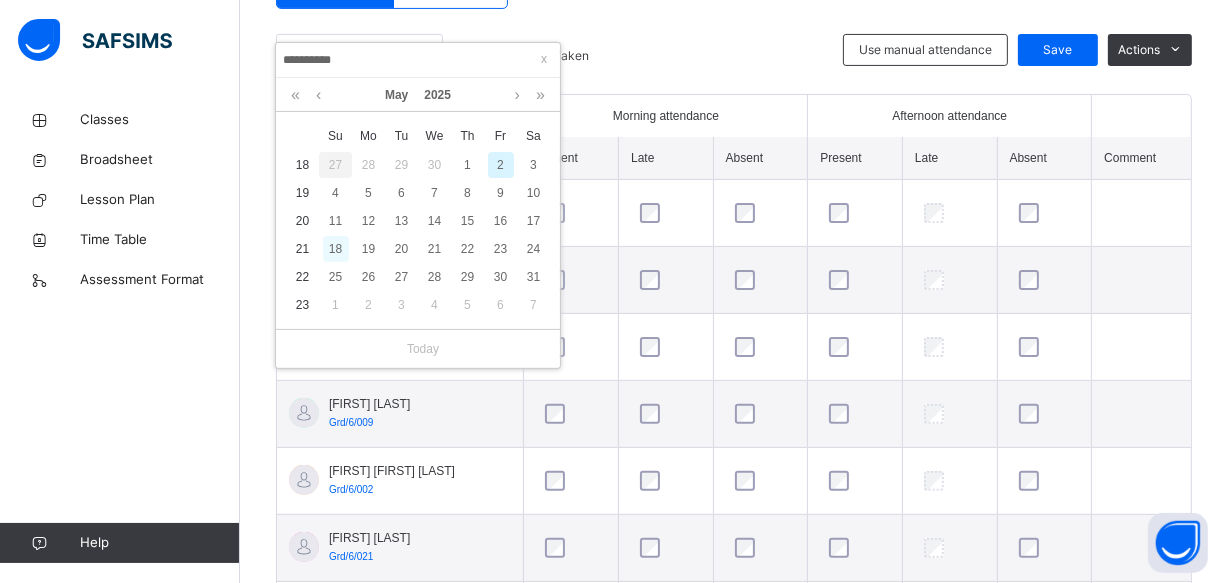 click on "18" at bounding box center [336, 249] 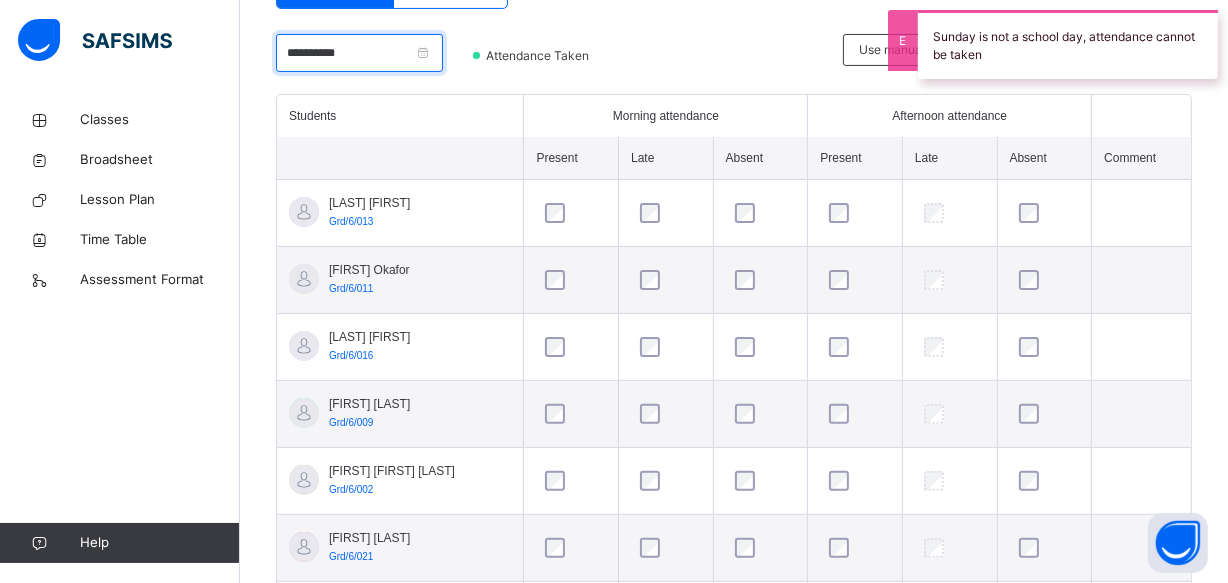 click on "**********" at bounding box center [359, 53] 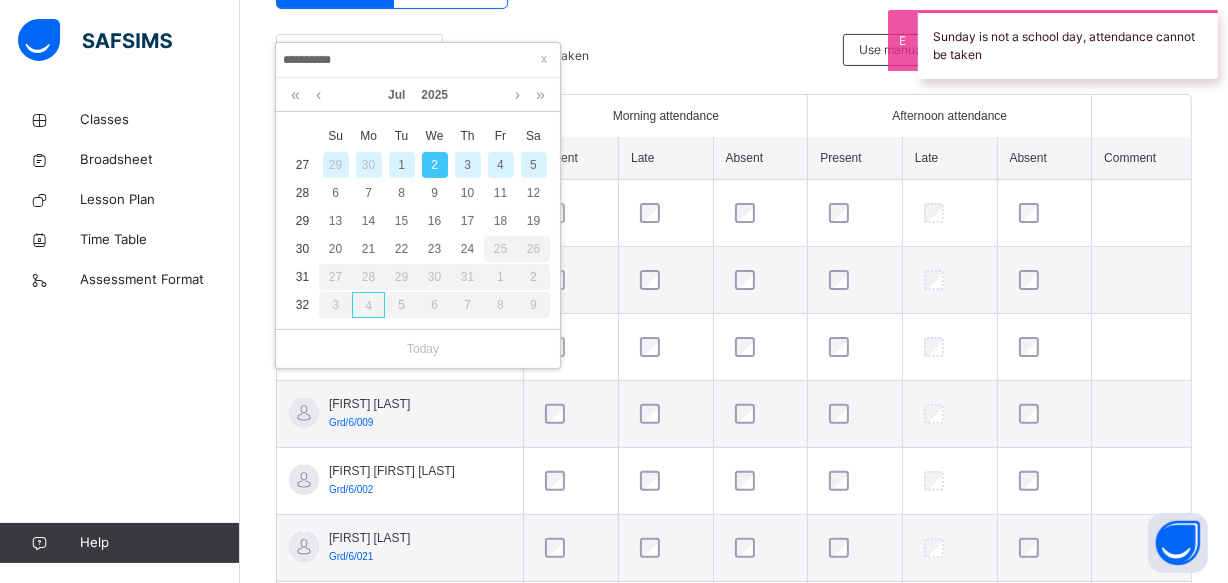 click on "**********" at bounding box center (418, 60) 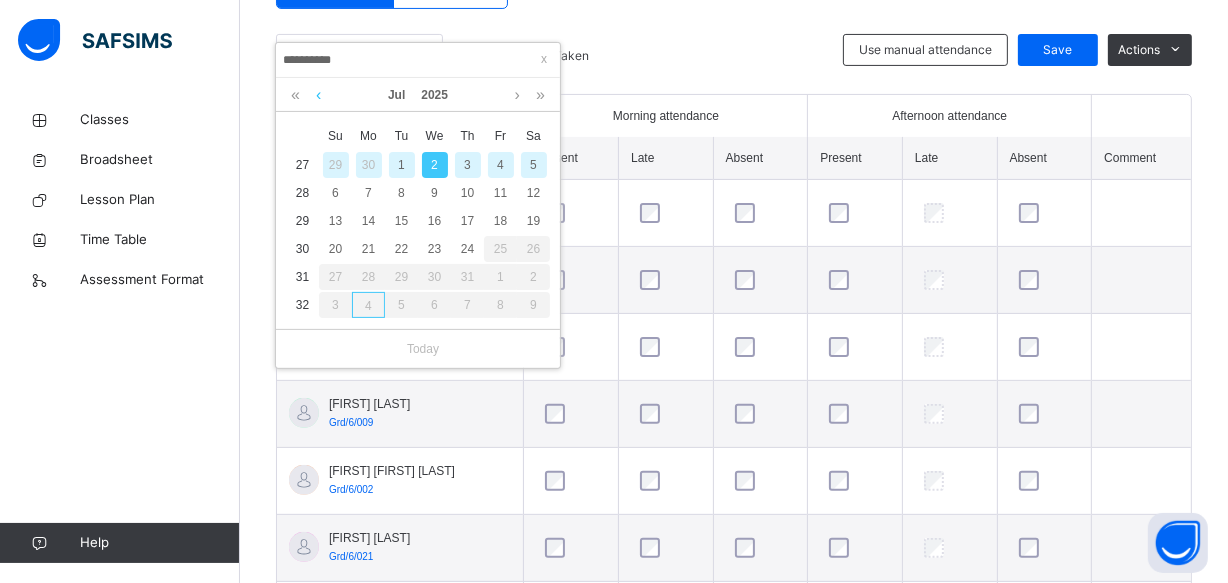 click at bounding box center [318, 95] 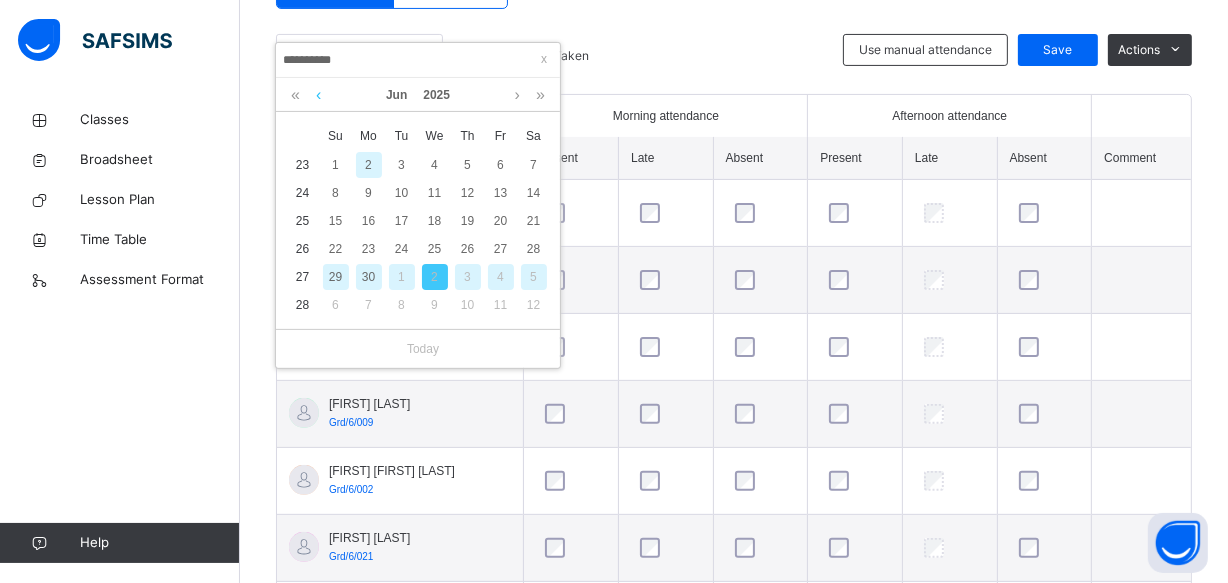 click at bounding box center (318, 95) 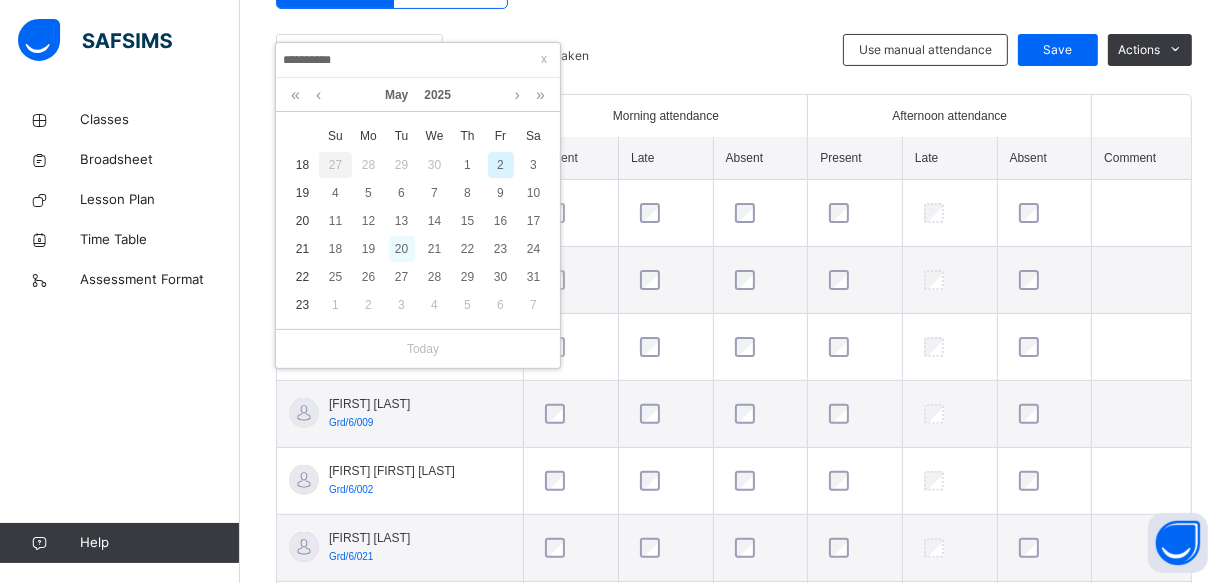click on "20" at bounding box center [402, 249] 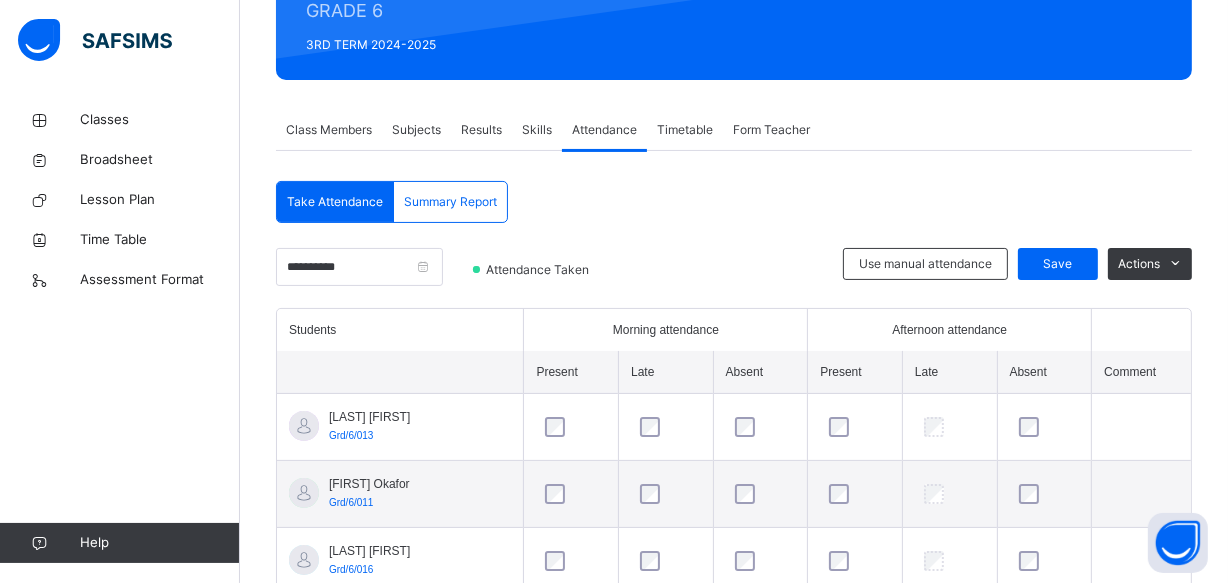 scroll, scrollTop: 480, scrollLeft: 0, axis: vertical 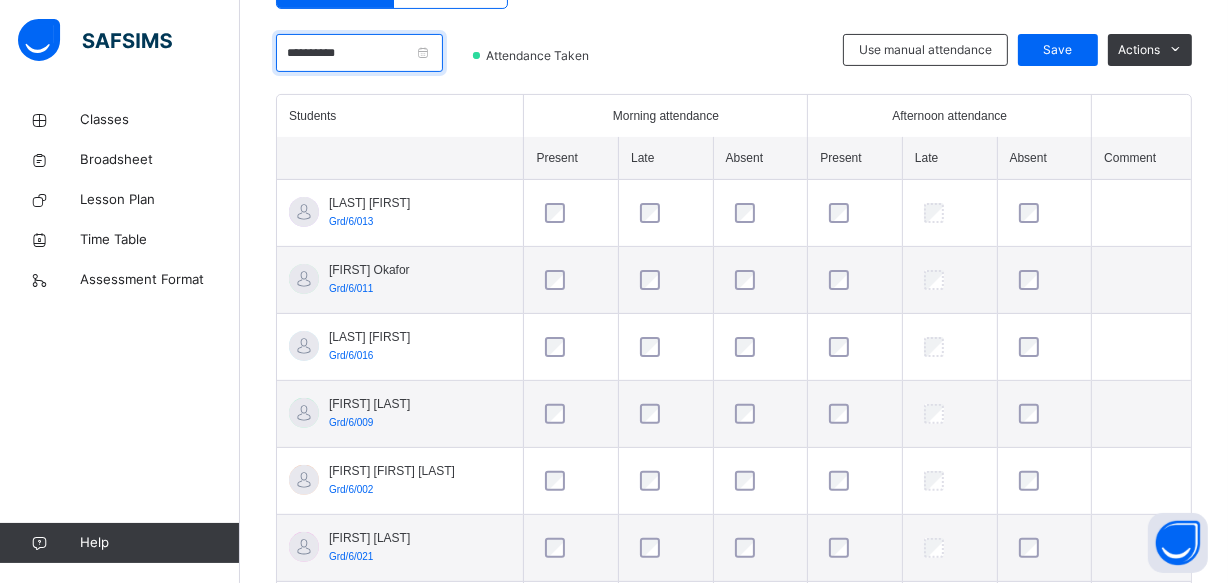 click on "**********" at bounding box center [359, 53] 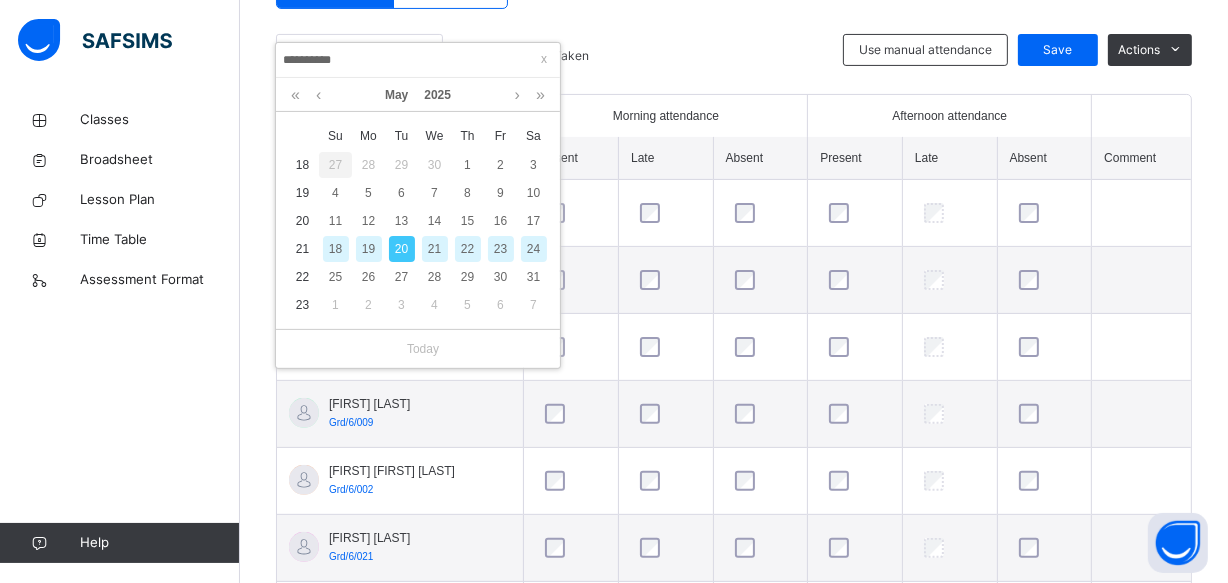 click on "21" at bounding box center [435, 249] 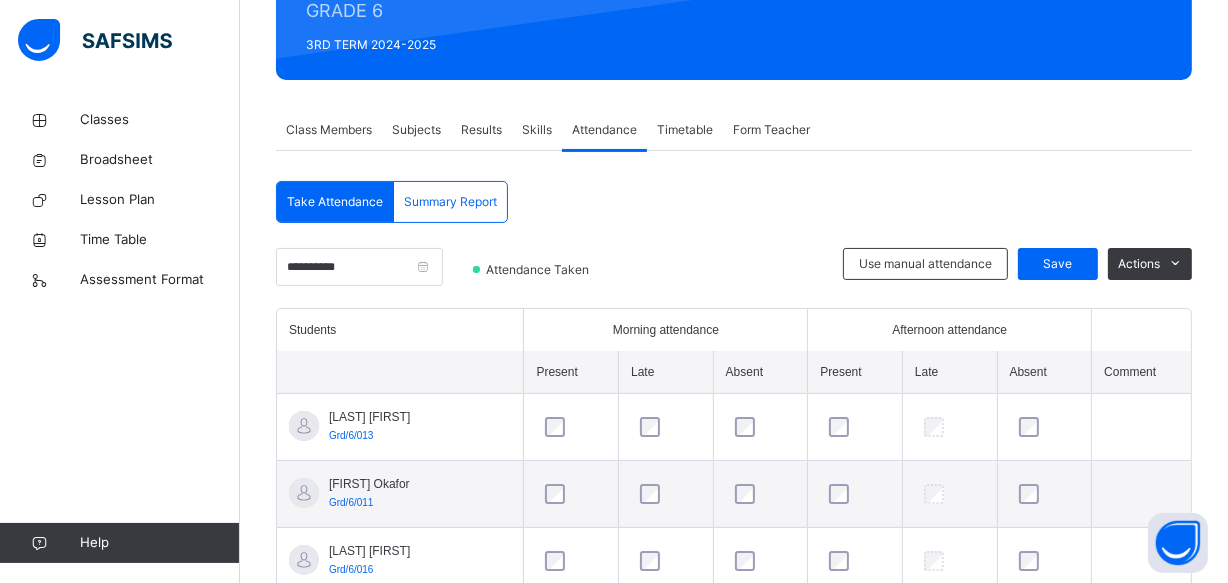 scroll, scrollTop: 480, scrollLeft: 0, axis: vertical 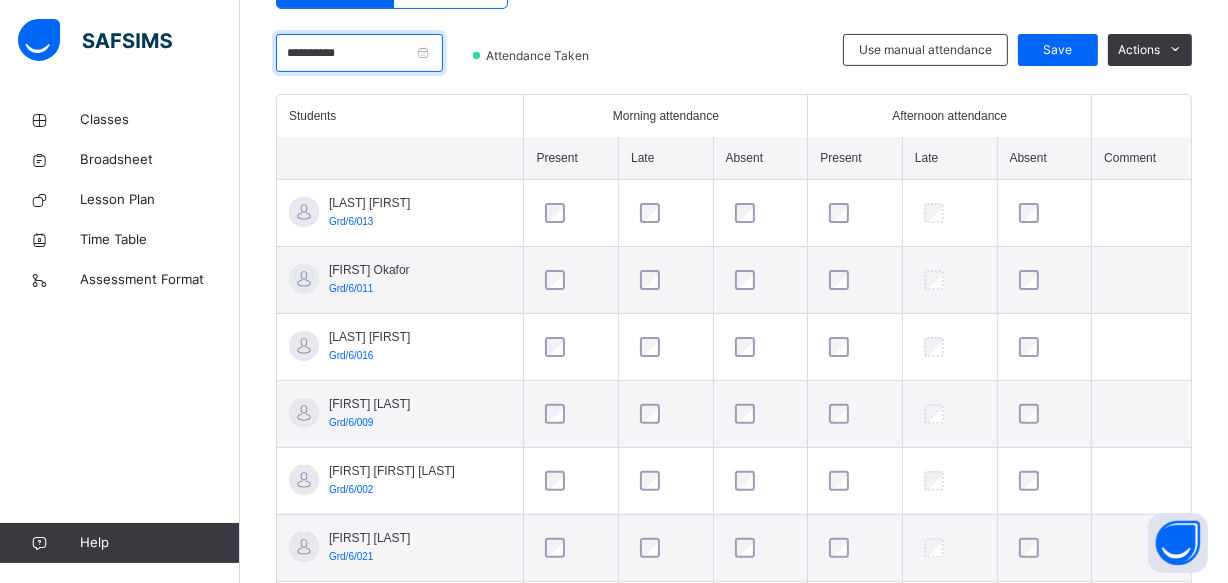 click on "**********" at bounding box center [359, 53] 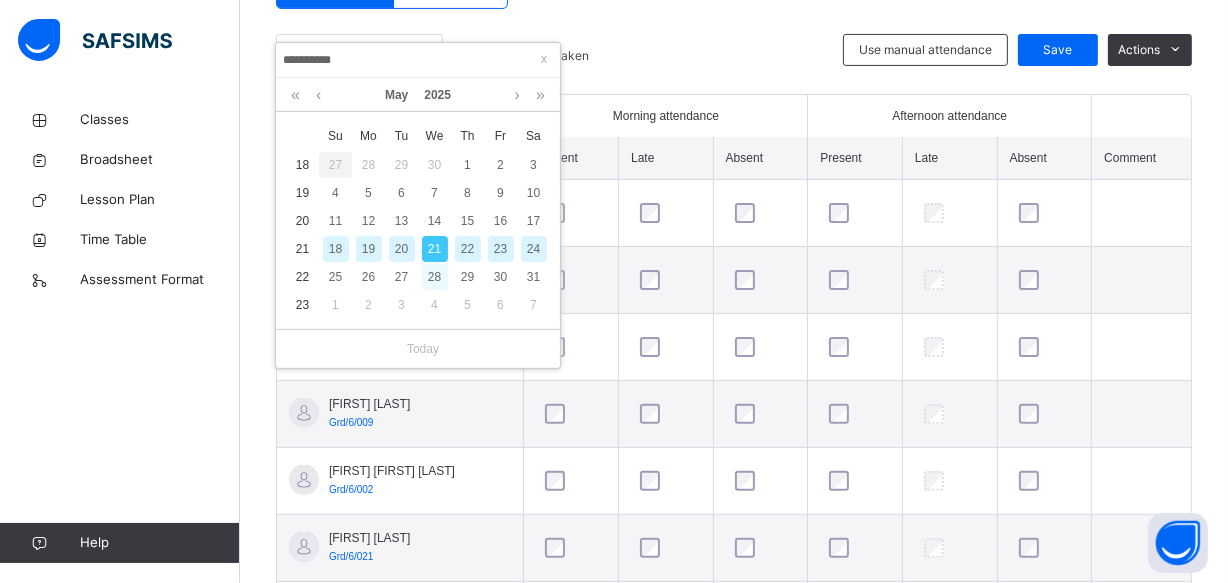 click on "28" at bounding box center [435, 277] 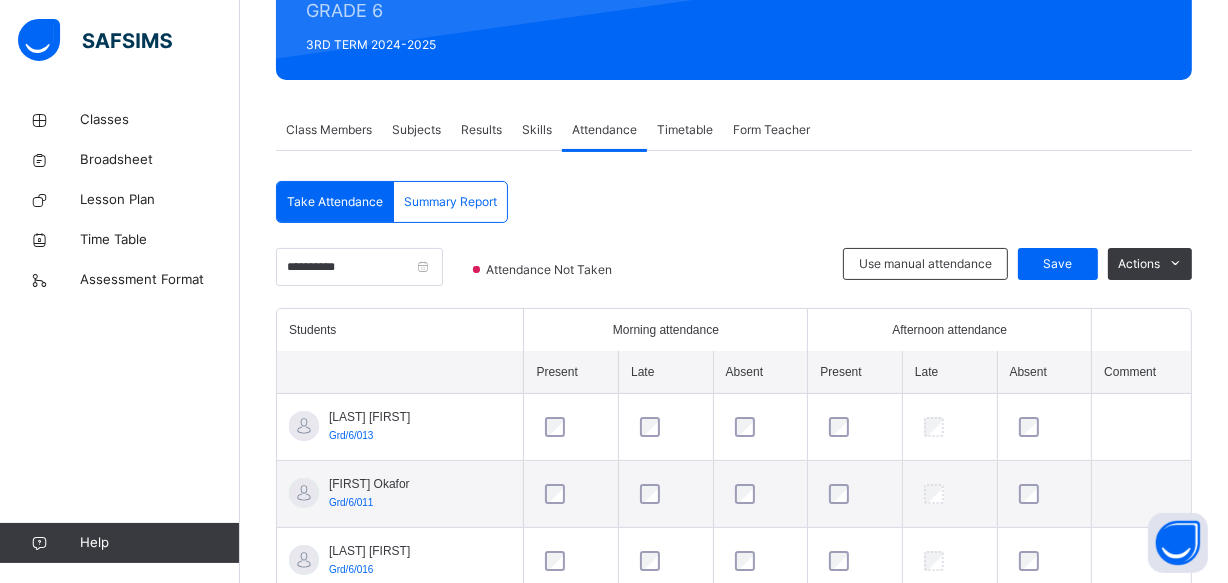 scroll, scrollTop: 480, scrollLeft: 0, axis: vertical 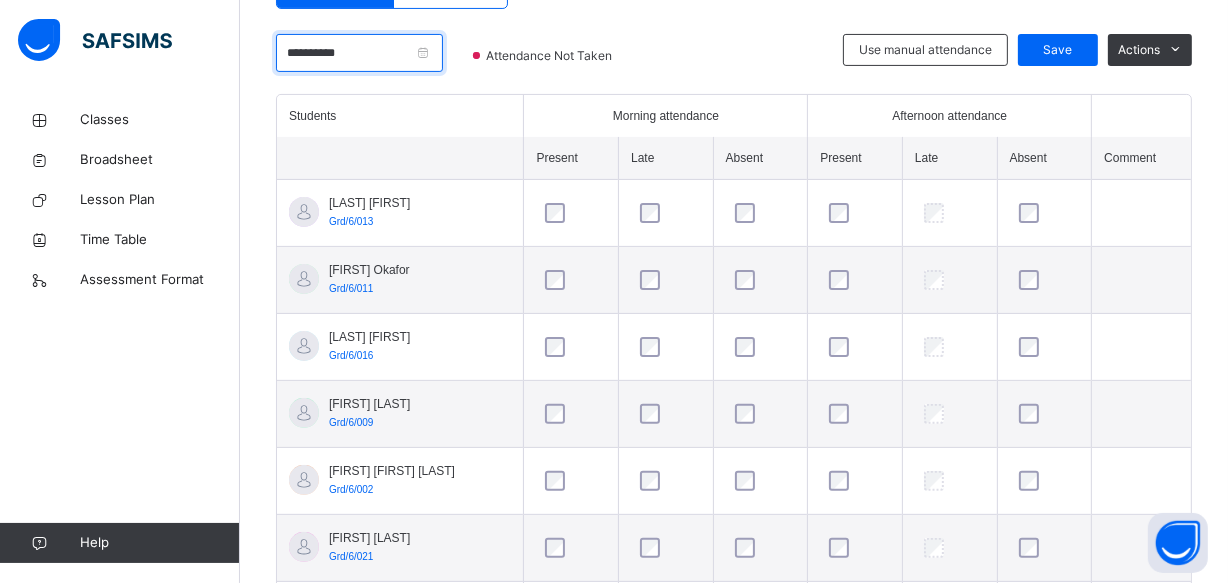 click on "**********" at bounding box center [359, 53] 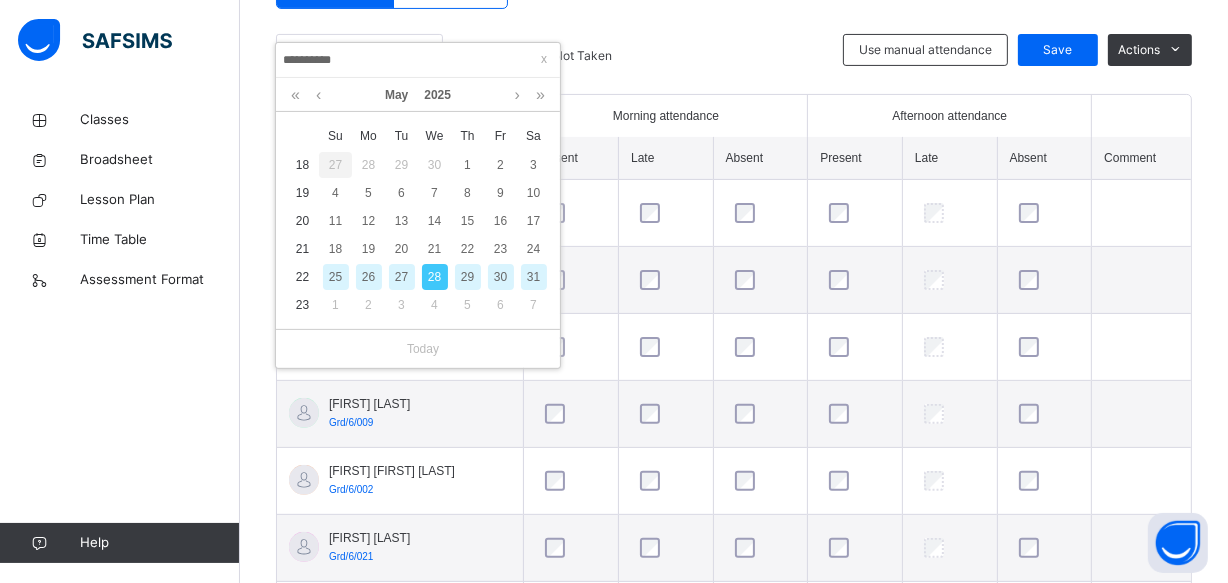 click on "27" at bounding box center [402, 277] 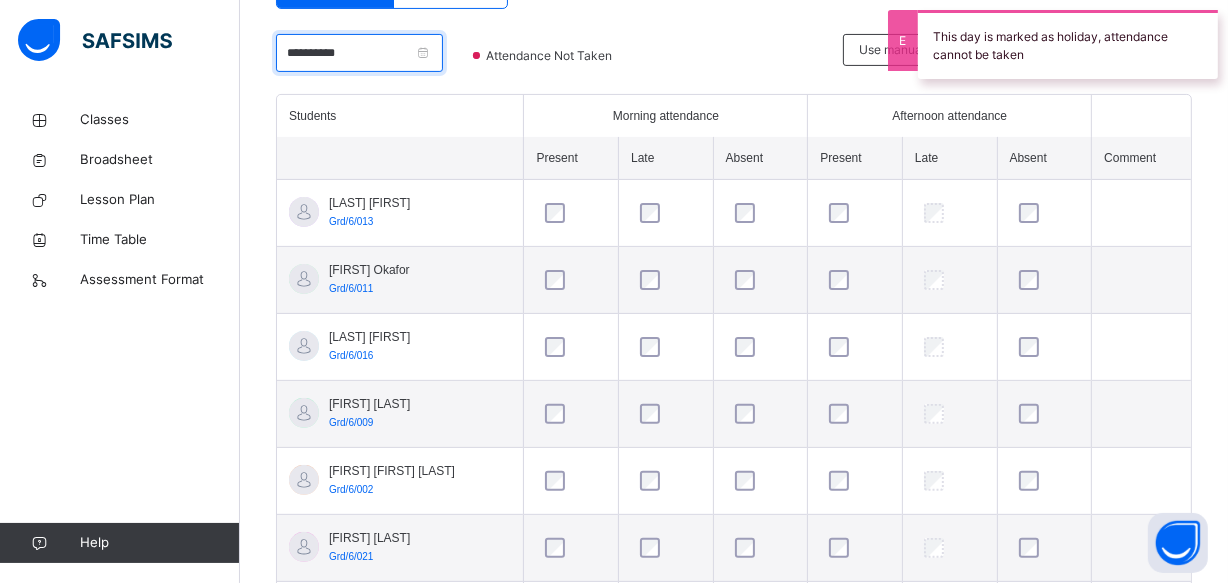 click on "**********" at bounding box center (359, 53) 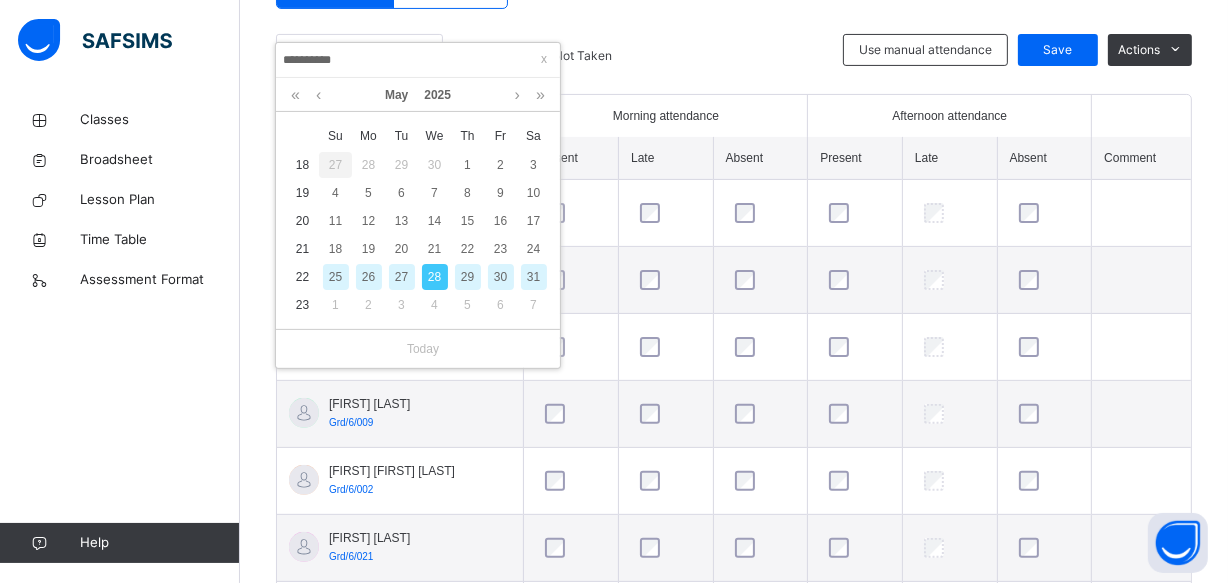 click on "26" at bounding box center [369, 277] 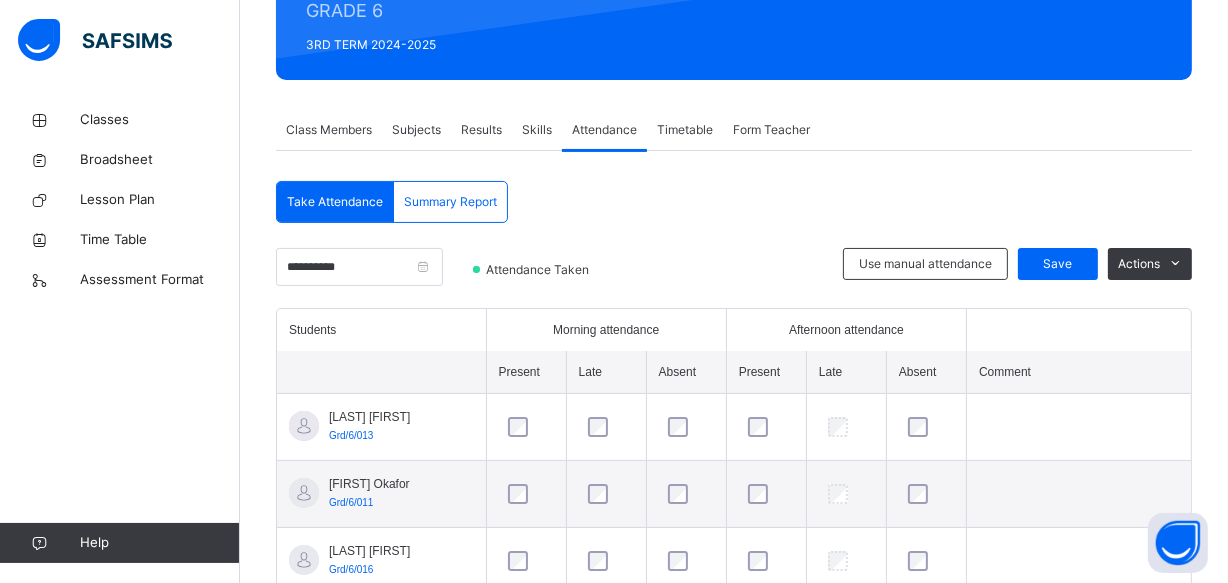 scroll, scrollTop: 480, scrollLeft: 0, axis: vertical 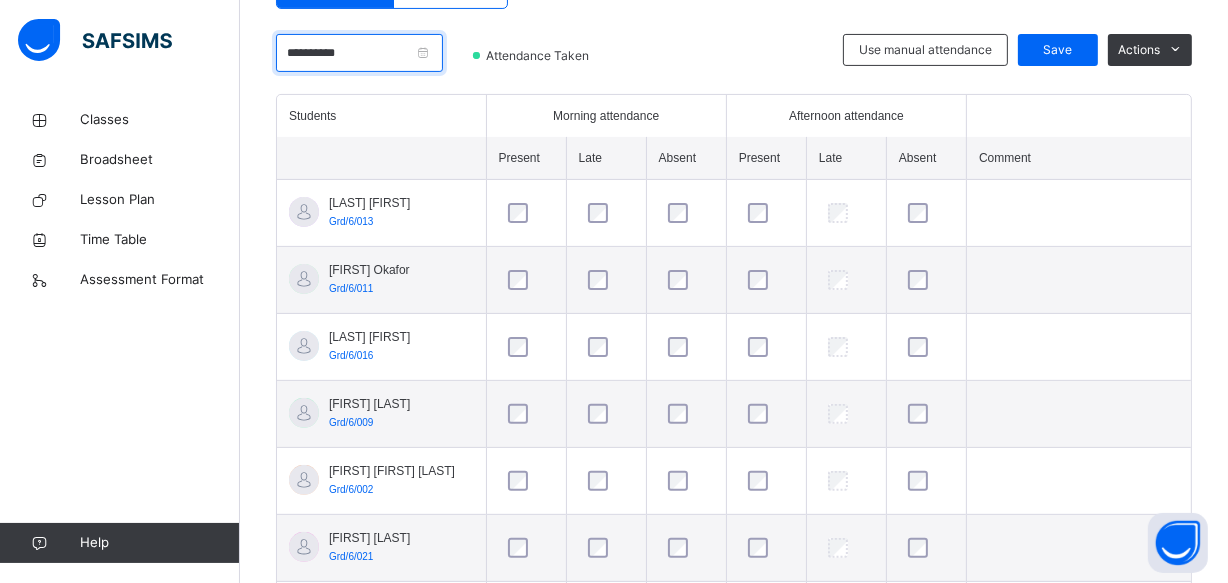 click on "**********" at bounding box center (359, 53) 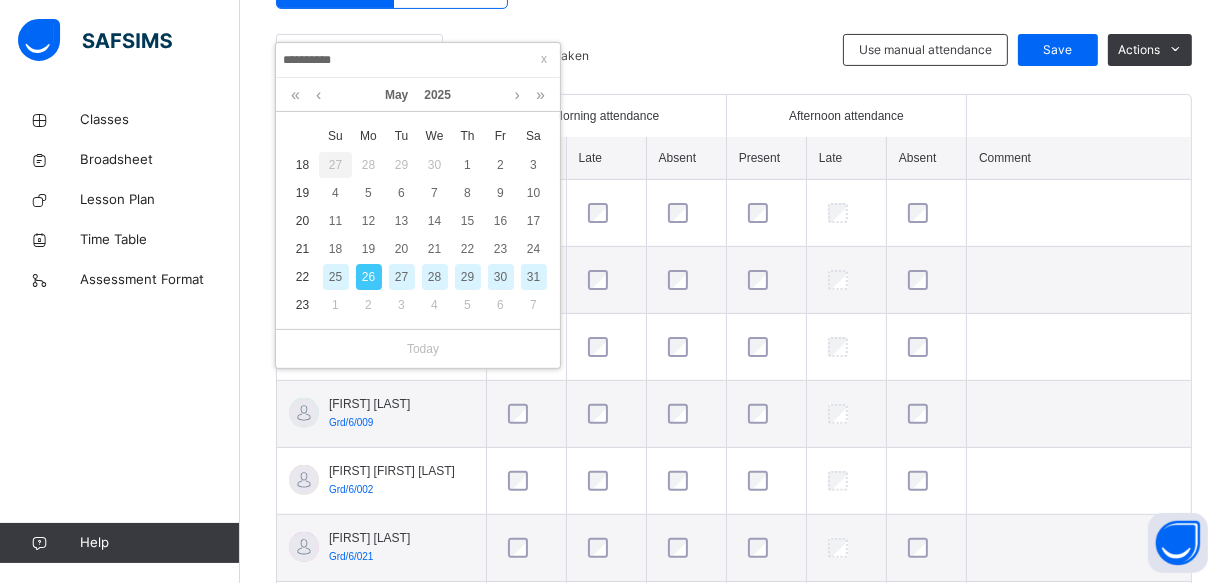 click on "28" at bounding box center [435, 277] 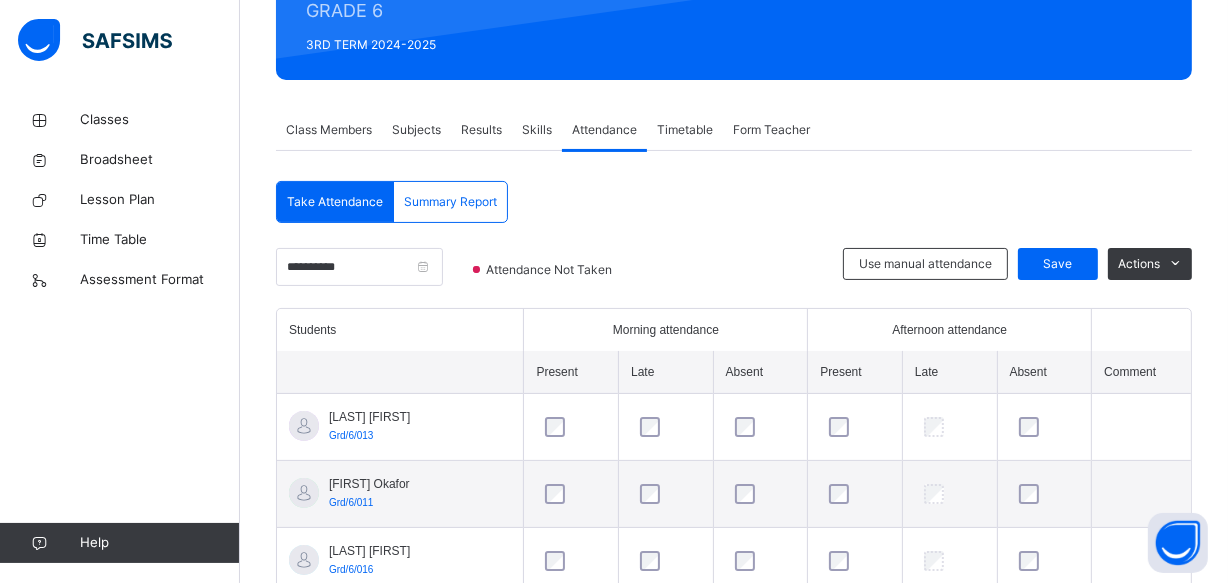 scroll, scrollTop: 480, scrollLeft: 0, axis: vertical 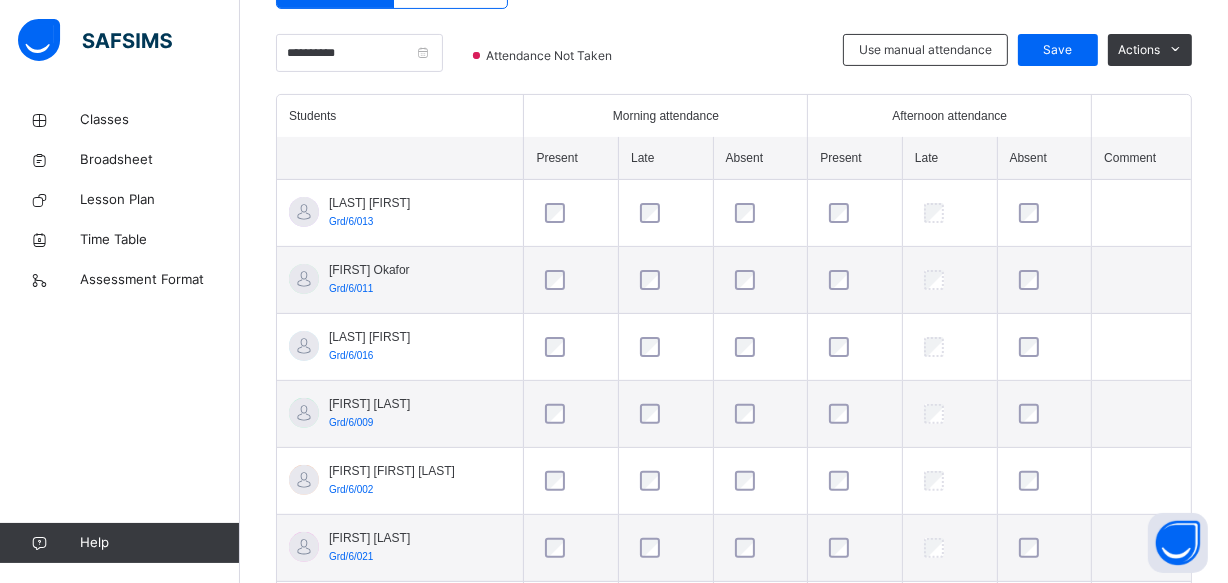 click on "Back  / GRADE 6 . GRADE 6  GRADE 6 3RD TERM [YEAR]-[YEAR] Class Members Subjects Results Skills Attendance Timetable Form Teacher Attendance More Options   22  Students in class Download Pdf Report Excel Report View subject profile Star Learners Nursery & Primary School Date: [DATE], [TIME] Class Members Class:  GRADE 6 . Total no. of Students:  22 Term:  3RD TERM Session:  [YEAR]-[YEAR] S/NO Admission No. Last Name First Name Other Name 1 Grd/6/013 [FIRST] [LAST] 2 Grd/6/011 Okafor [FIRST]   Okafor Grd/6/011 [FIRST] [LAST] Grd/6/016 Boluwatife  Ojo Grd/6/009 [FIRST] Confide [LAST] Grd/6/002 [FIRST]  [LAST] Grd/6/021 [FIRST]  [LAST] Grd/6/007 [FIRST] [FIRST] [LAST] Grd/6/014 [FIRST] [FIRST] [LAST] Grd/6/005 [FIRST] [FIRST] [LAST] Grd/6/006 [LAST] [FIRST] [LAST] Grd/6/001 [FIRST] [LAST] [LAST] Grd/6/010 [FIRST]  Ojo Grd/6/010 Kamsi  [LAST] Grd/6/022 [FIRST]  [LAST] Grd/6/004 [FIRST]  [LAST] Grd\6\018 [FIRST]  [LAST] Grd/6/003 [FIRST] [FIRST] [LAST] Grd/6/019 Onibon Ayoka [LAST] Grd/6/020 [LAST] [LAST] [LAST] Grd/6/015 [LAST]  [LAST] Grd/6/008 [LAST]-[LAST] [LAST] Grd/6/012 Zoe Onumsinachi [FIRST] Grd/6/023" at bounding box center [734, 664] 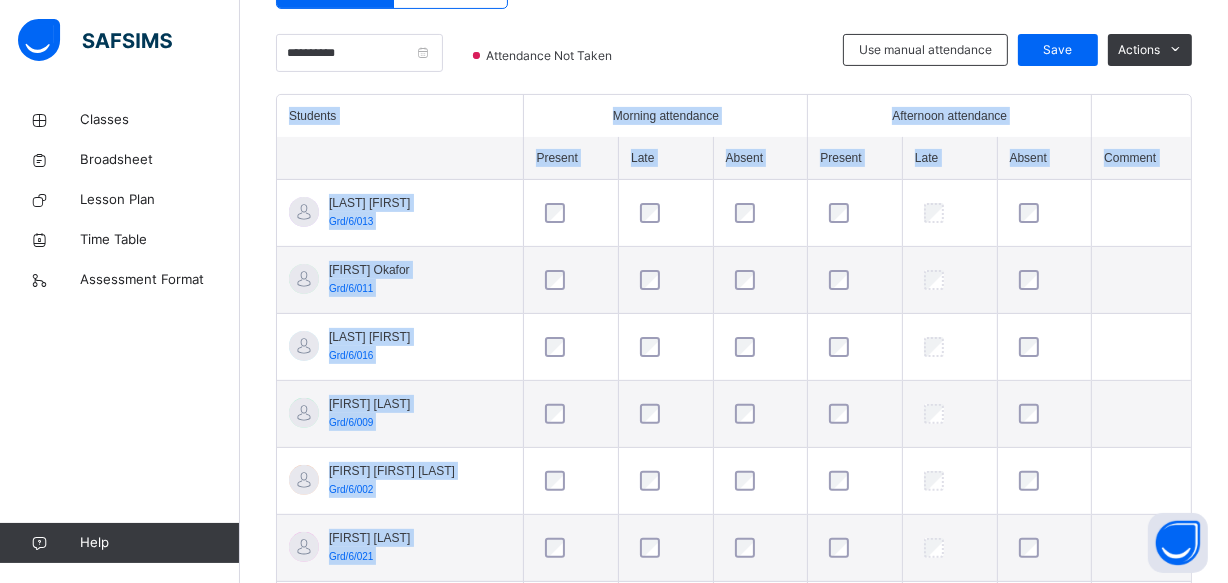 click on "Back  / GRADE 6 . GRADE 6  GRADE 6 3RD TERM [YEAR]-[YEAR] Class Members Subjects Results Skills Attendance Timetable Form Teacher Attendance More Options   22  Students in class Download Pdf Report Excel Report View subject profile Star Learners Nursery & Primary School Date: [DATE], [TIME] Class Members Class:  GRADE 6 . Total no. of Students:  22 Term:  3RD TERM Session:  [YEAR]-[YEAR] S/NO Admission No. Last Name First Name Other Name 1 Grd/6/013 [FIRST] [LAST] 2 Grd/6/011 Okafor [FIRST]   Okafor Grd/6/011 [FIRST] [LAST] Grd/6/016 Boluwatife  Ojo Grd/6/009 [FIRST] Confide [LAST] Grd/6/002 [FIRST]  [LAST] Grd/6/021 [FIRST]  [LAST] Grd/6/007 [FIRST] [FIRST] [LAST] Grd/6/014 [FIRST] [FIRST] [LAST] Grd/6/005 [FIRST] [FIRST] [LAST] Grd/6/006 [LAST] [FIRST] [LAST] Grd/6/001 [FIRST] [LAST] [LAST] Grd/6/010 [FIRST]  Ojo Grd/6/010 Kamsi  [LAST] Grd/6/022 [FIRST]  [LAST] Grd/6/004 [FIRST]  [LAST] Grd\6\018 [FIRST]  [LAST] Grd/6/003 [FIRST] [FIRST] [LAST] Grd/6/019 Onibon Ayoka [LAST] Grd/6/020 [LAST] [LAST] [LAST] Grd/6/015 [LAST]  [LAST] Grd/6/008 [LAST]-[LAST] [LAST] Grd/6/012 Zoe Onumsinachi [FIRST] Grd/6/023" at bounding box center (734, 664) 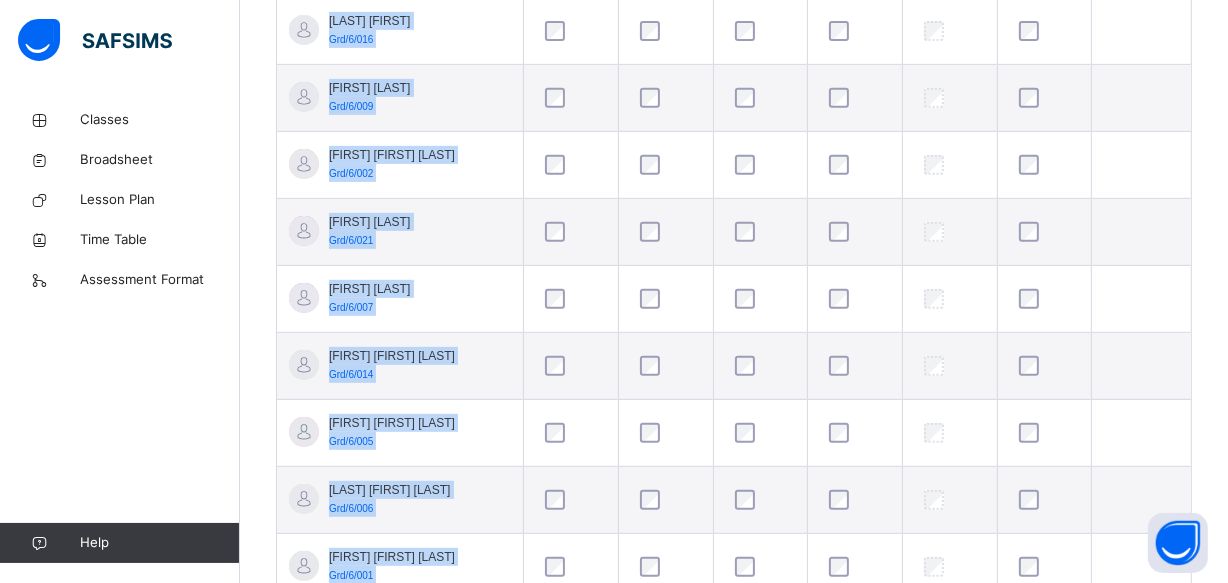 scroll, scrollTop: 807, scrollLeft: 0, axis: vertical 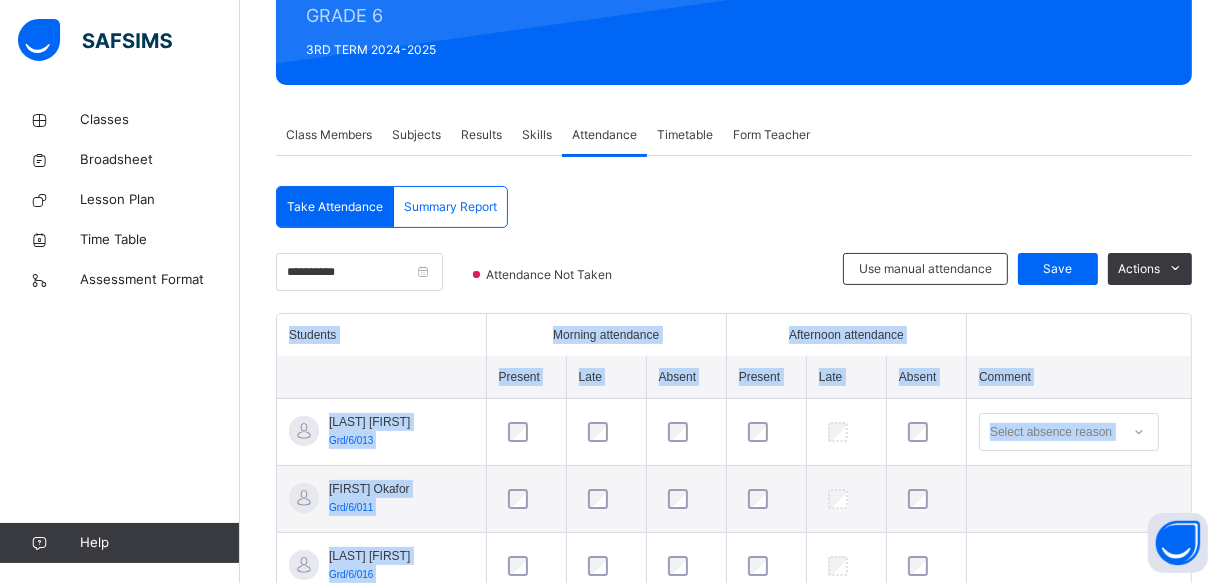 click on "[LAST] [FIRST] Grd/6/013" at bounding box center (381, 432) 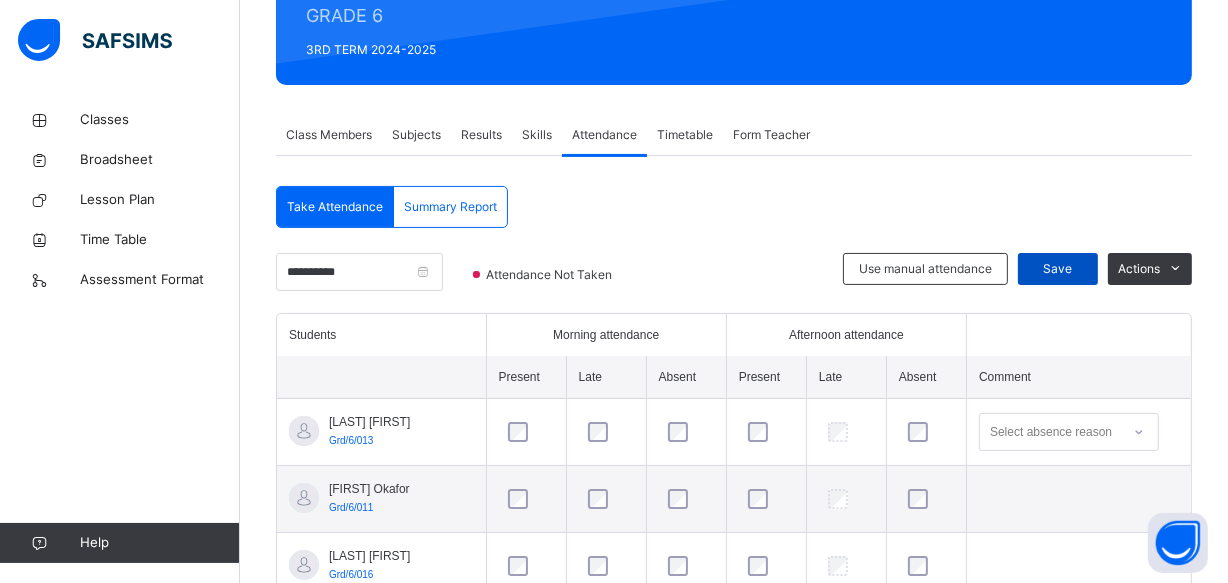 click on "Save" at bounding box center (1058, 269) 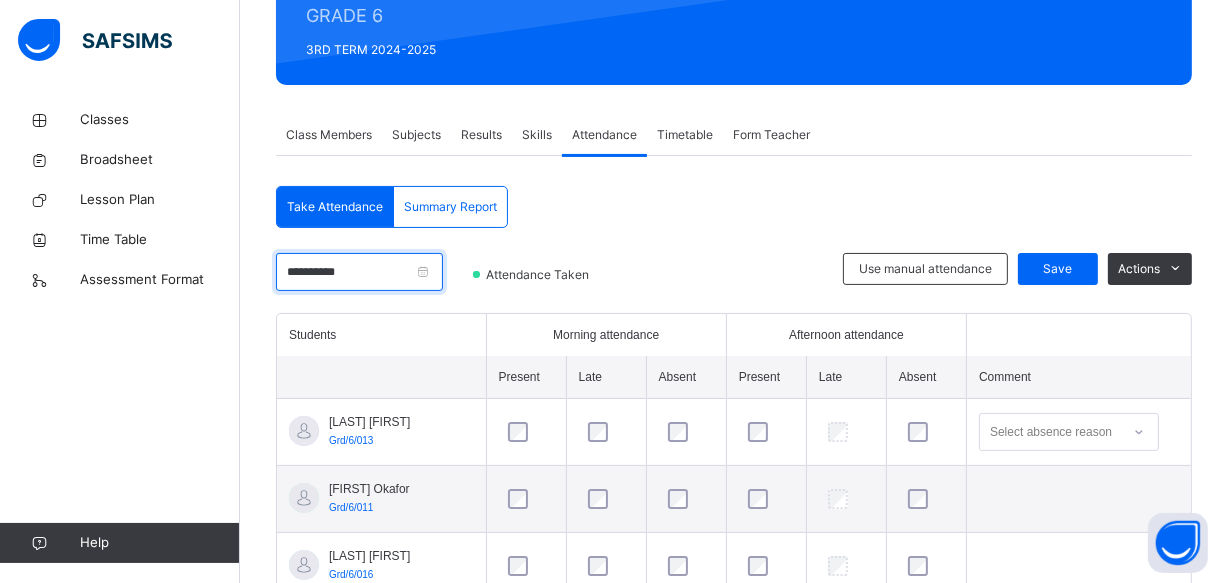 click on "**********" at bounding box center [359, 272] 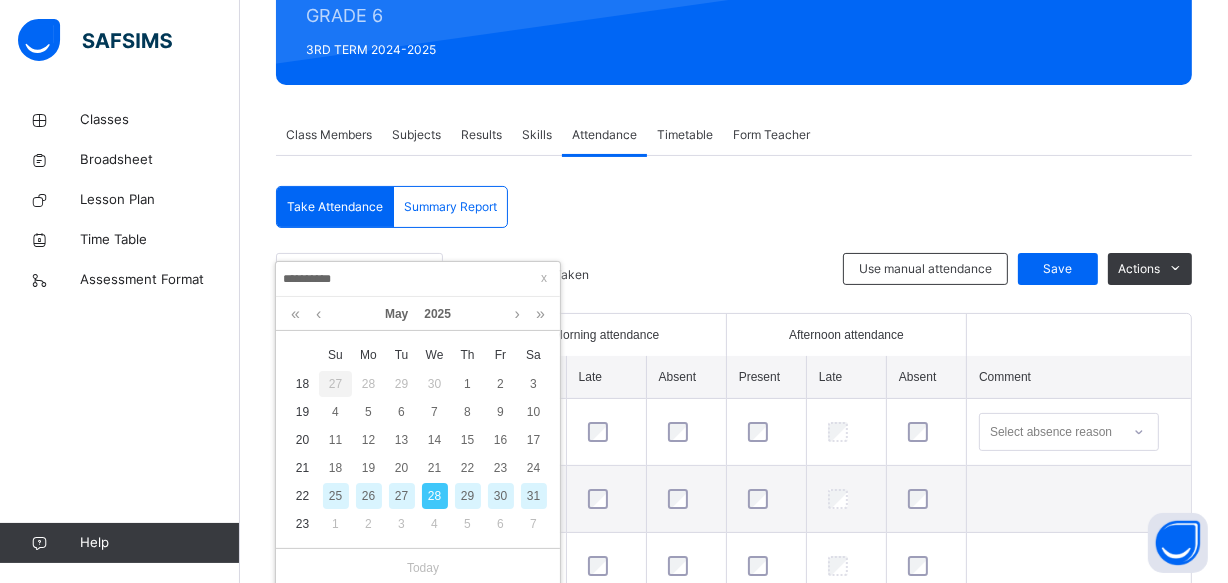 click on "29" at bounding box center (468, 496) 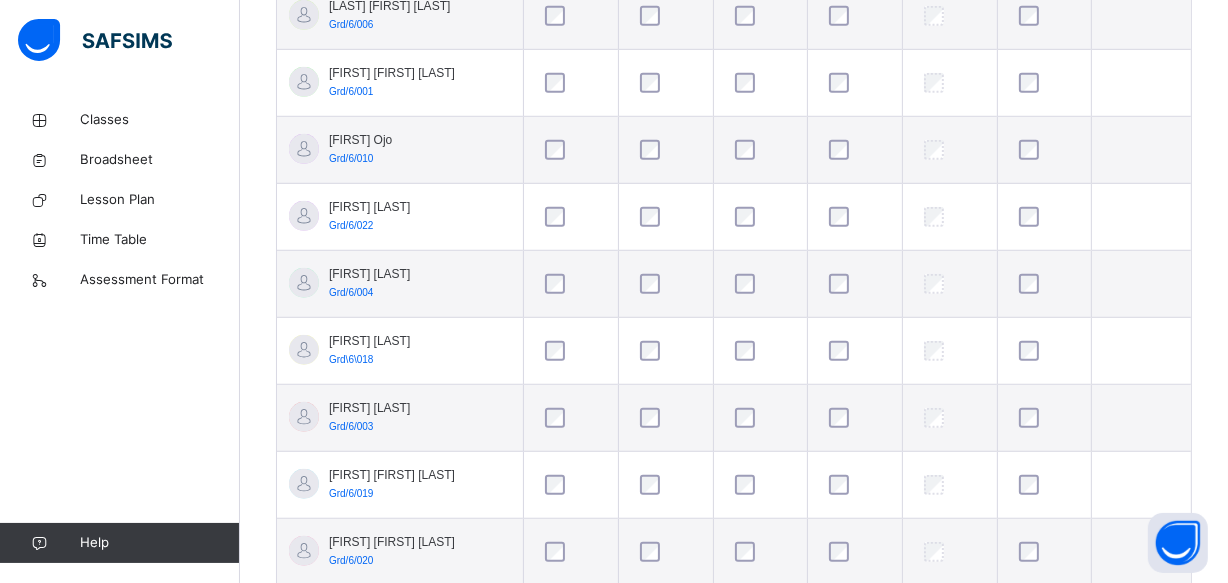 scroll, scrollTop: 1602, scrollLeft: 0, axis: vertical 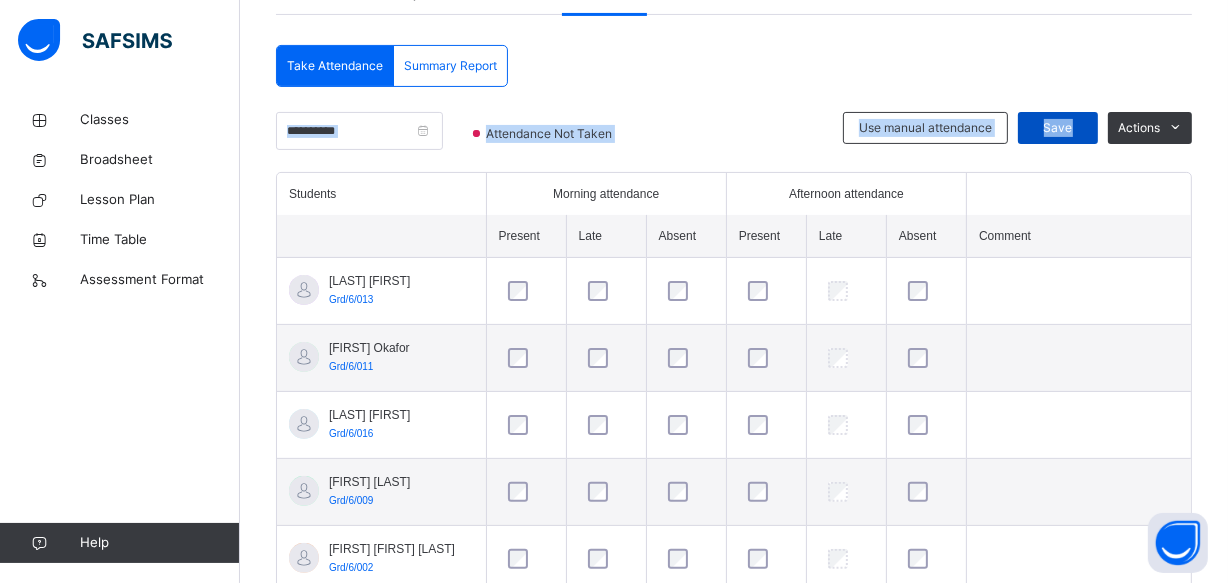 drag, startPoint x: 1130, startPoint y: 87, endPoint x: 1100, endPoint y: 112, distance: 39.051247 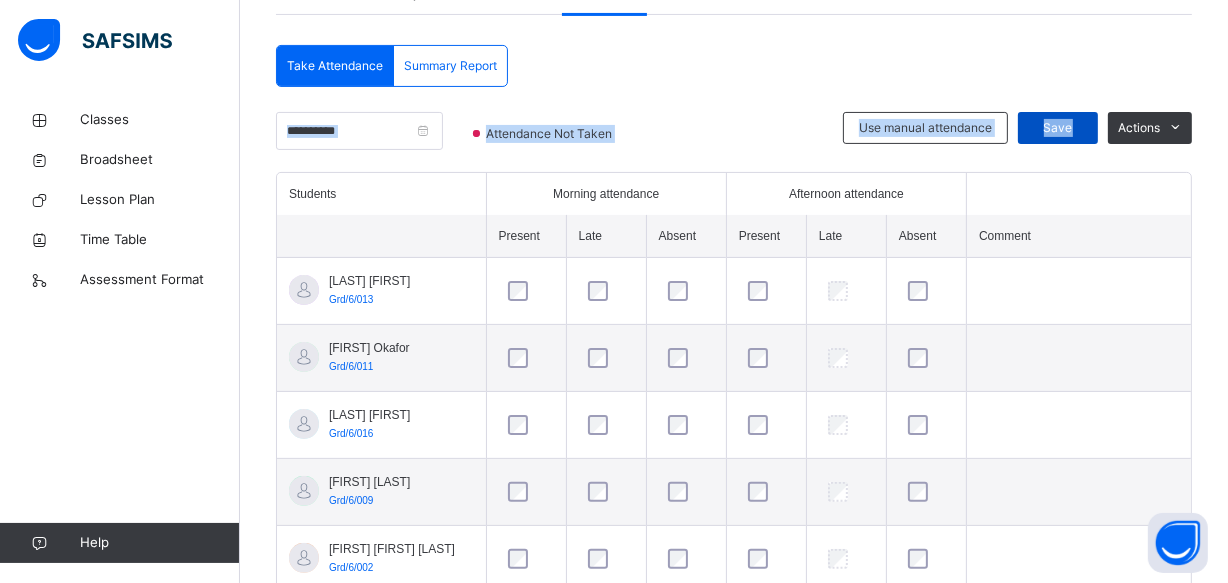 click on "**********" at bounding box center [734, 891] 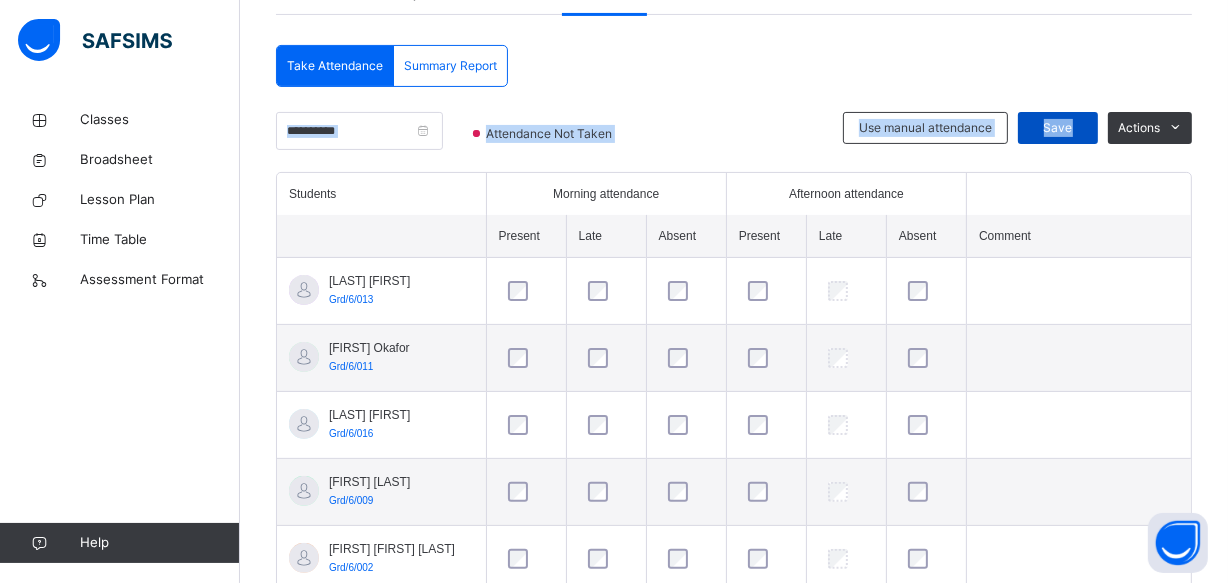 click on "Save" at bounding box center (1058, 128) 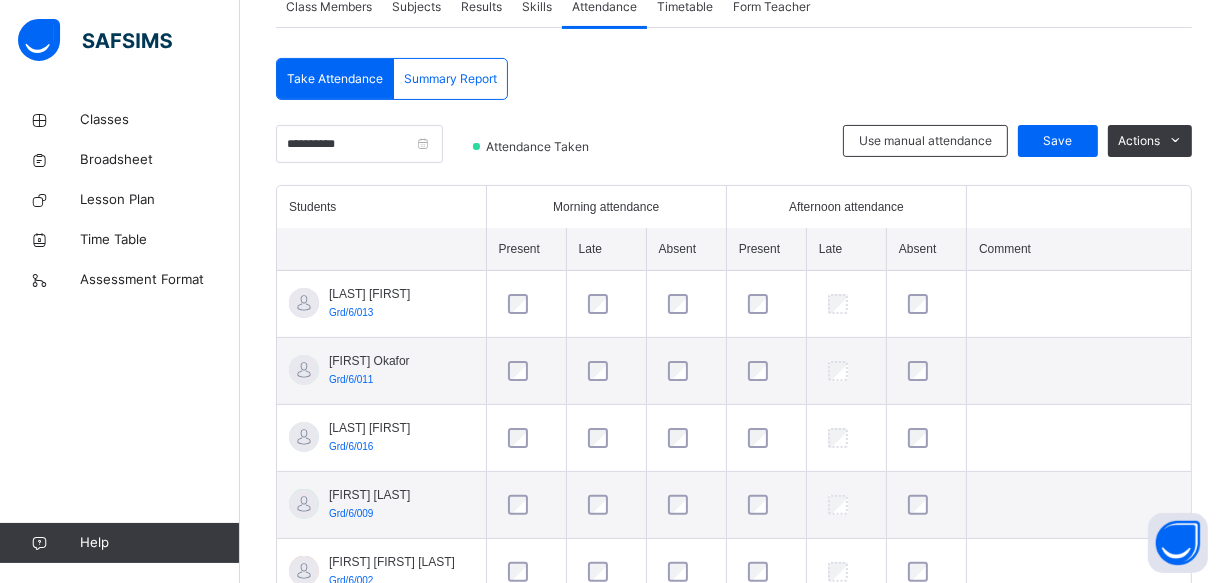scroll, scrollTop: 366, scrollLeft: 0, axis: vertical 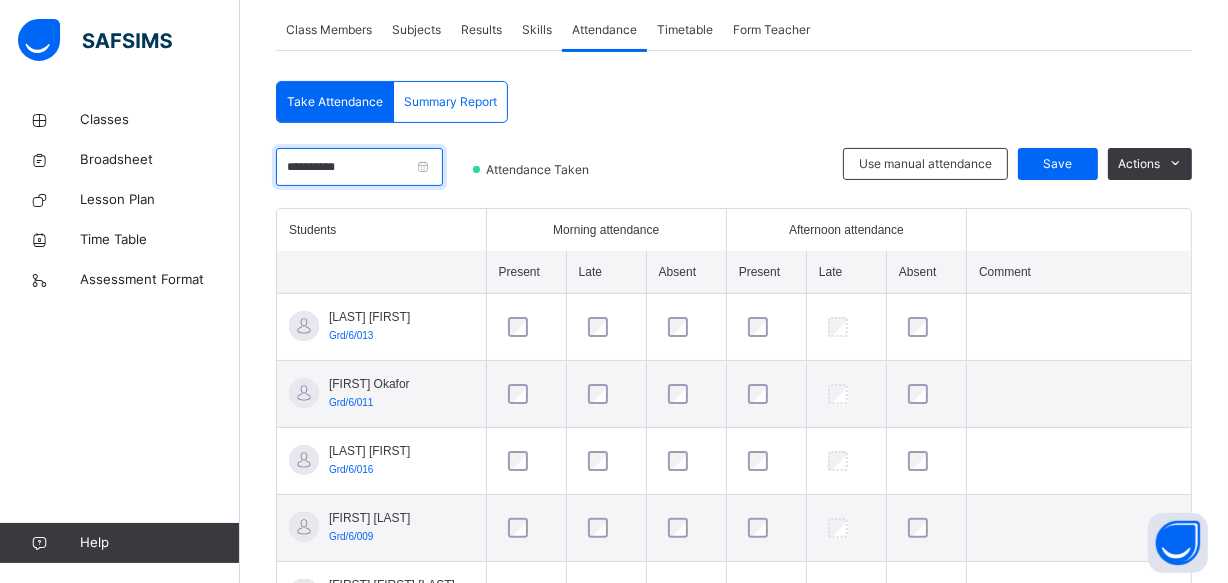 click on "**********" at bounding box center (359, 167) 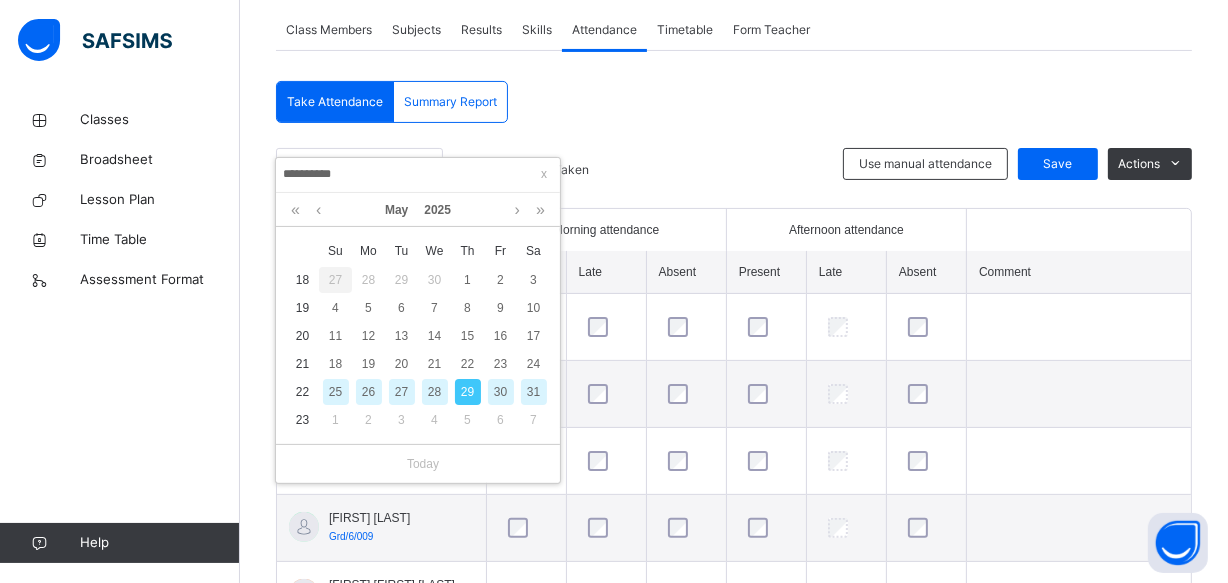 click on "30" at bounding box center (501, 392) 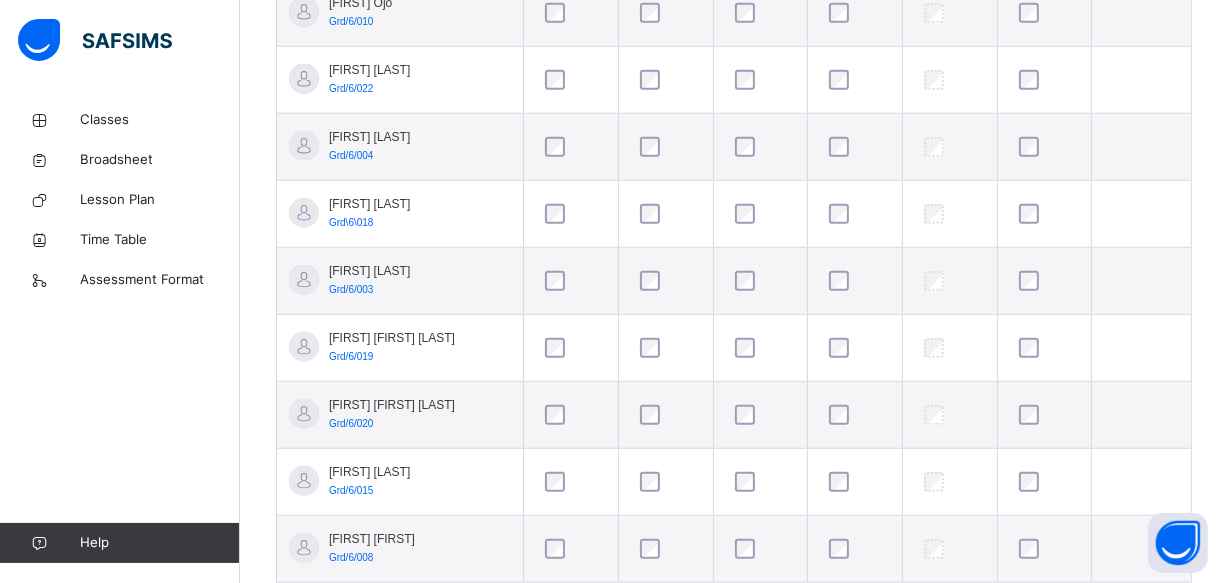 scroll, scrollTop: 1420, scrollLeft: 0, axis: vertical 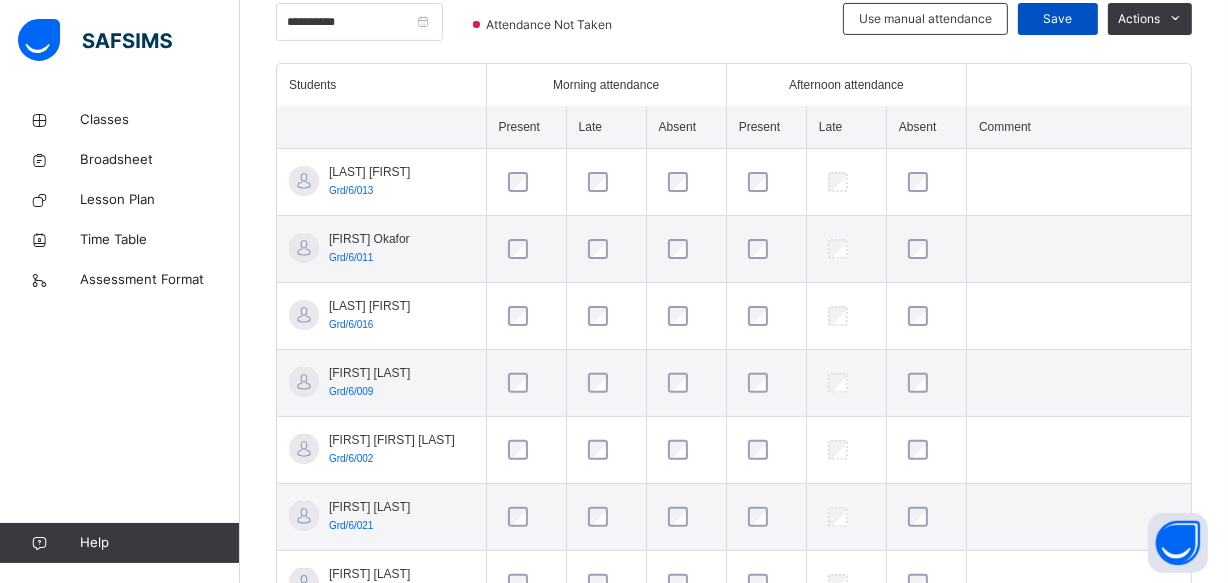 click on "Save" at bounding box center [1058, 19] 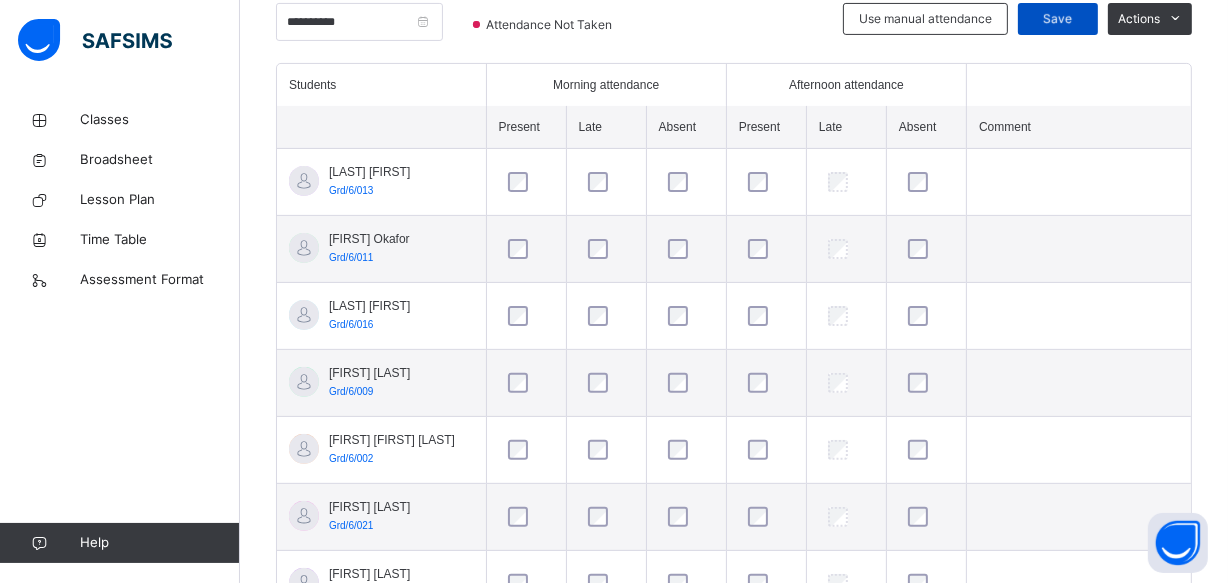 click on "Save" at bounding box center [1058, 19] 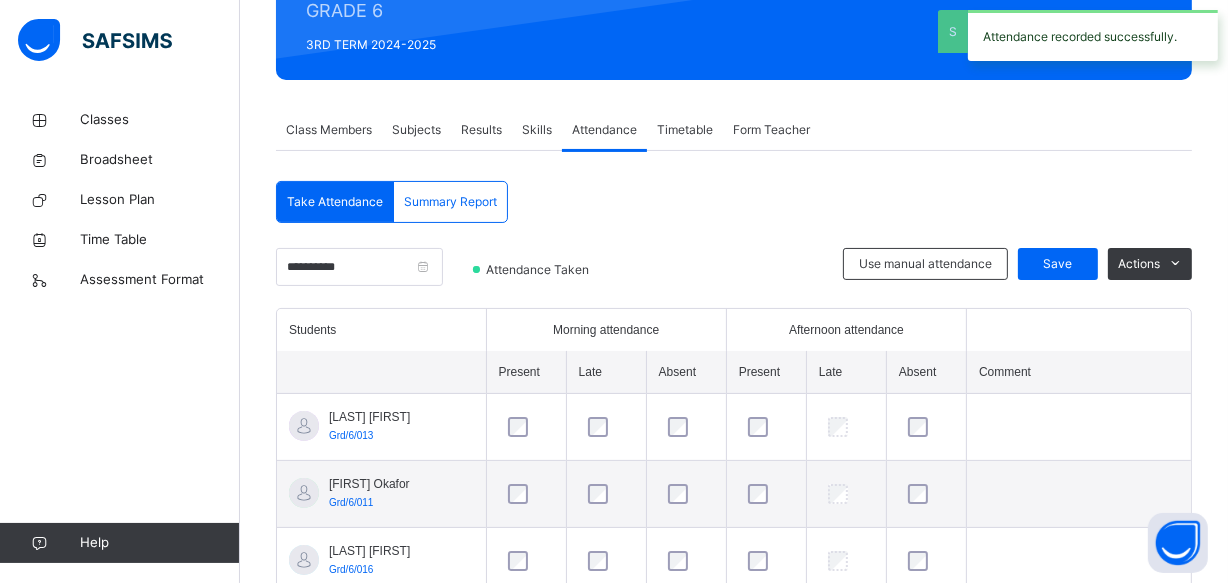 scroll, scrollTop: 511, scrollLeft: 0, axis: vertical 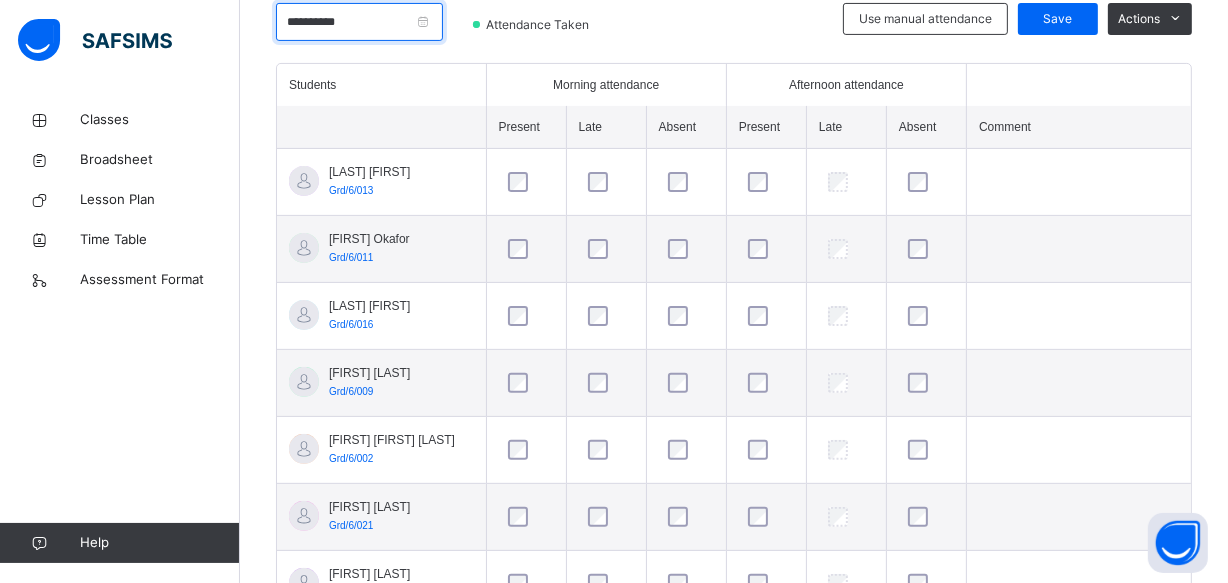 click on "**********" at bounding box center [359, 22] 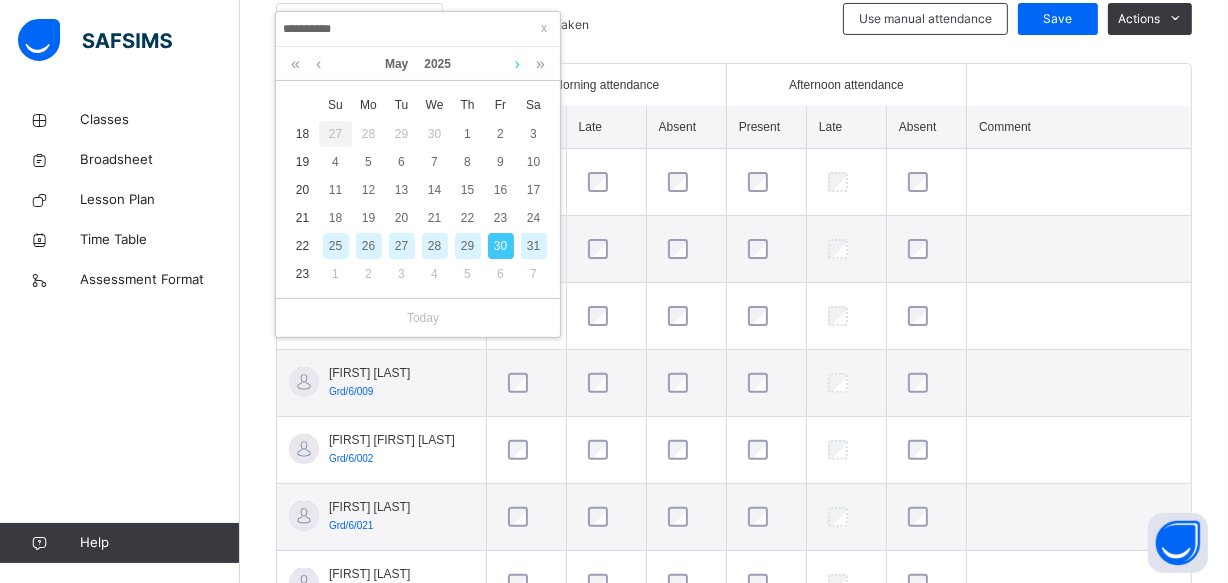 click at bounding box center (517, 64) 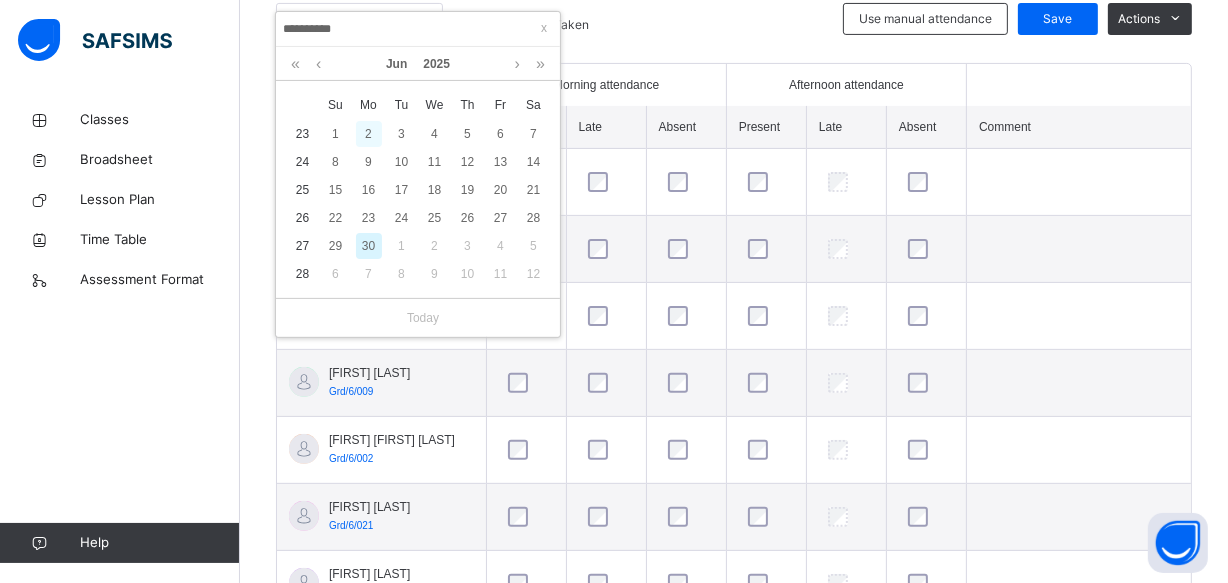 click on "2" at bounding box center [369, 134] 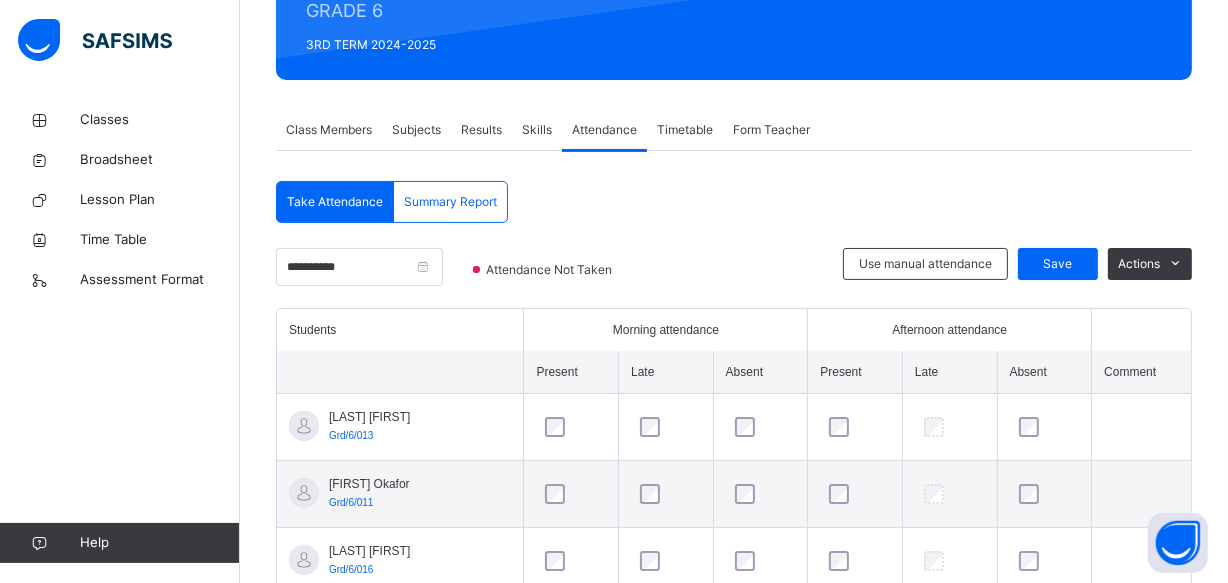 scroll, scrollTop: 511, scrollLeft: 0, axis: vertical 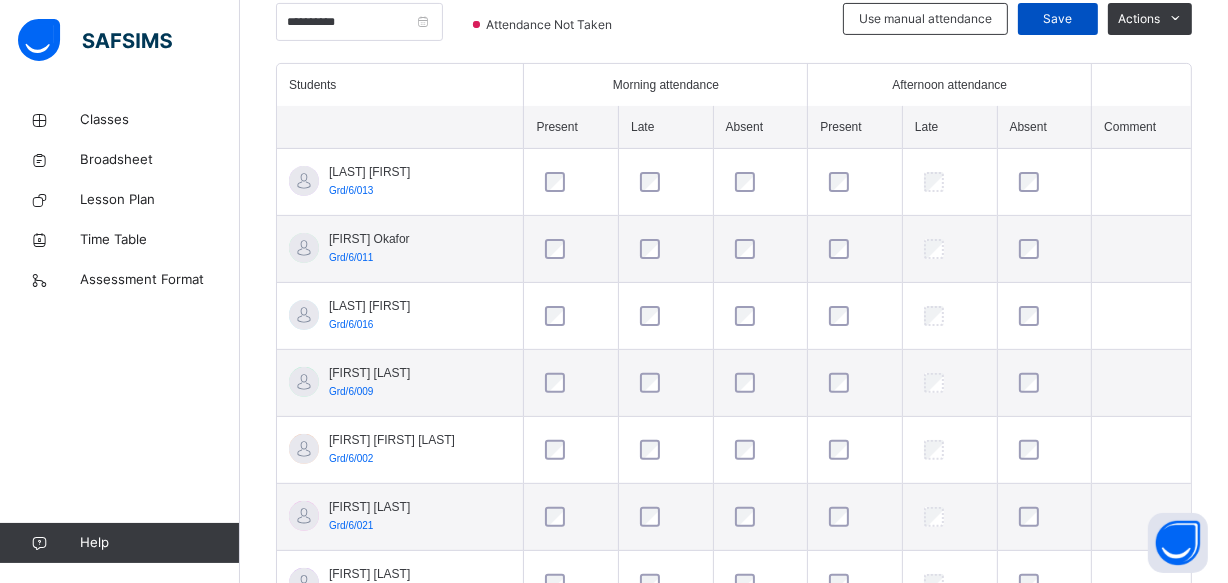 click on "Save" at bounding box center [1058, 19] 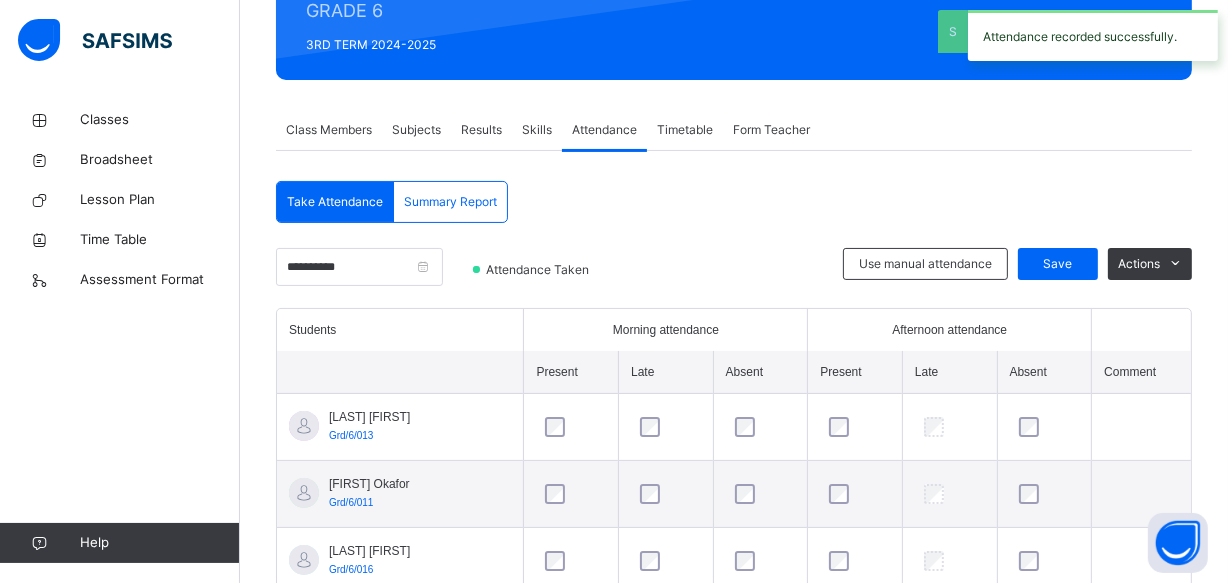 scroll, scrollTop: 511, scrollLeft: 0, axis: vertical 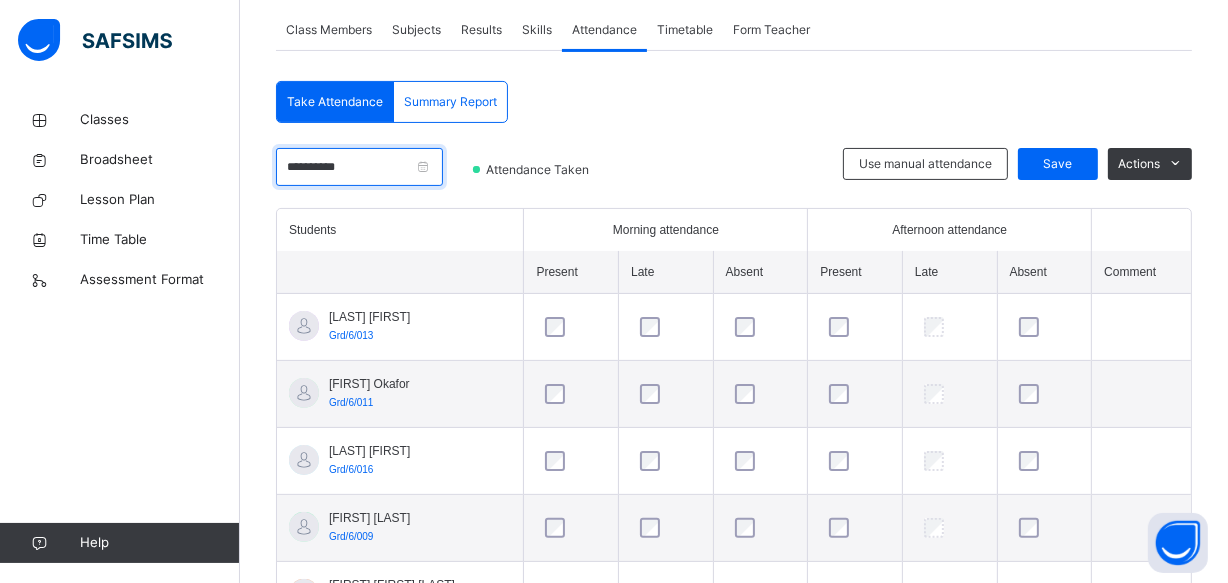 click on "**********" at bounding box center [359, 167] 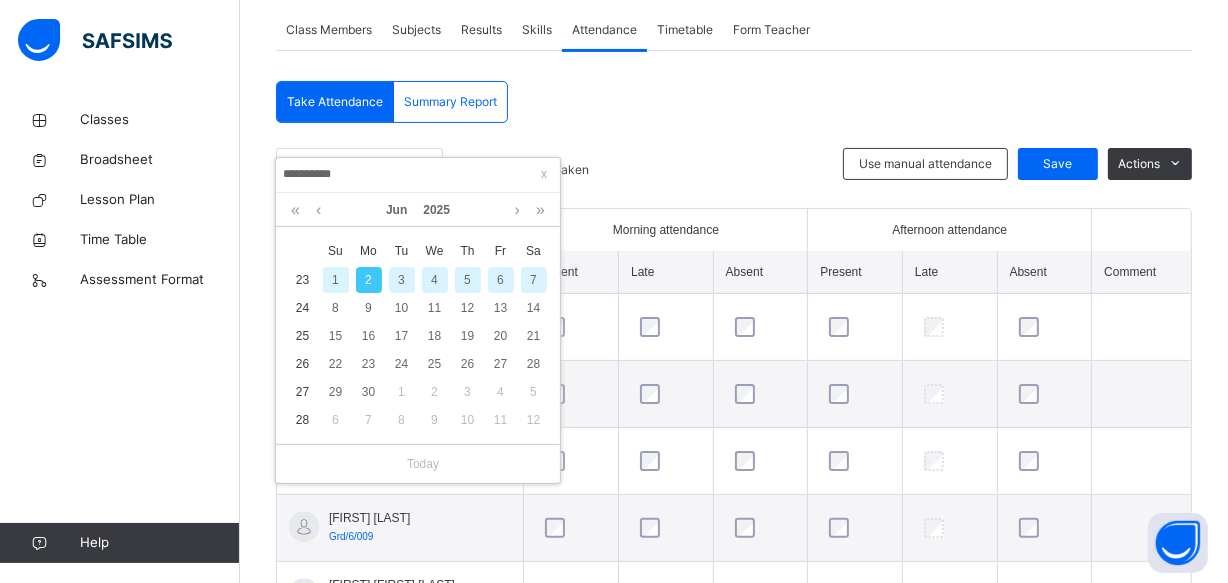 click on "3" at bounding box center (402, 280) 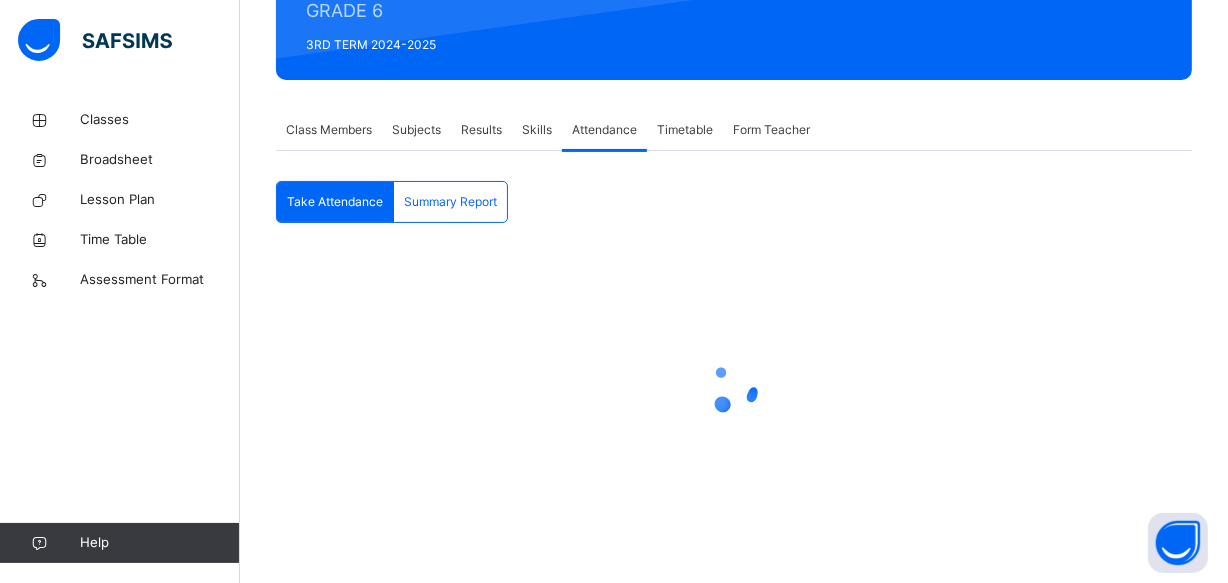 scroll, scrollTop: 366, scrollLeft: 0, axis: vertical 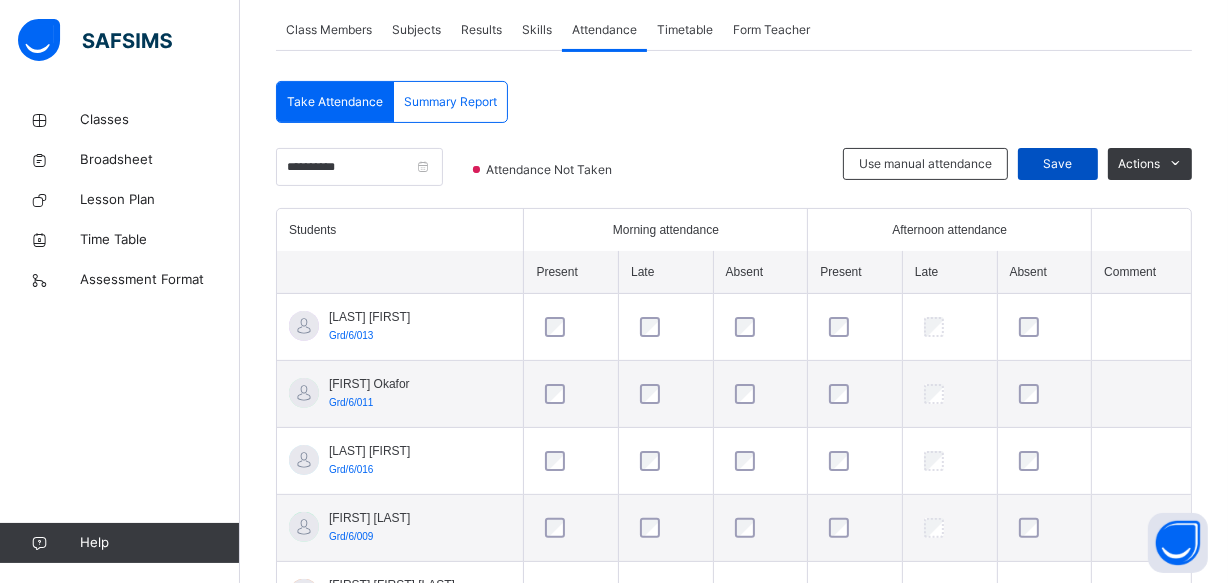 click on "Save" at bounding box center (1058, 164) 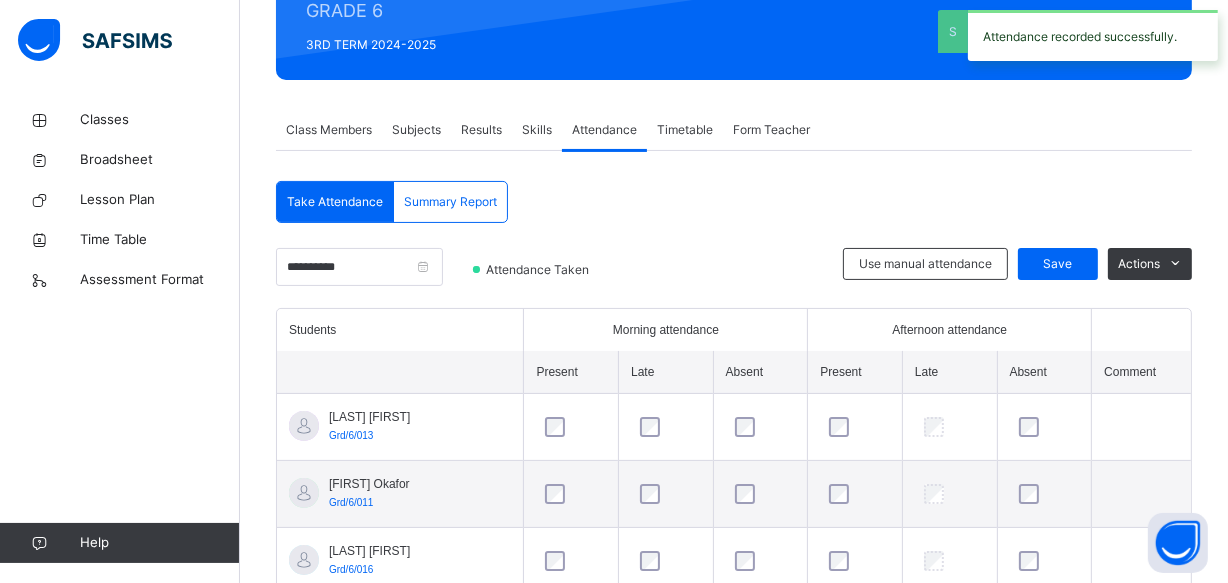scroll, scrollTop: 366, scrollLeft: 0, axis: vertical 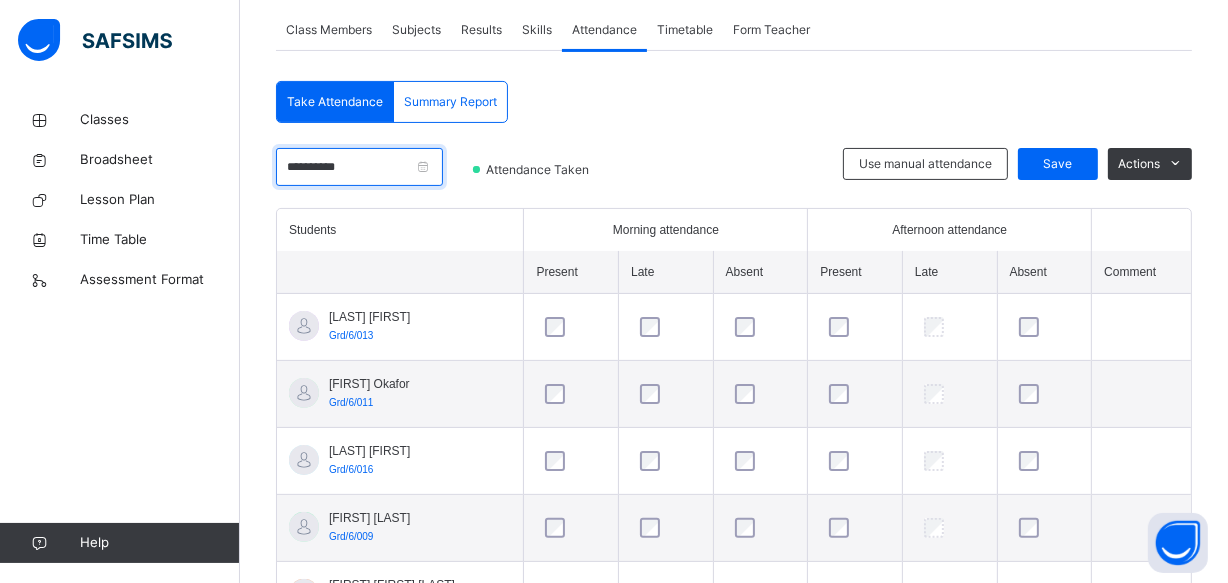 click on "**********" at bounding box center [359, 167] 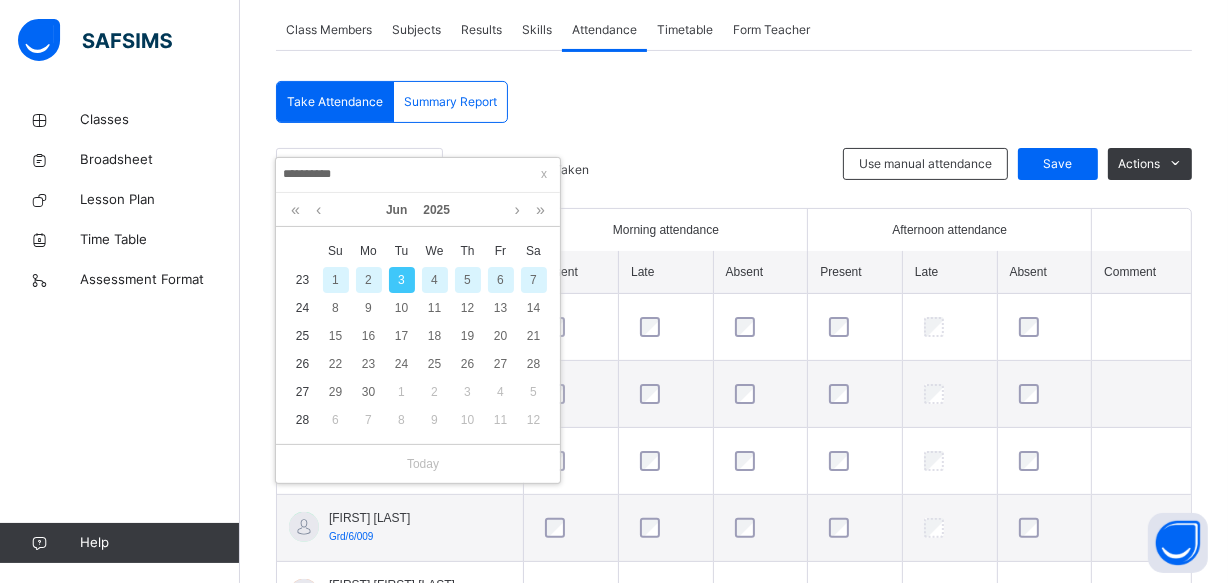 click on "4" at bounding box center (435, 280) 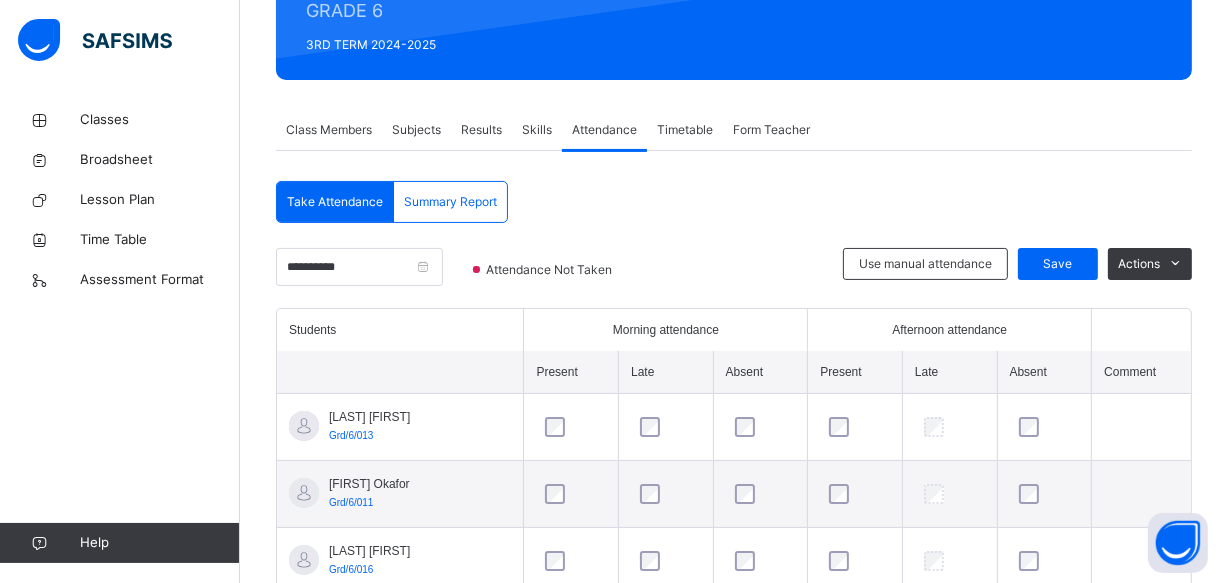 scroll, scrollTop: 366, scrollLeft: 0, axis: vertical 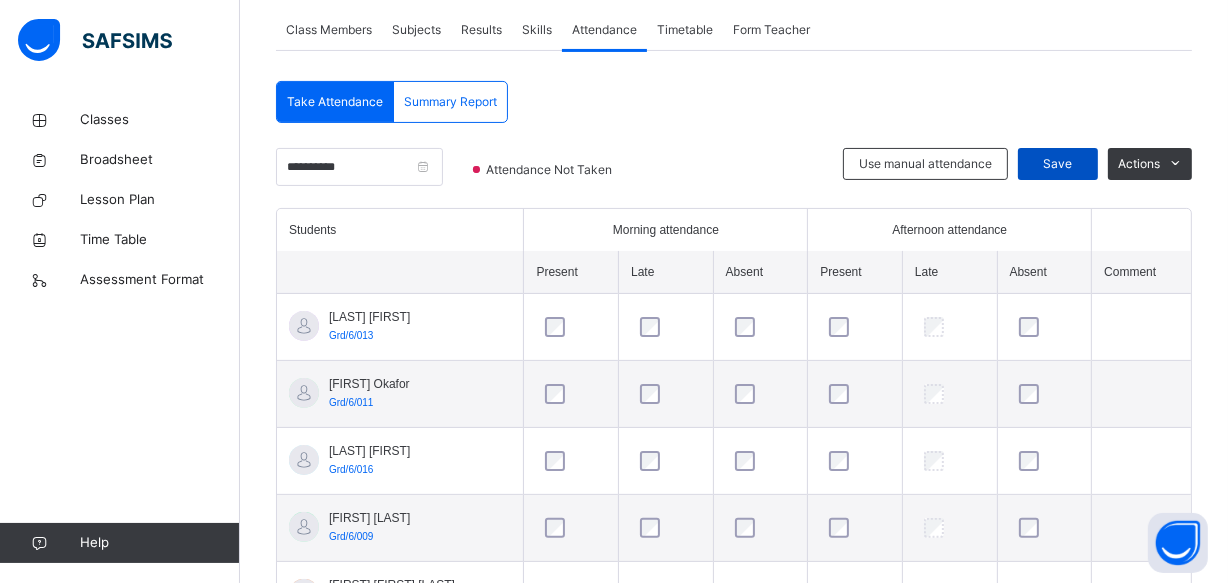 click on "Save" at bounding box center [1058, 164] 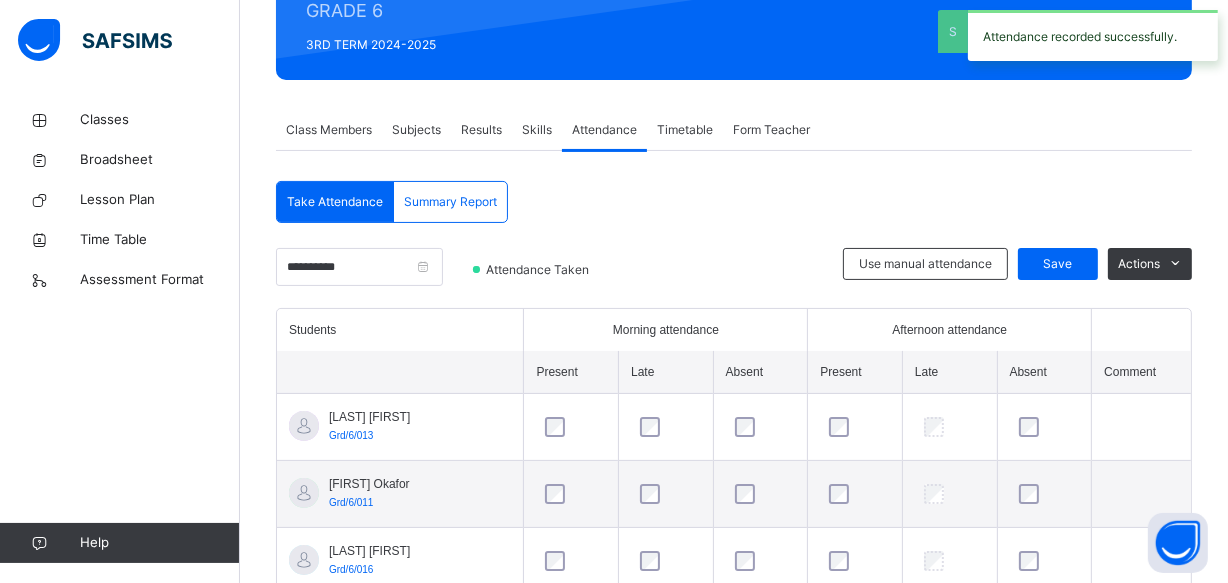 scroll, scrollTop: 366, scrollLeft: 0, axis: vertical 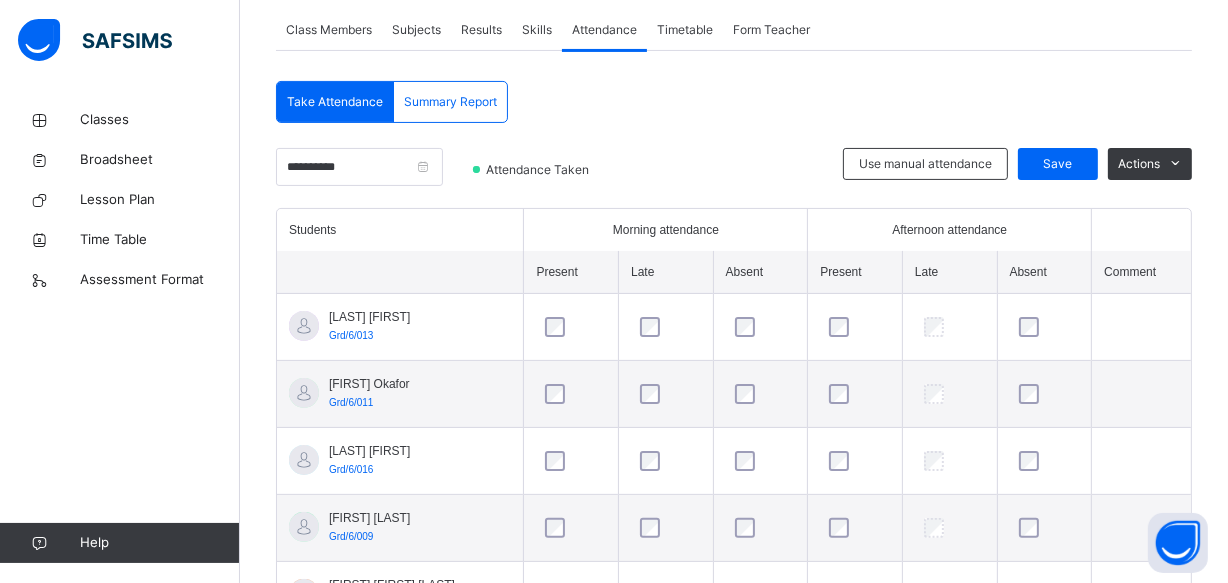 click on "Save" at bounding box center (1058, 164) 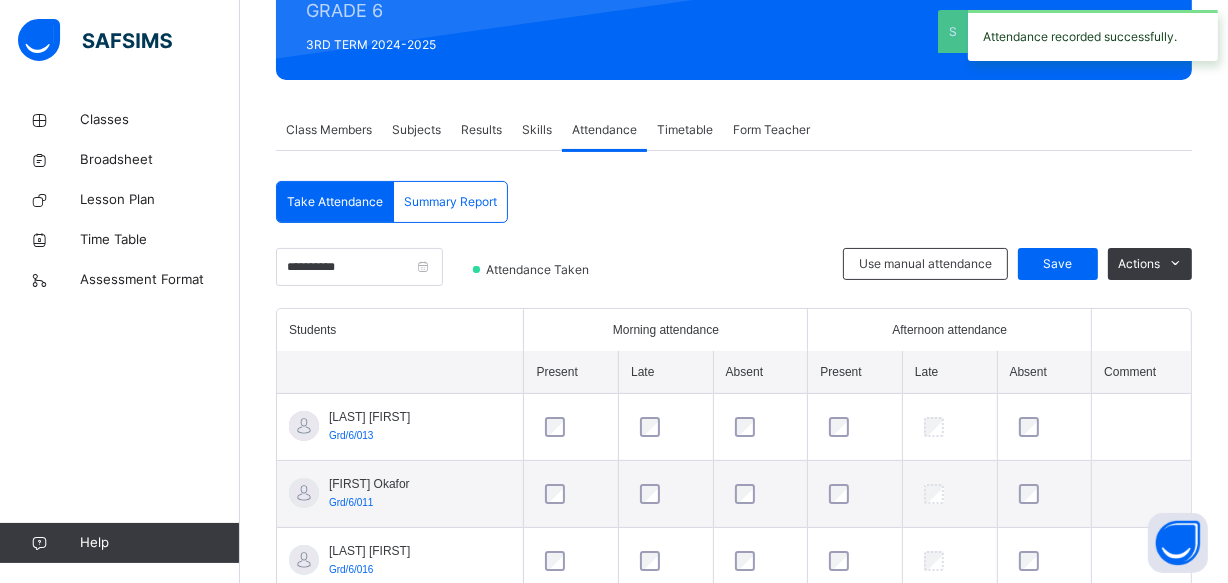 scroll, scrollTop: 366, scrollLeft: 0, axis: vertical 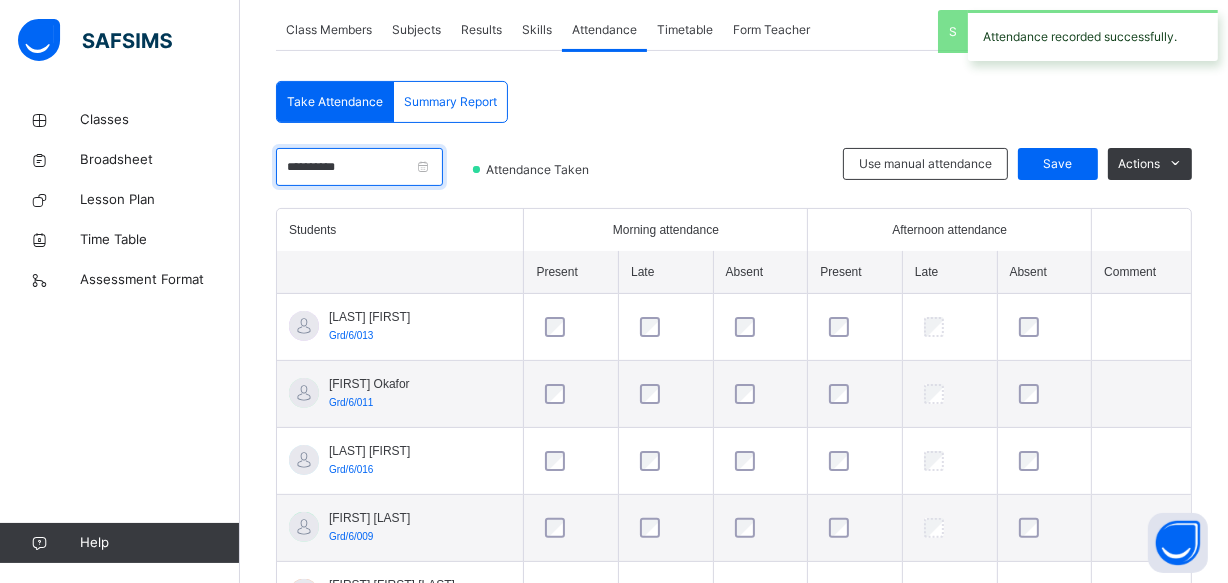 click on "**********" at bounding box center (359, 167) 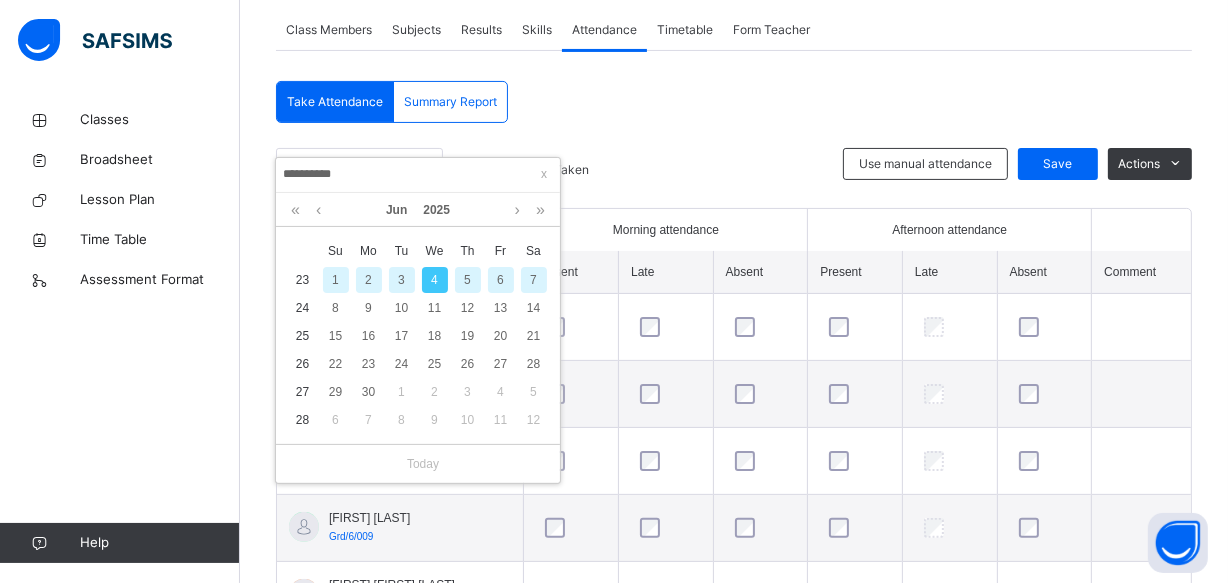 click on "5" at bounding box center (468, 280) 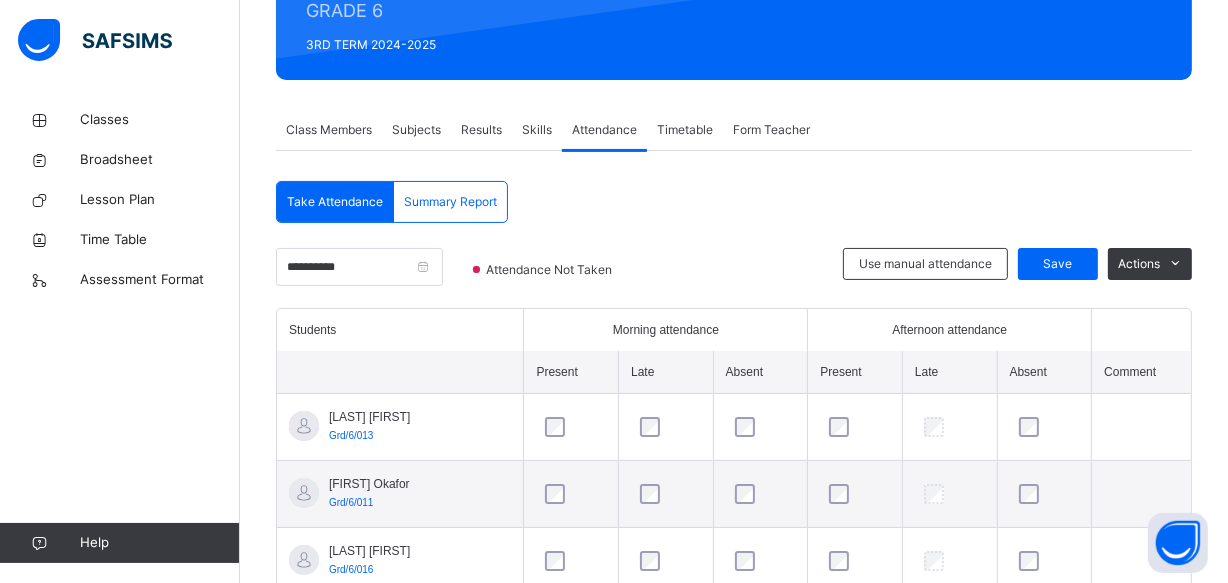 scroll, scrollTop: 366, scrollLeft: 0, axis: vertical 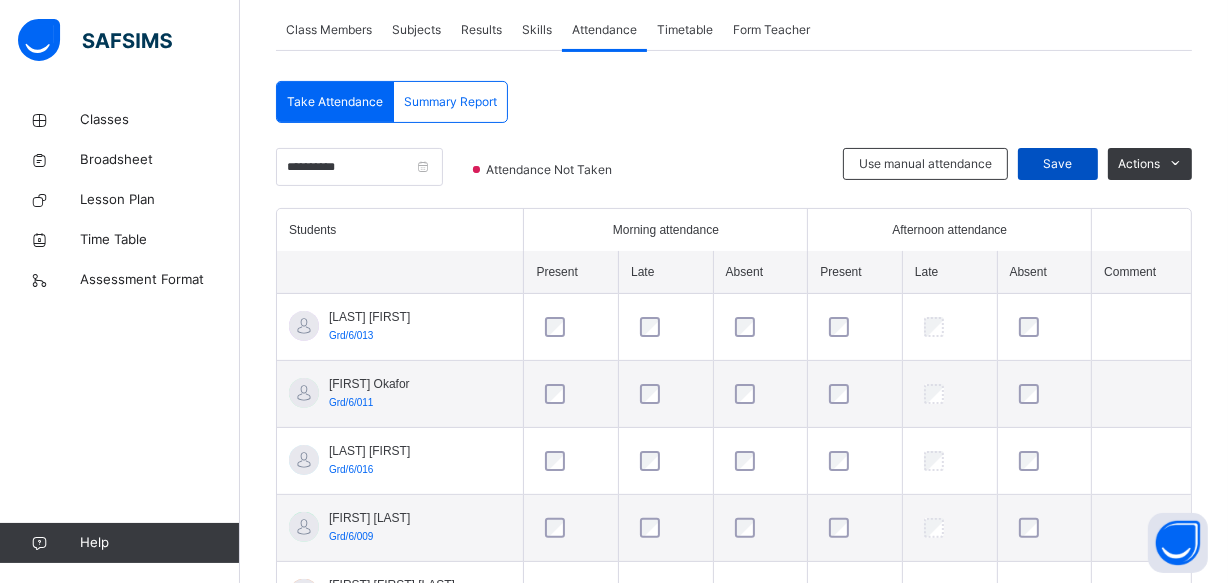 click on "Save" at bounding box center (1058, 164) 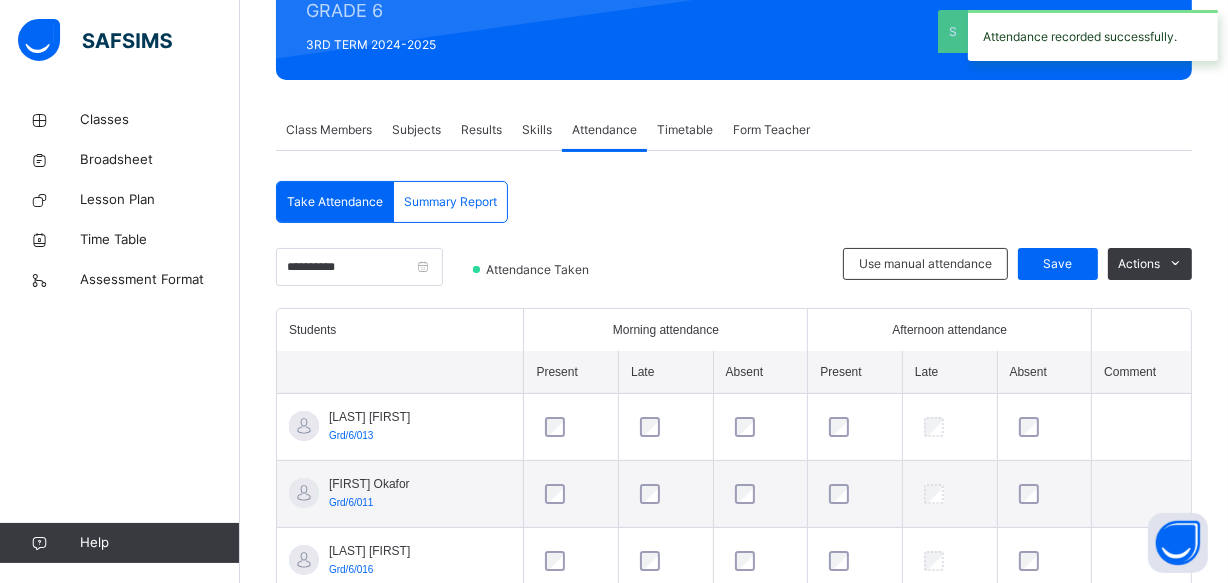 scroll, scrollTop: 366, scrollLeft: 0, axis: vertical 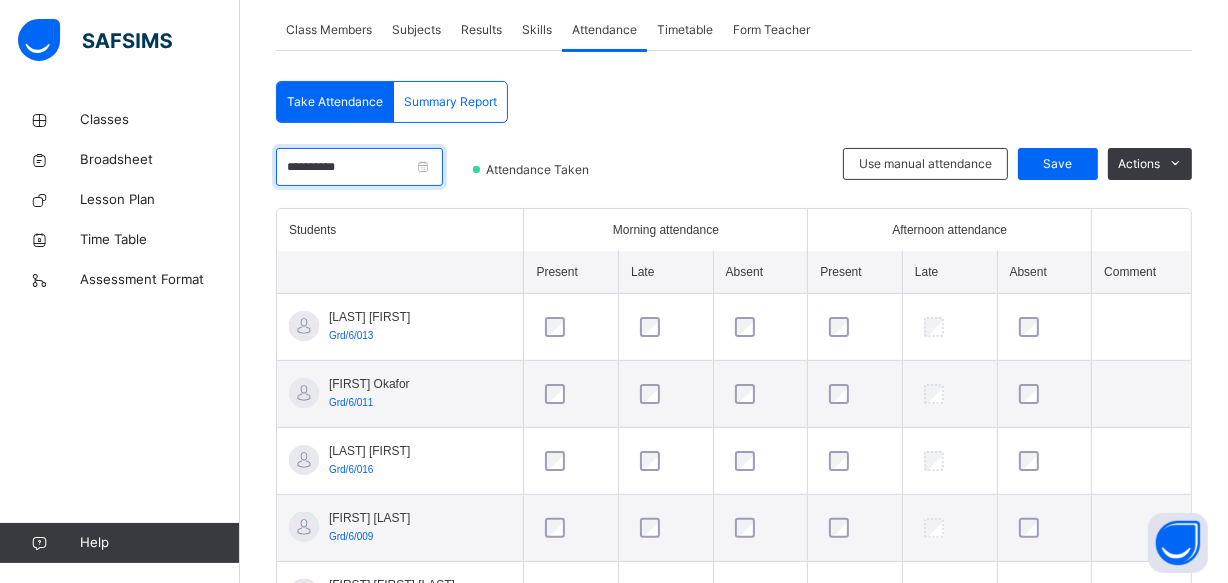 click on "**********" at bounding box center (359, 167) 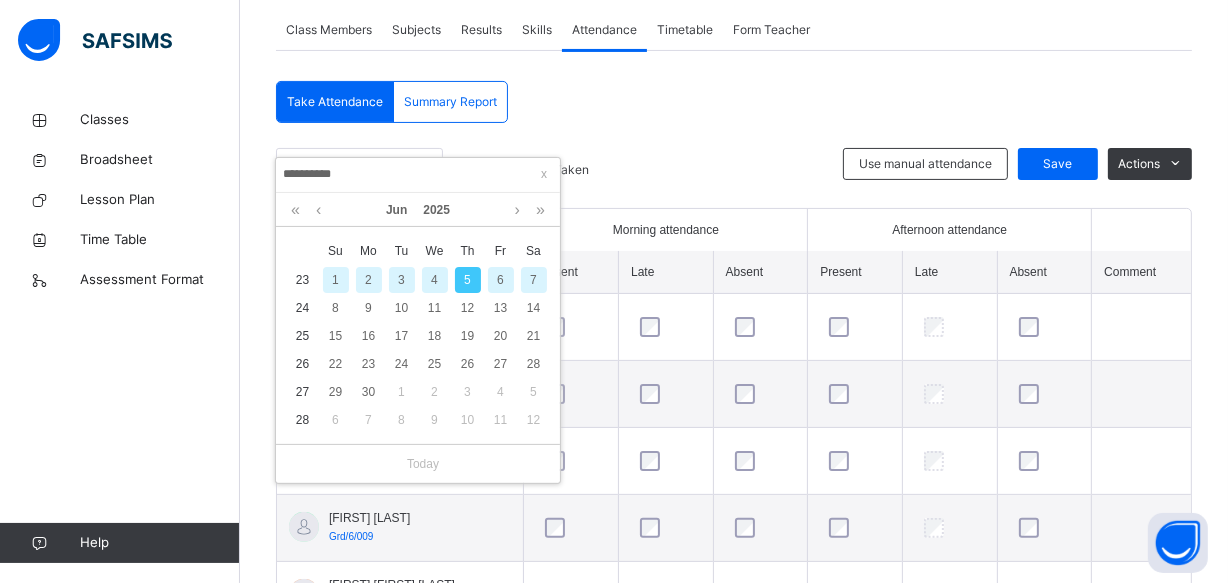 click on "6" at bounding box center (501, 280) 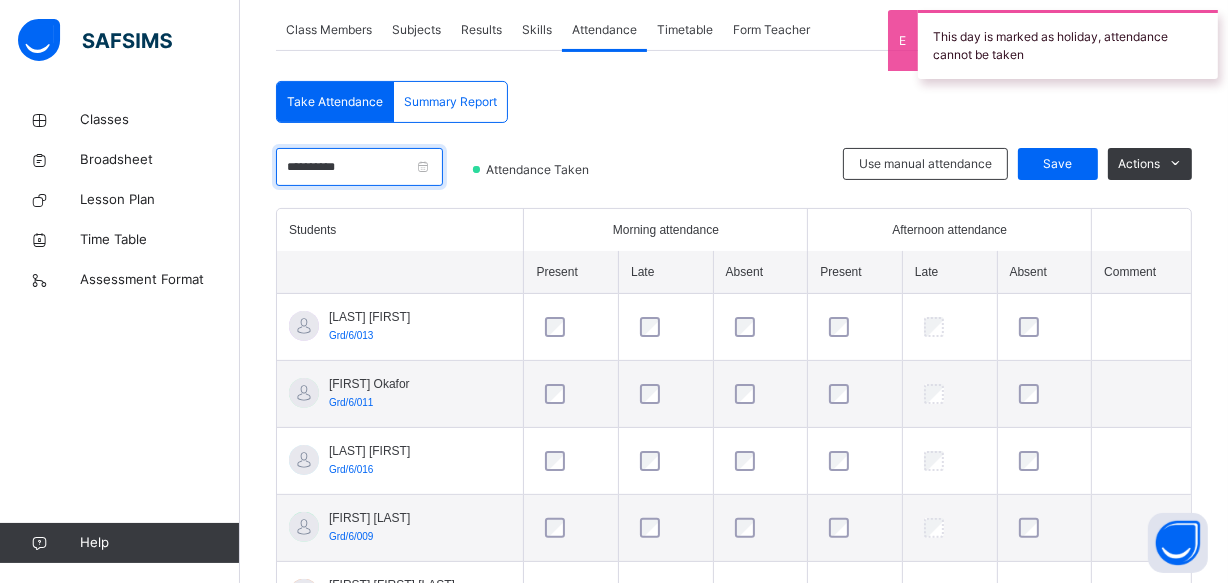 click on "**********" at bounding box center [359, 167] 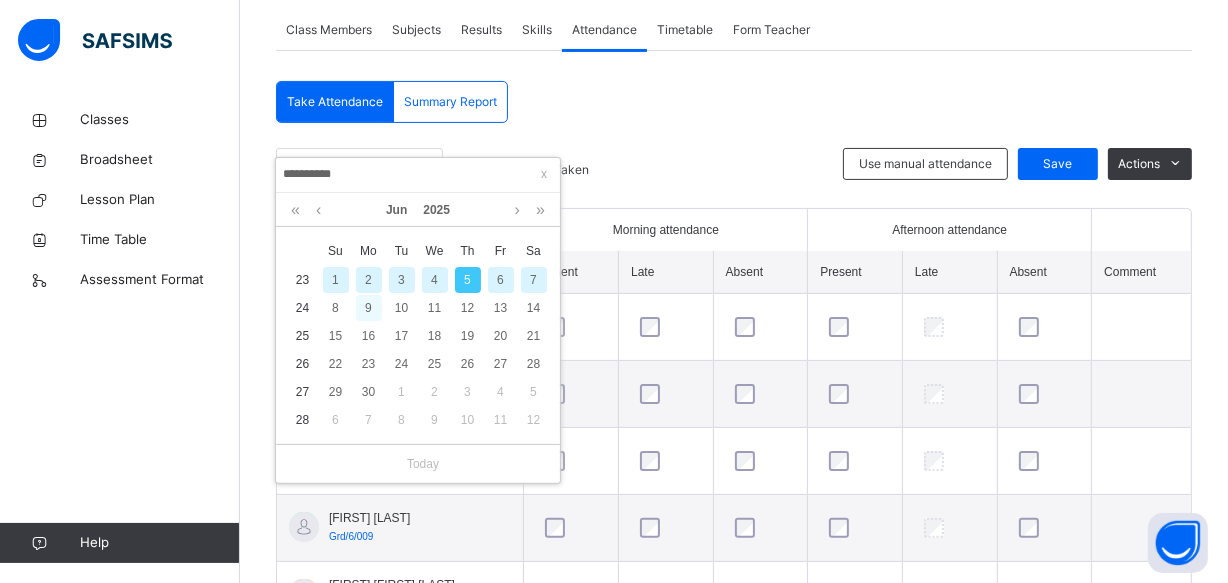 click on "9" at bounding box center (369, 308) 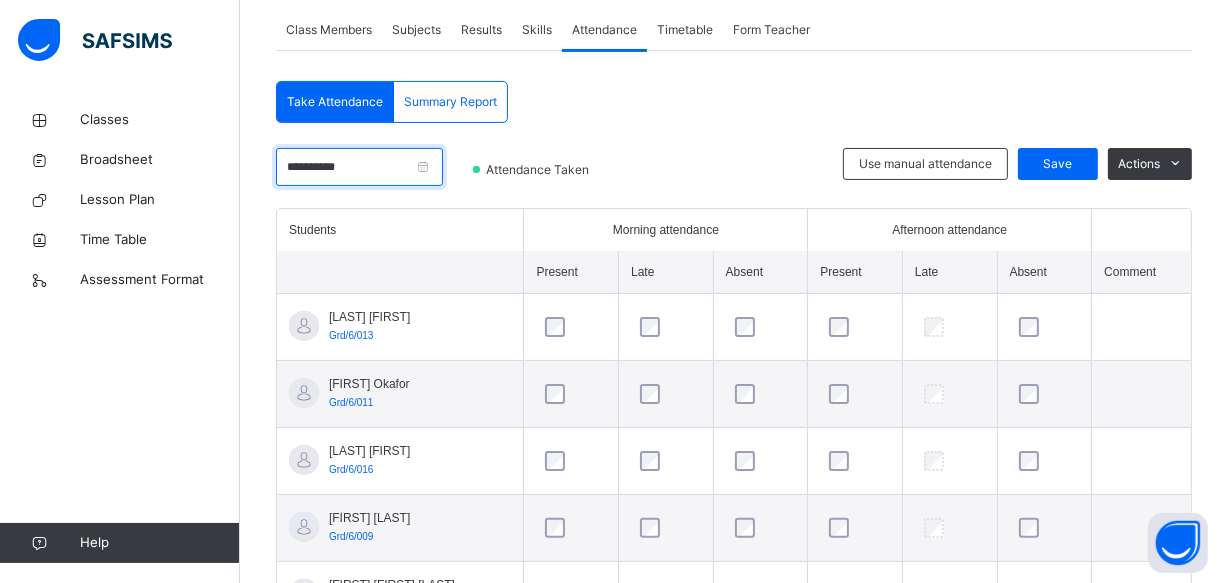 click on "**********" at bounding box center (359, 167) 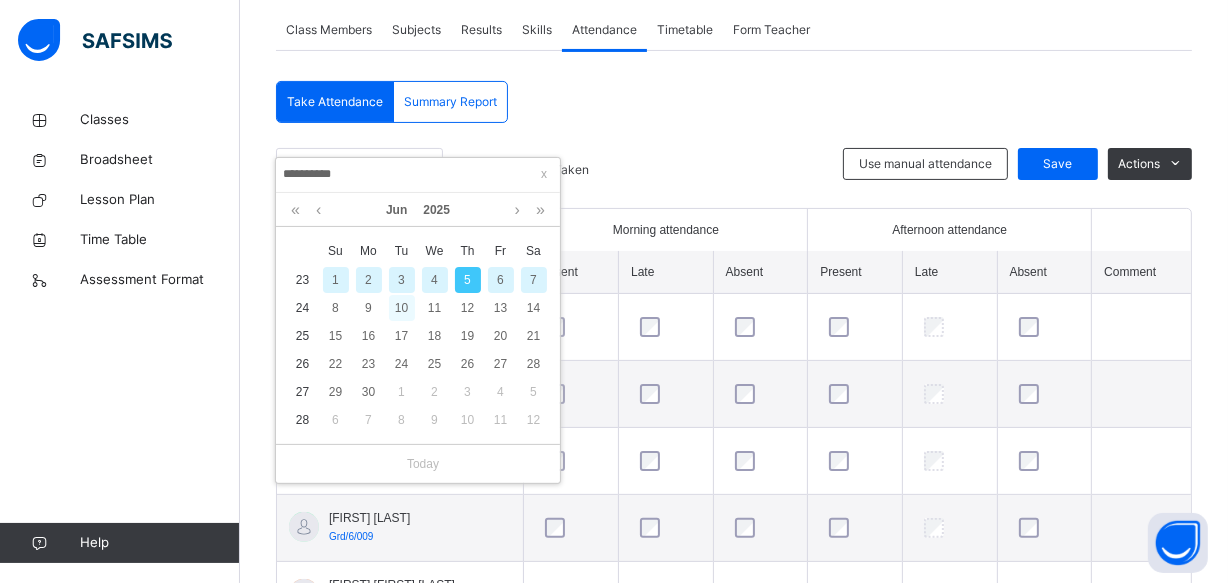 click on "10" at bounding box center (402, 308) 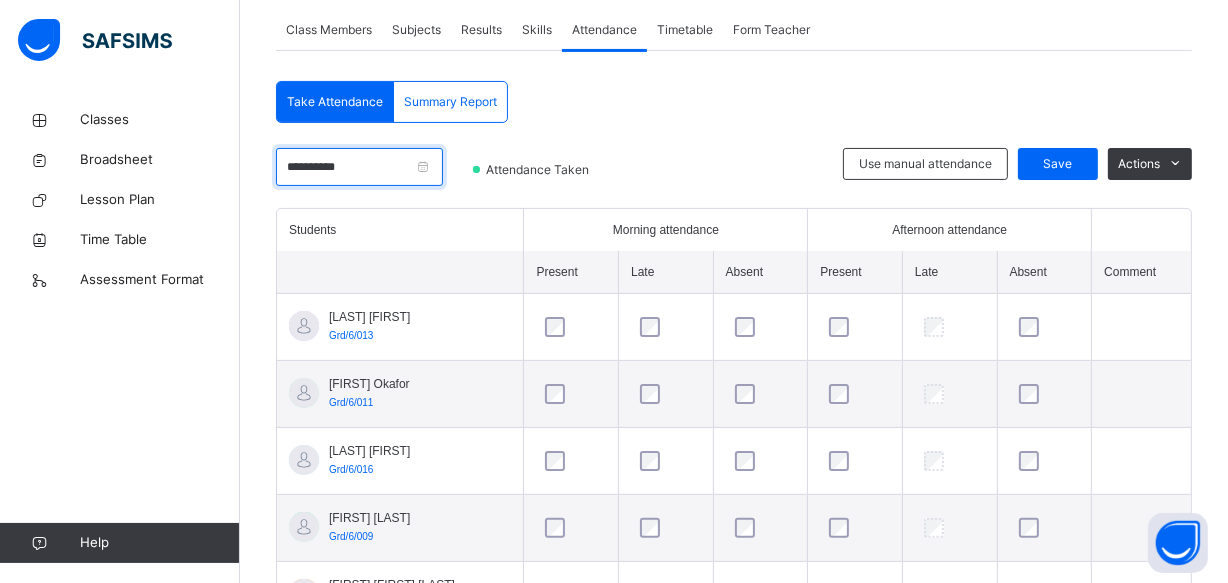 click on "**********" at bounding box center [359, 167] 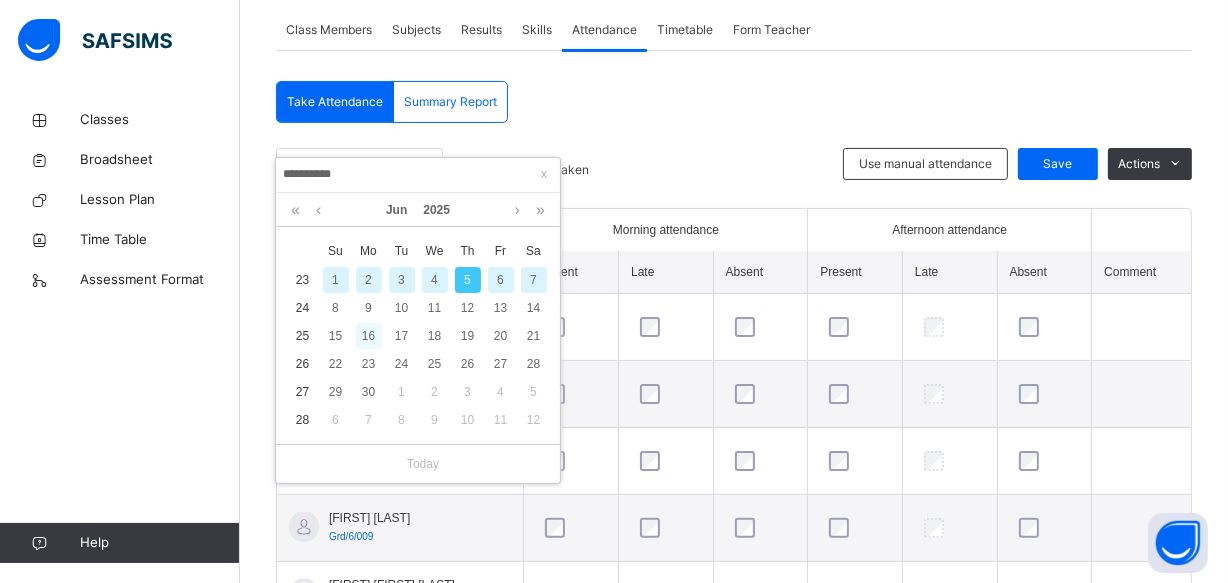 click on "16" at bounding box center [369, 336] 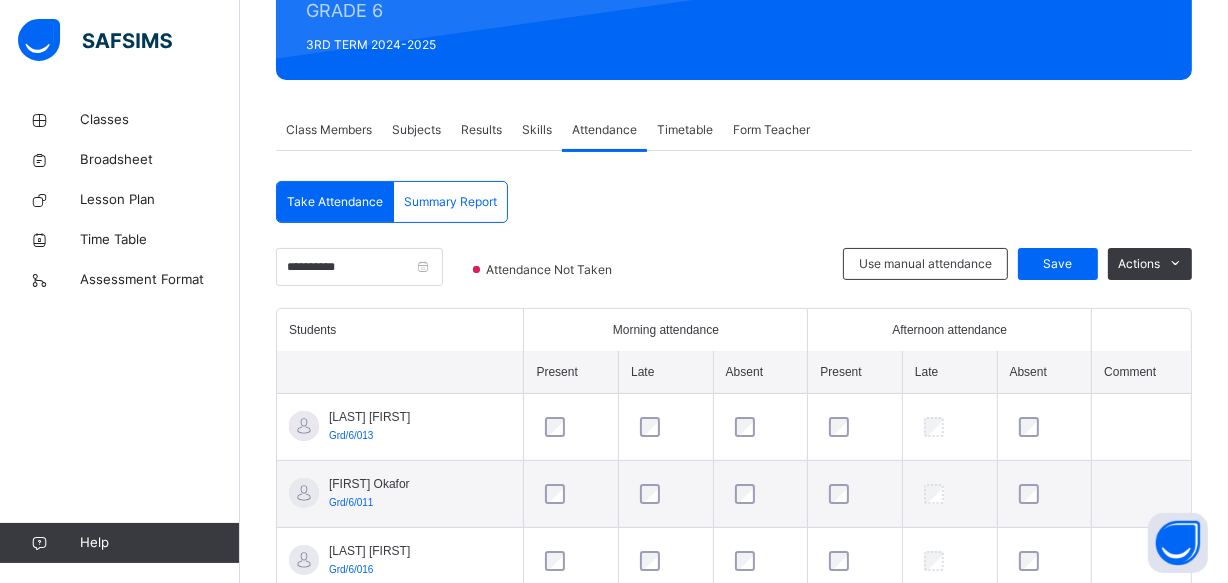 scroll, scrollTop: 366, scrollLeft: 0, axis: vertical 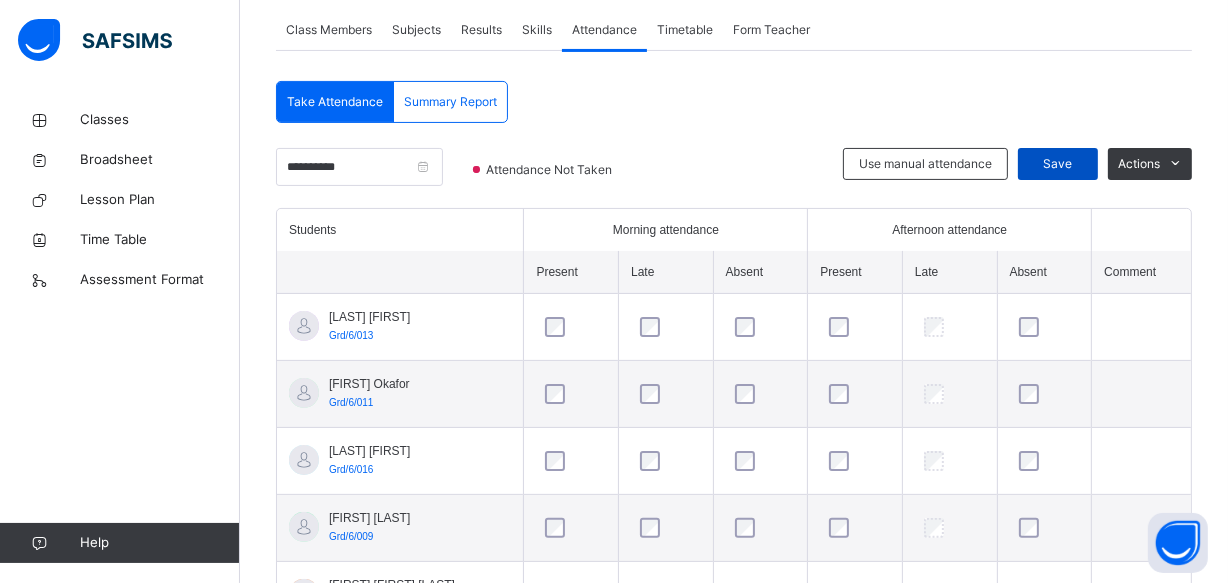 click on "Save" at bounding box center [1058, 164] 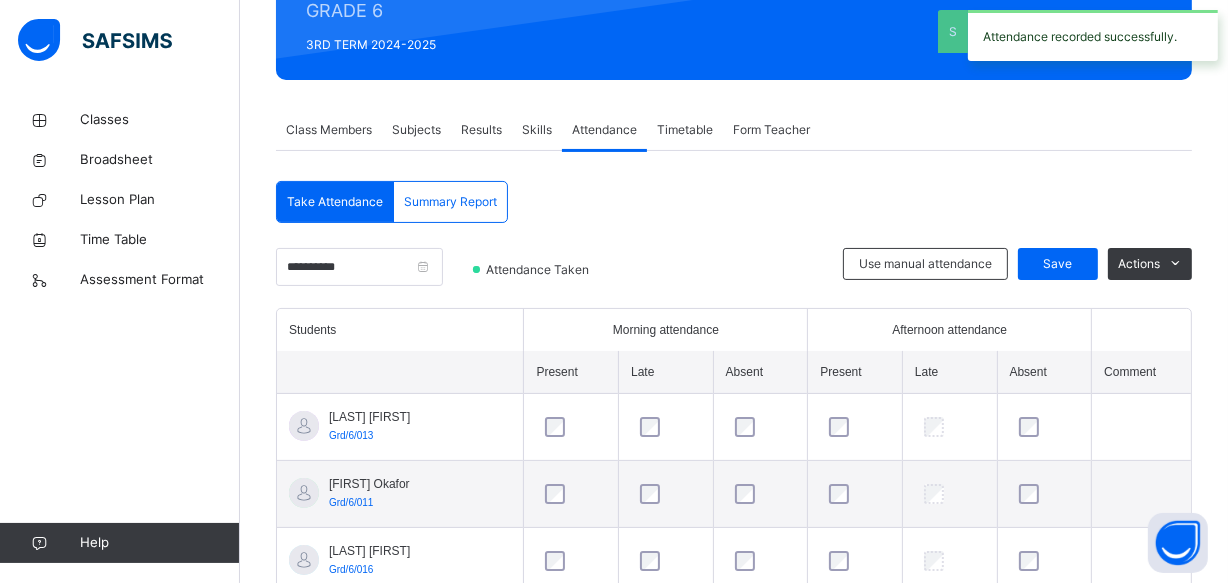 scroll, scrollTop: 366, scrollLeft: 0, axis: vertical 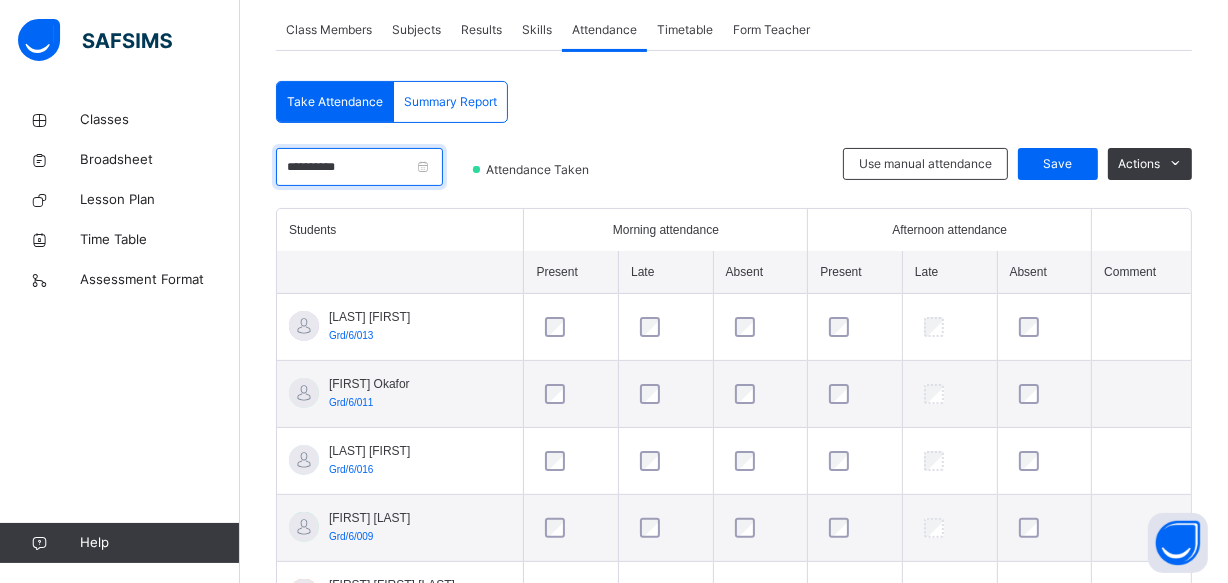 click on "**********" at bounding box center (359, 167) 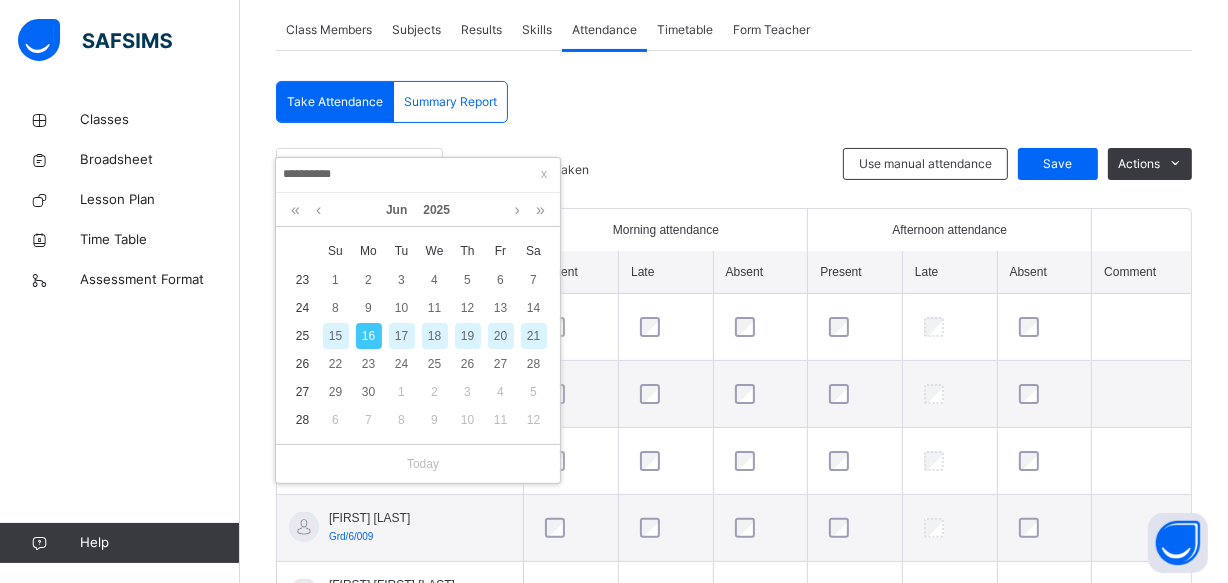 click on "17" at bounding box center (402, 336) 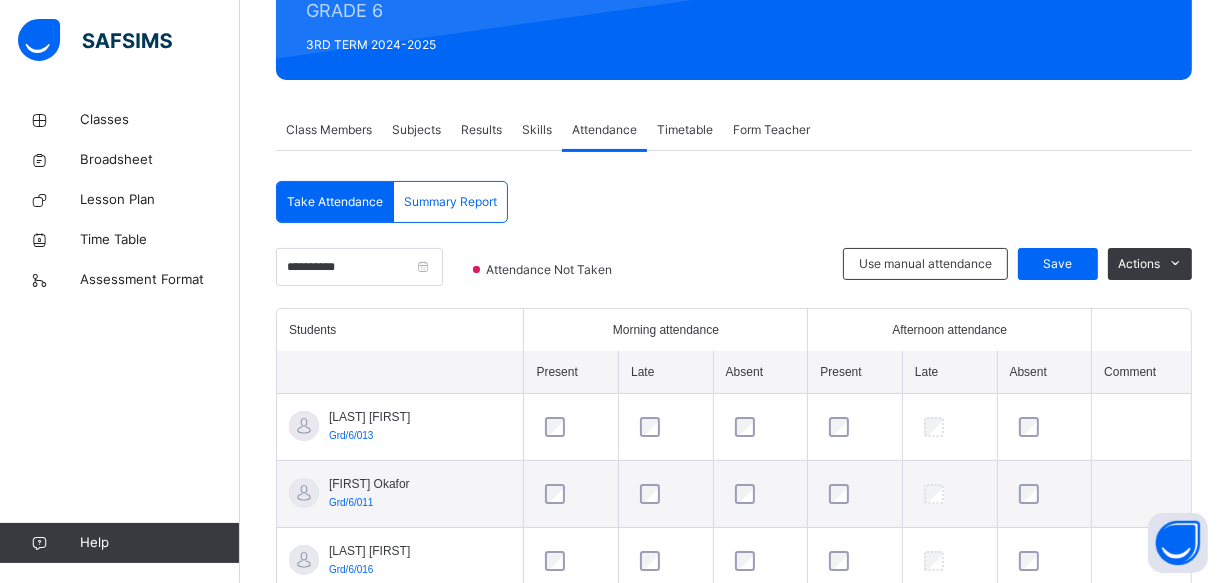 scroll, scrollTop: 366, scrollLeft: 0, axis: vertical 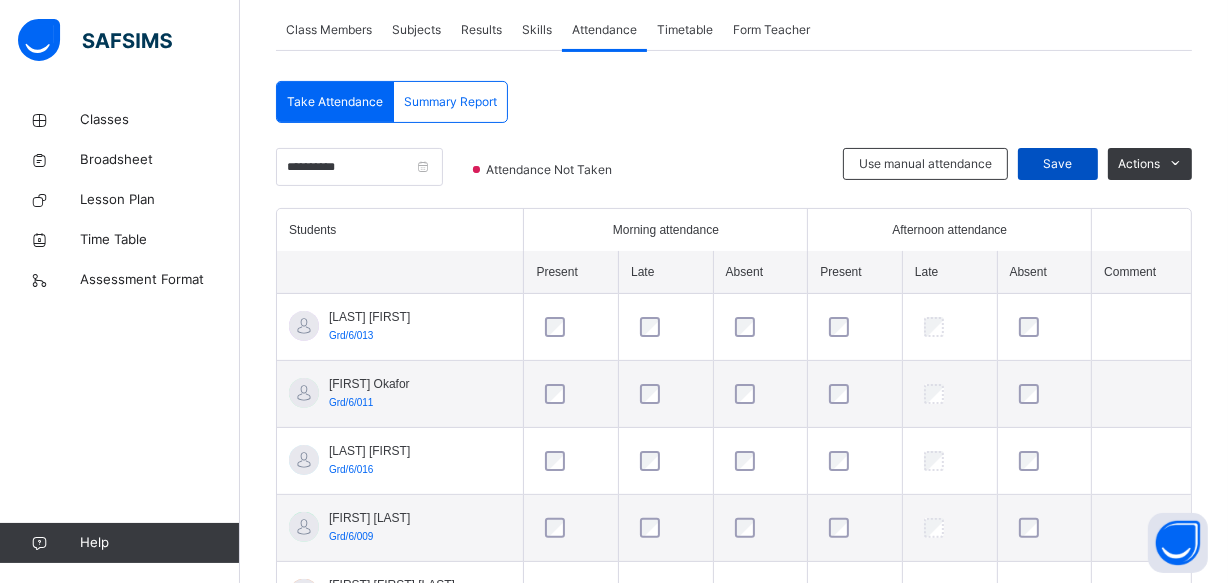 click on "Save" at bounding box center [1058, 164] 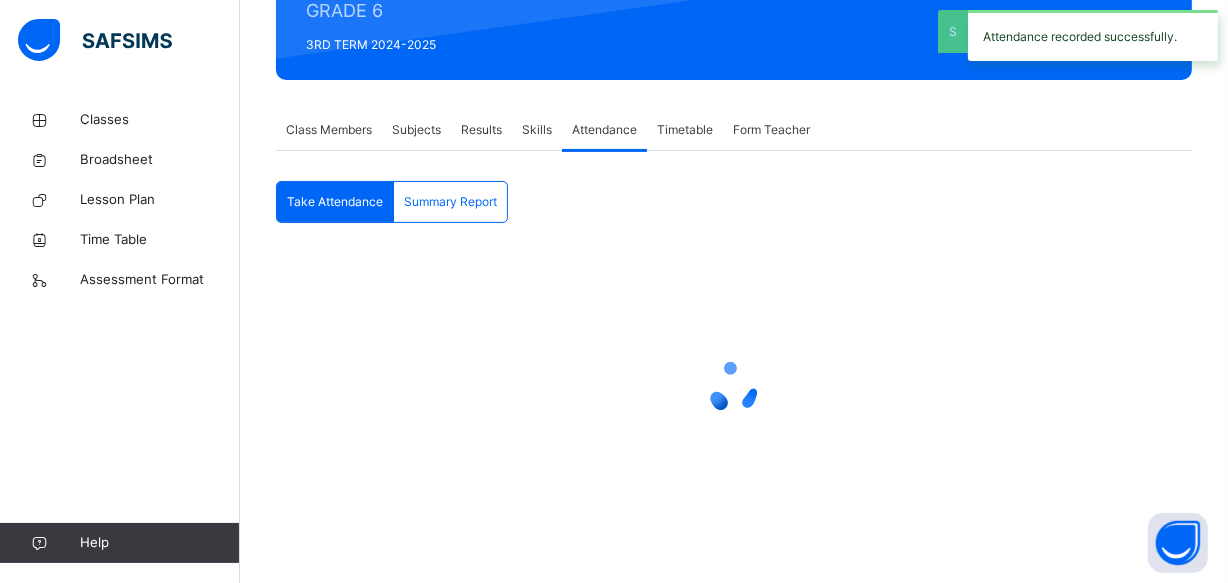 scroll, scrollTop: 366, scrollLeft: 0, axis: vertical 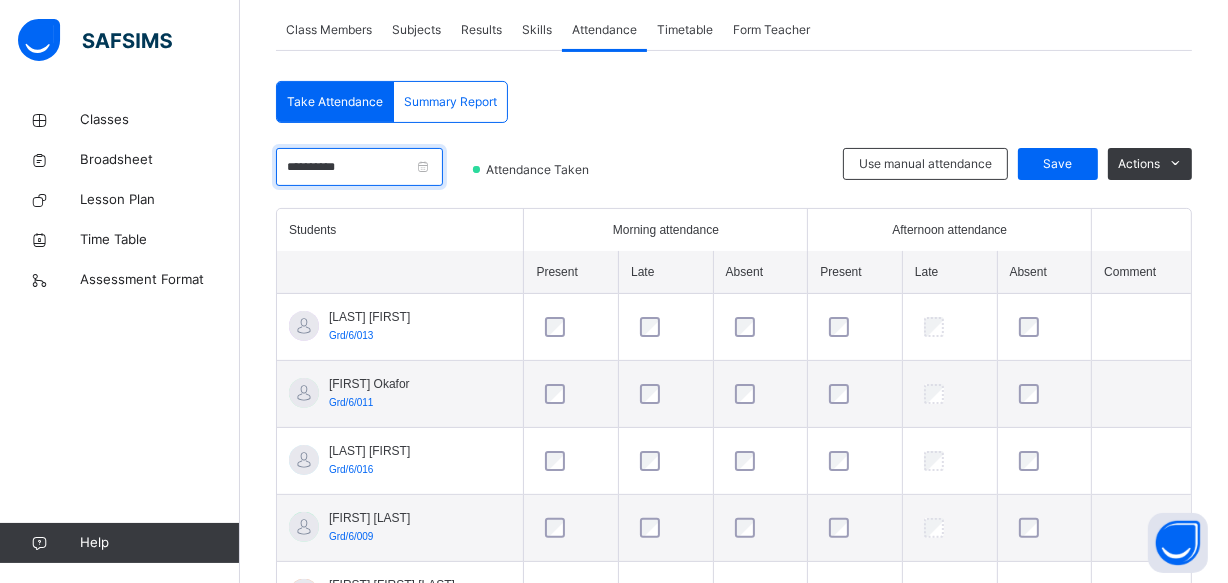 click on "**********" at bounding box center (359, 167) 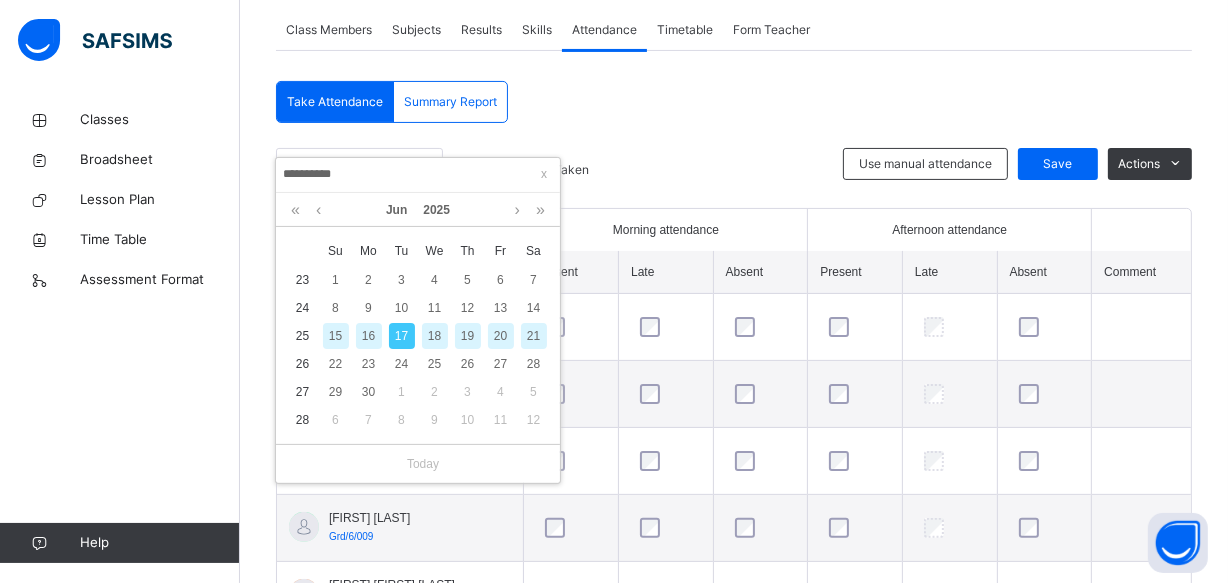 click on "18" at bounding box center [435, 336] 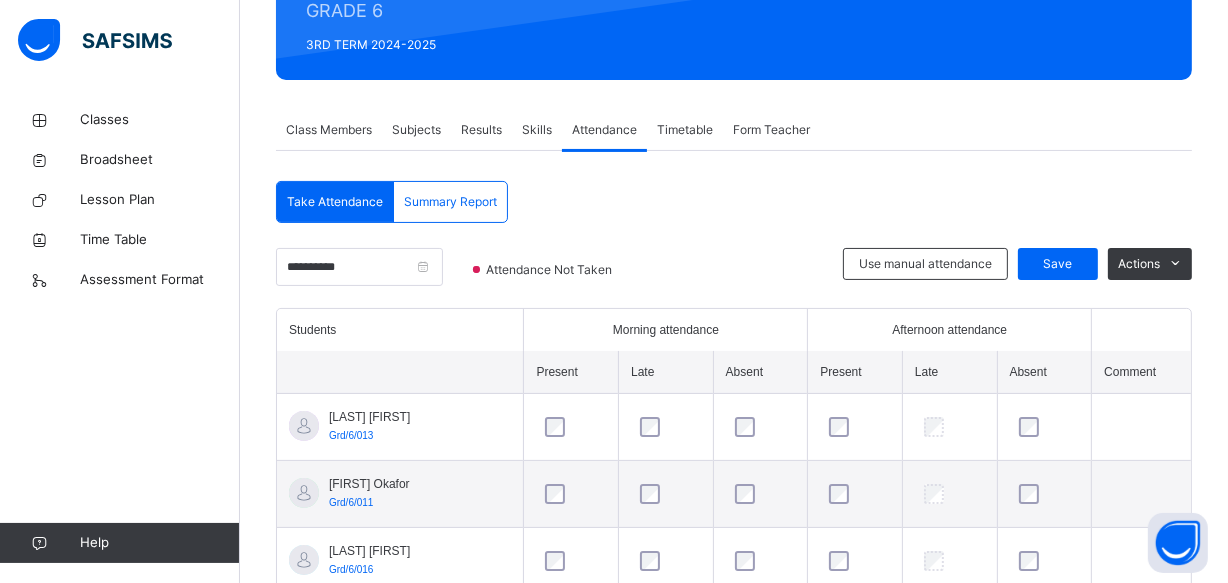 scroll, scrollTop: 366, scrollLeft: 0, axis: vertical 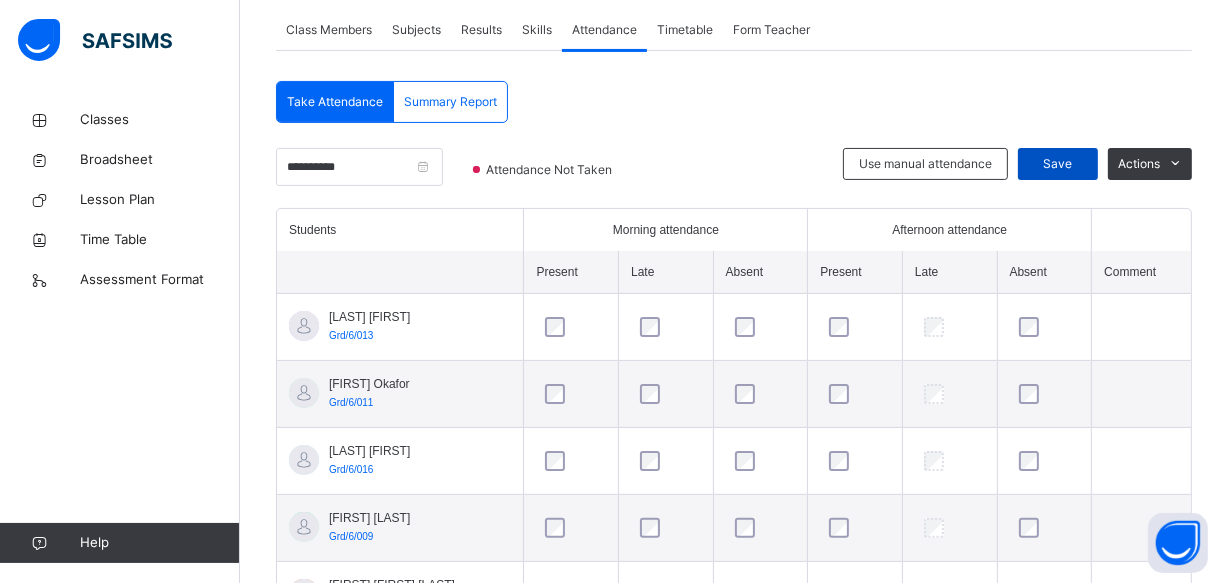 click on "Save" at bounding box center (1058, 164) 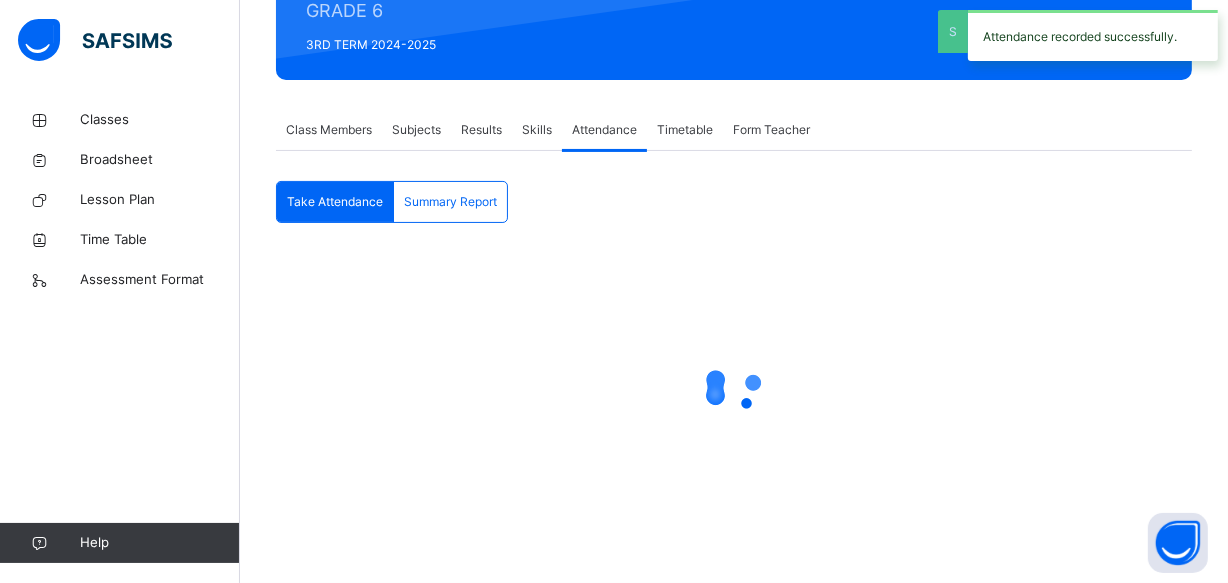 scroll, scrollTop: 366, scrollLeft: 0, axis: vertical 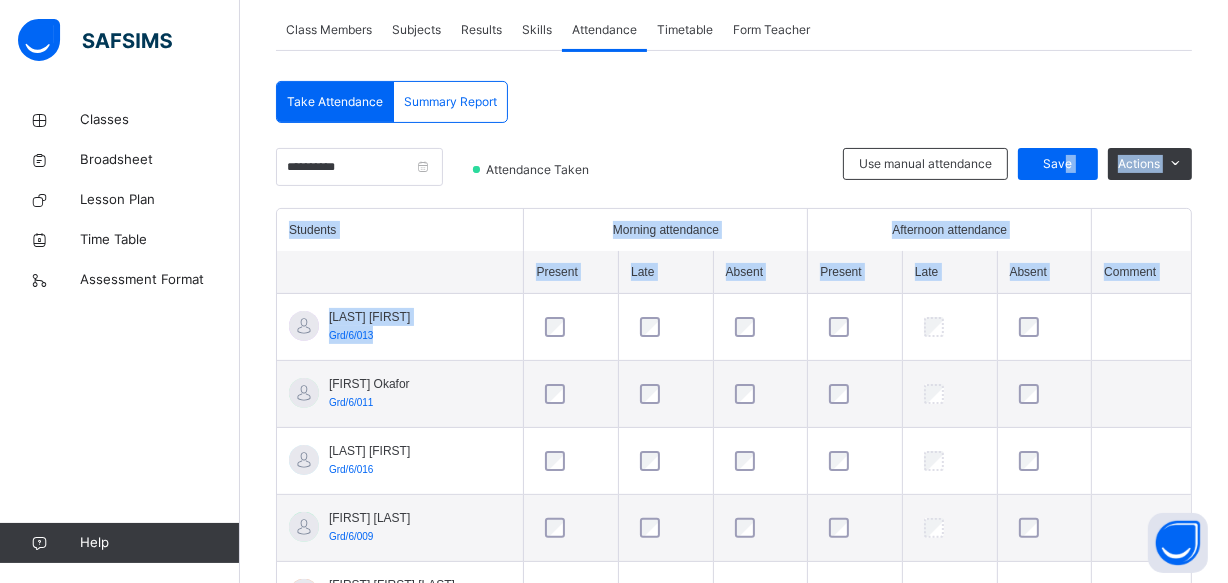 drag, startPoint x: 1075, startPoint y: 158, endPoint x: 705, endPoint y: 292, distance: 393.51746 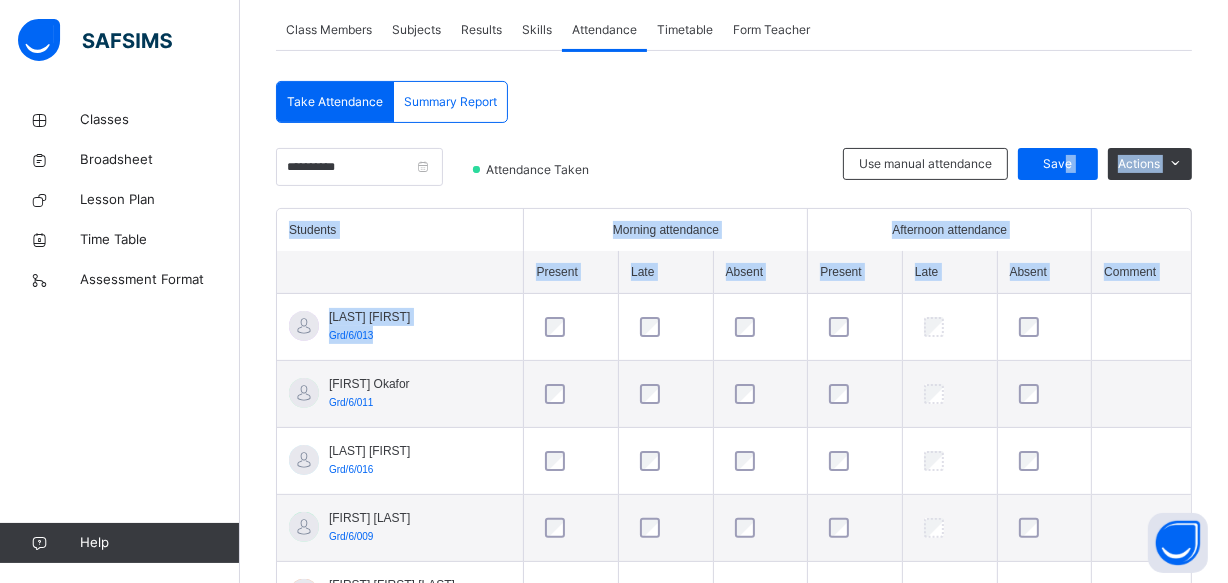 click on "**********" at bounding box center [734, 958] 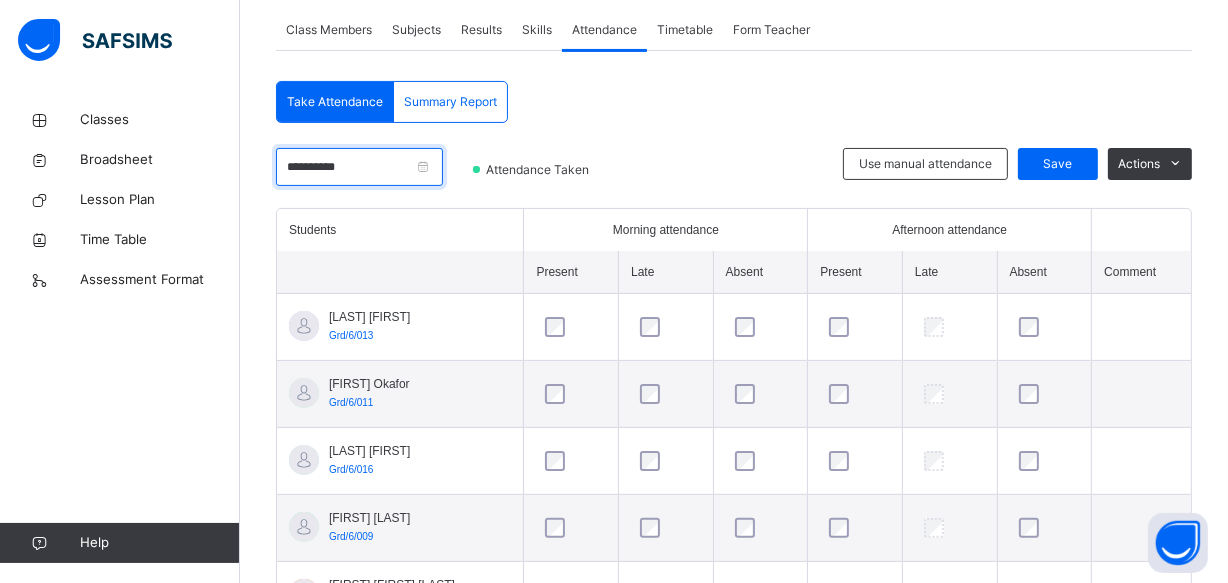click on "**********" at bounding box center [359, 167] 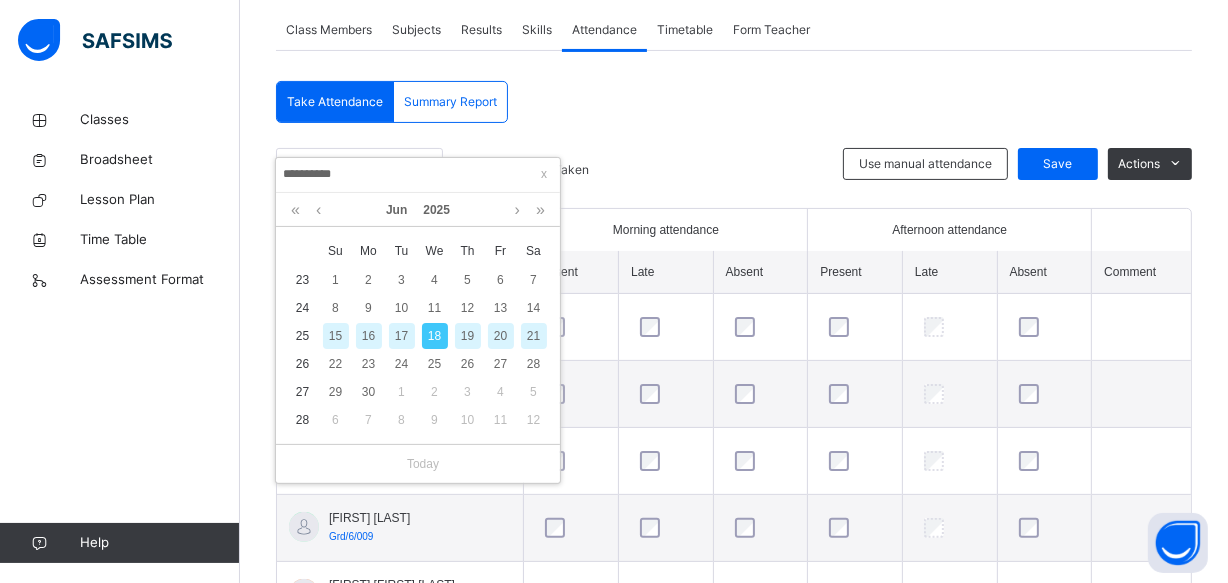 click on "19" at bounding box center [468, 336] 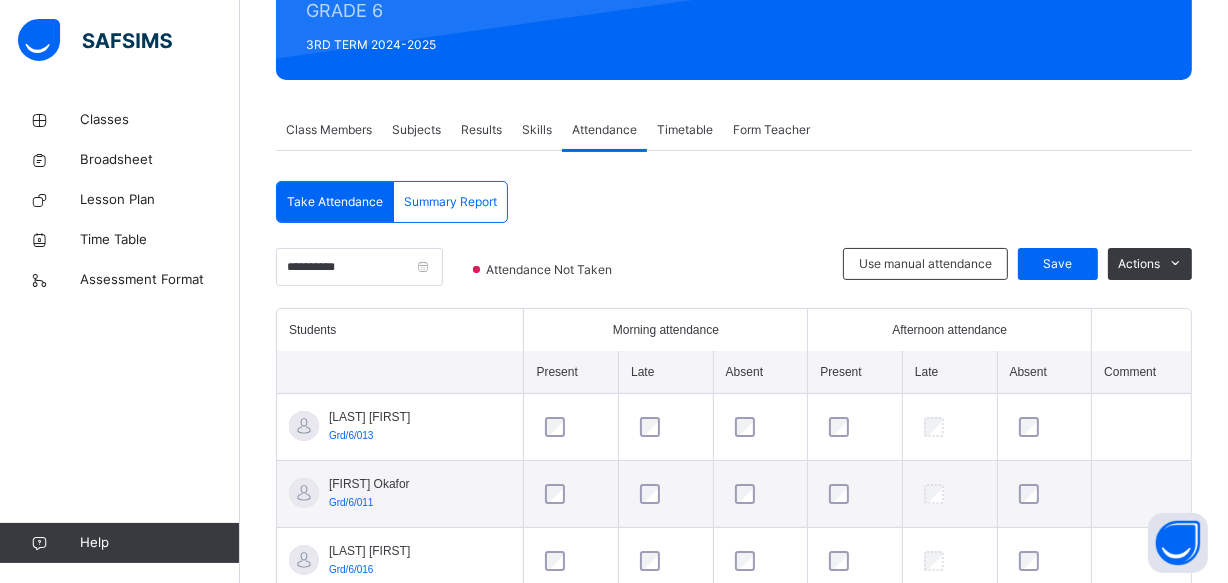 scroll, scrollTop: 366, scrollLeft: 0, axis: vertical 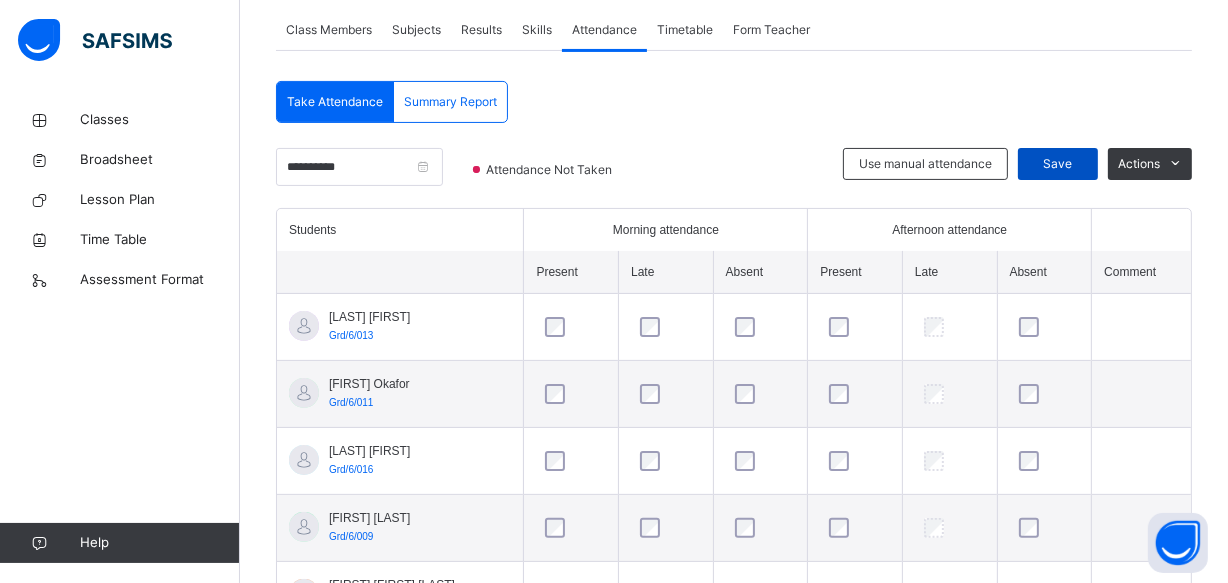 click on "Save" at bounding box center (1058, 164) 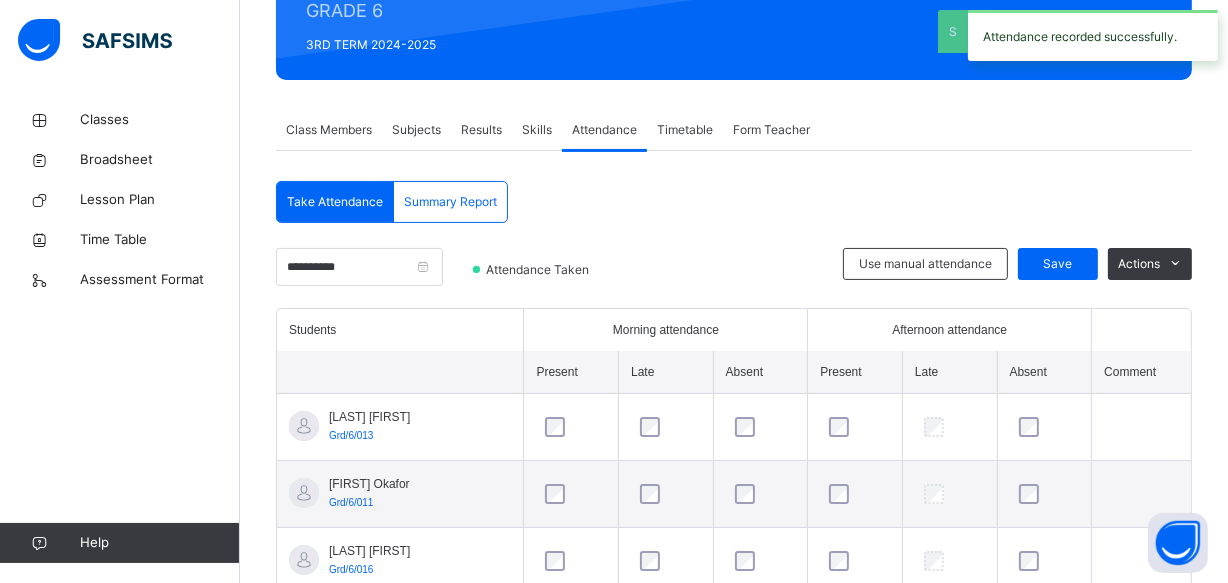scroll, scrollTop: 366, scrollLeft: 0, axis: vertical 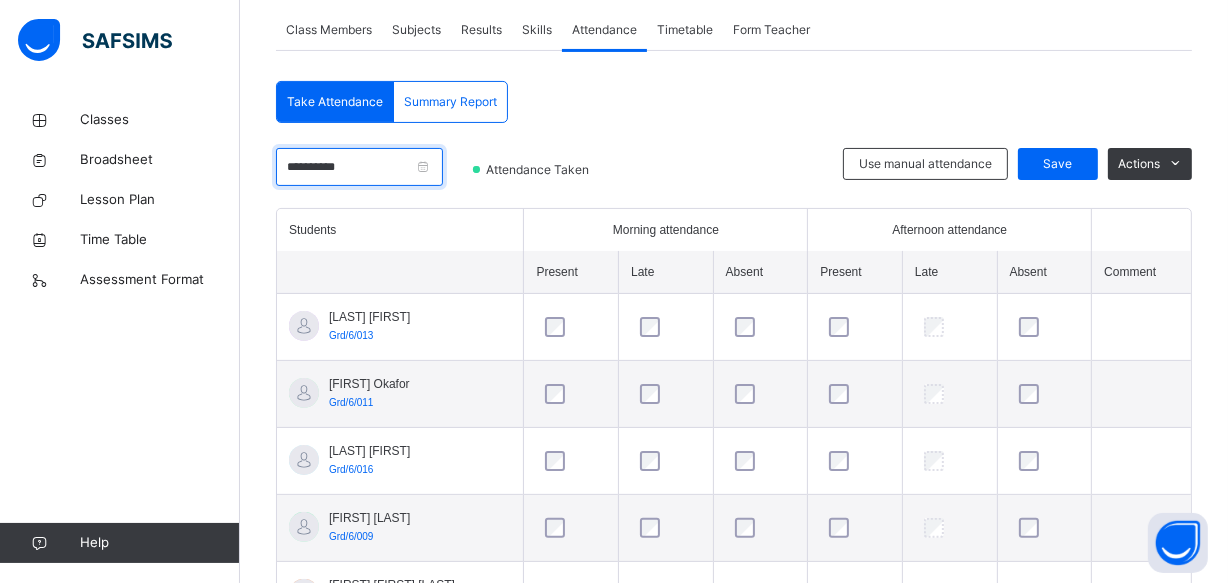 click on "**********" at bounding box center [359, 167] 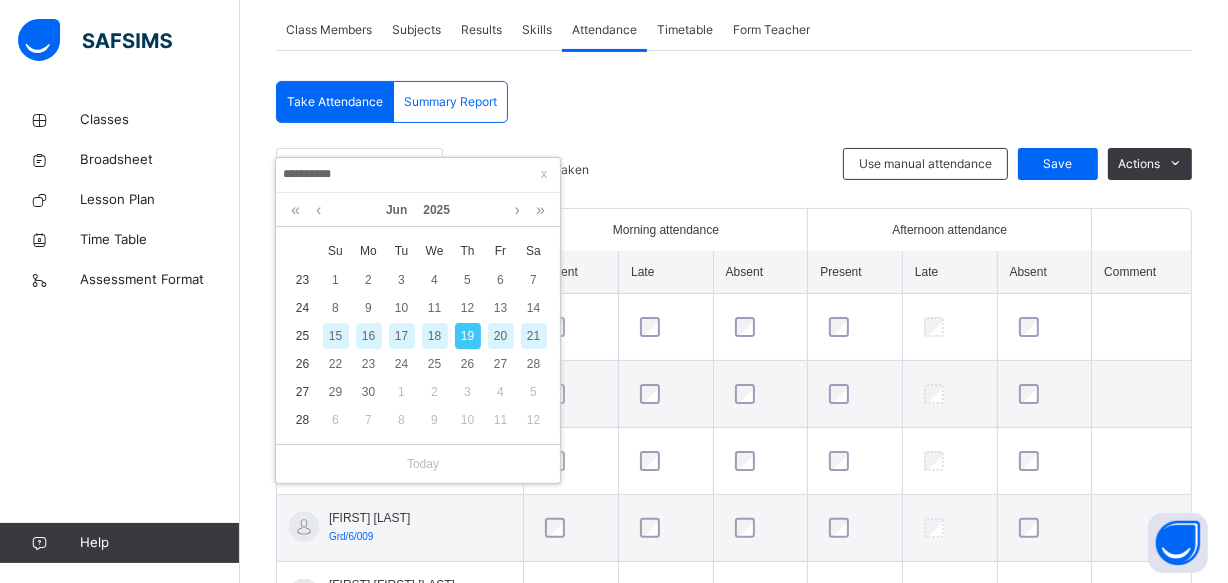 click on "20" at bounding box center (501, 336) 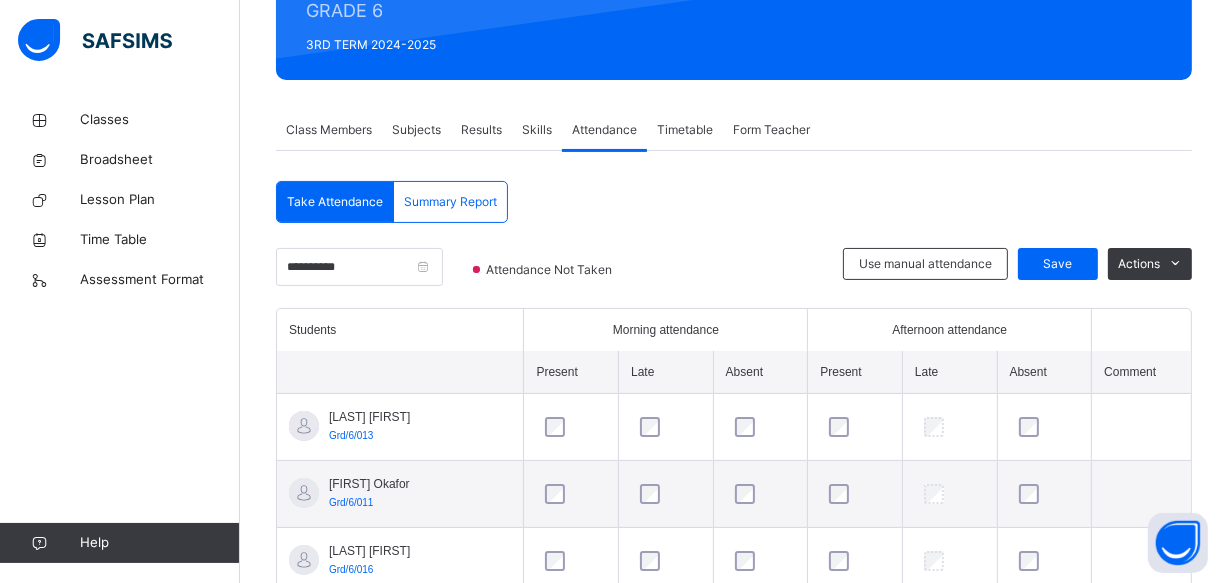 scroll, scrollTop: 366, scrollLeft: 0, axis: vertical 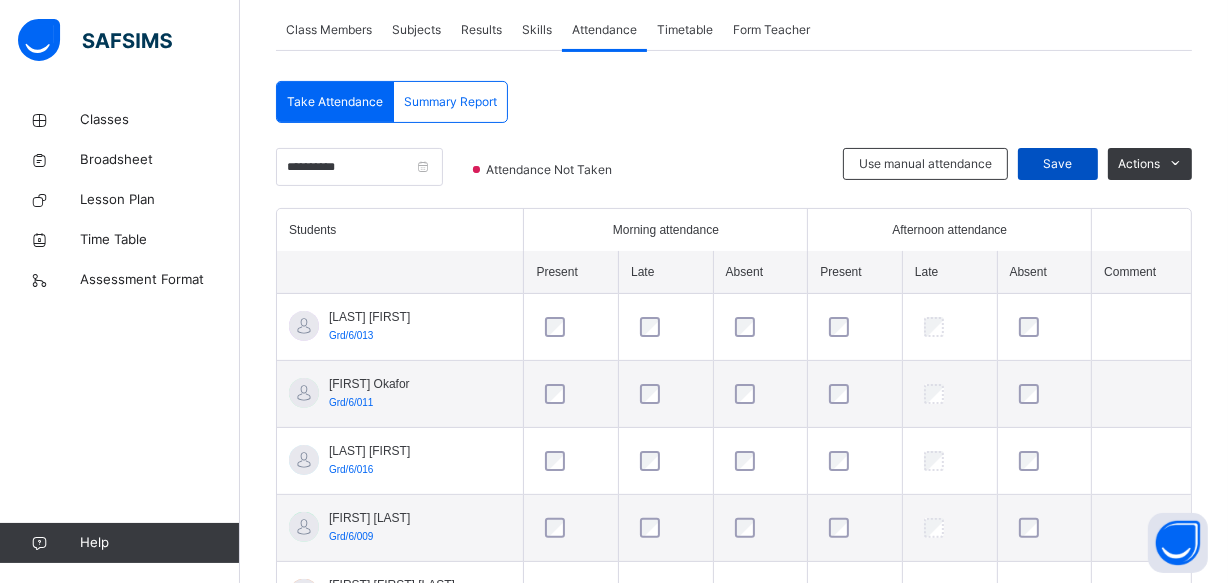 click on "Save" at bounding box center (1058, 164) 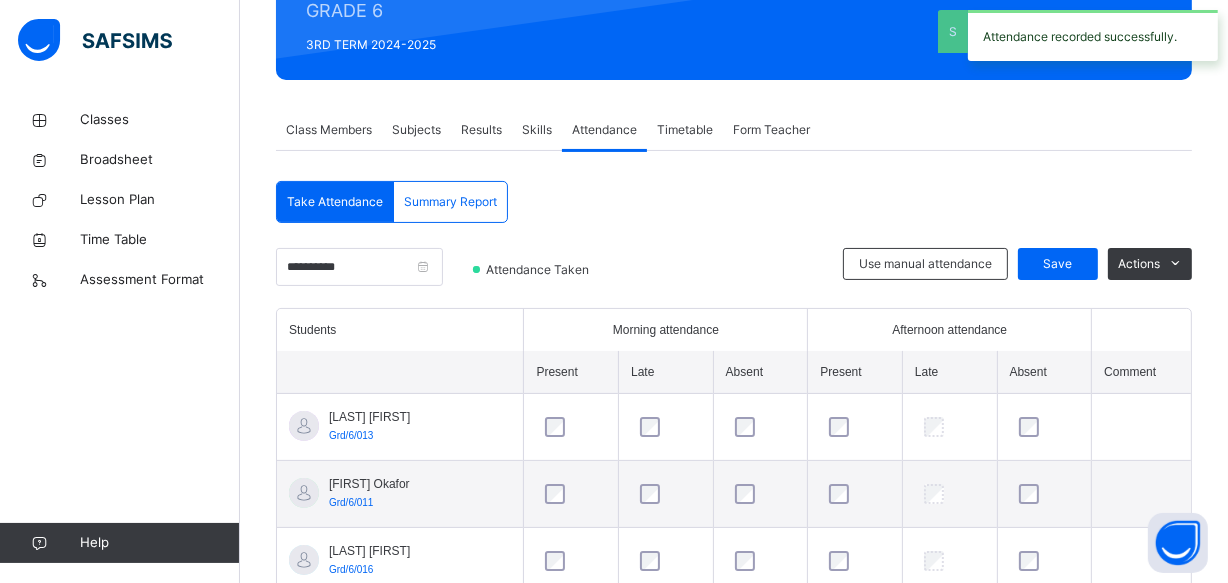 scroll, scrollTop: 366, scrollLeft: 0, axis: vertical 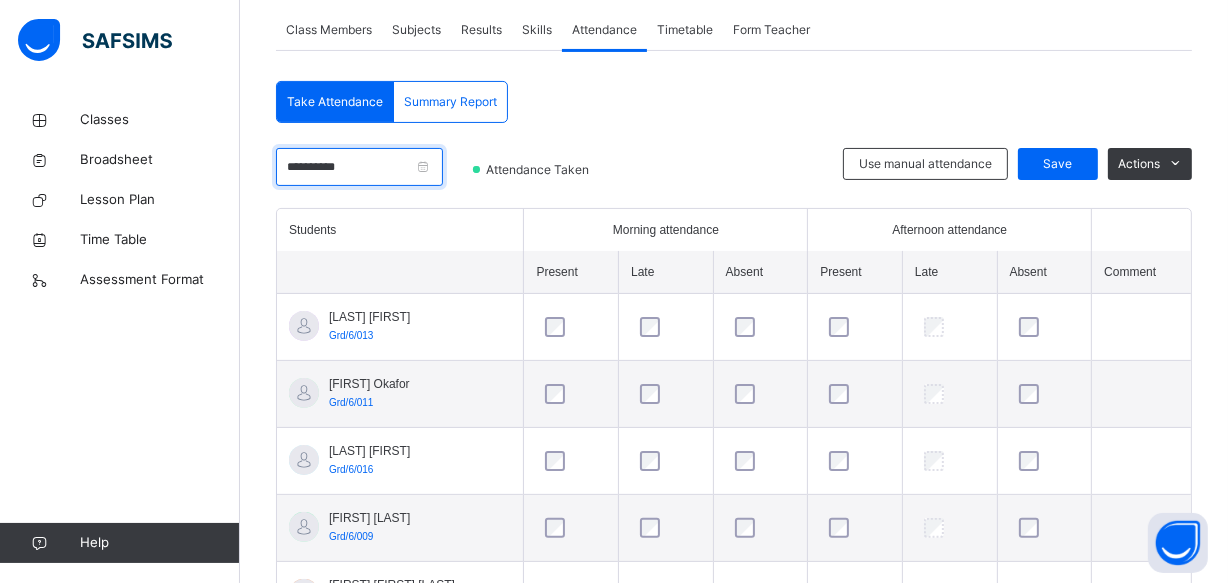 click on "**********" at bounding box center (359, 167) 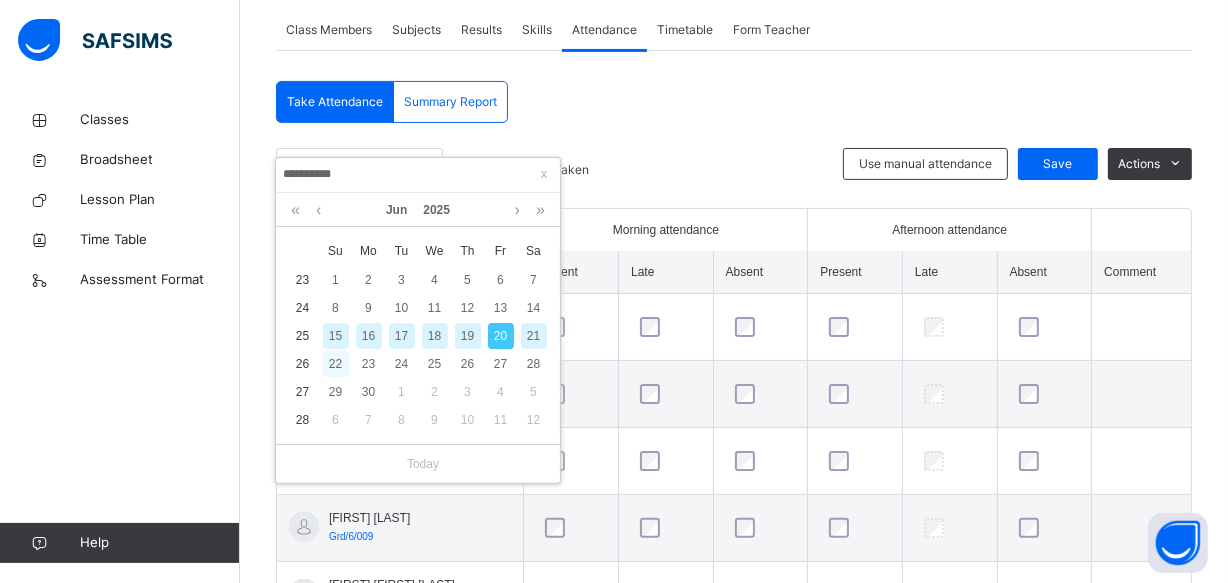 click on "22" at bounding box center (336, 364) 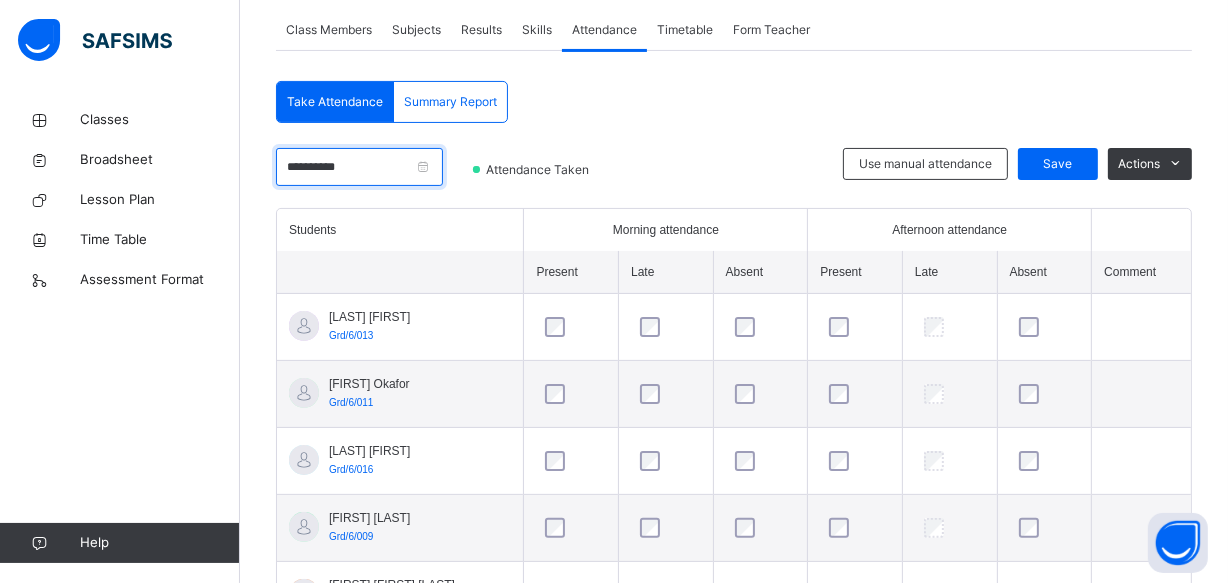 click on "**********" at bounding box center (359, 167) 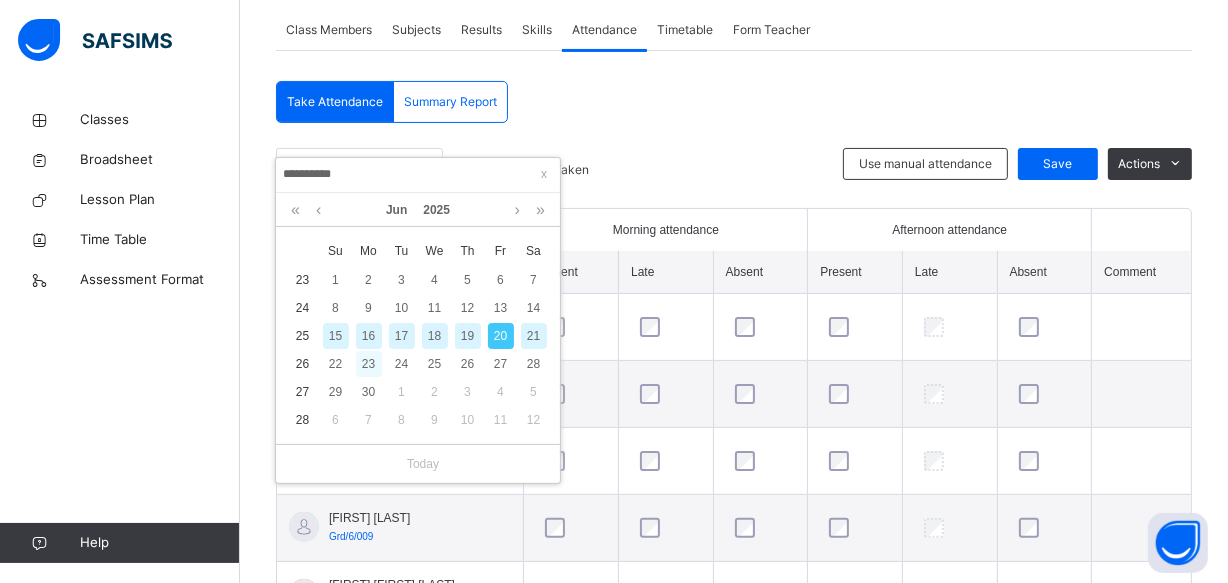 click on "23" at bounding box center (369, 364) 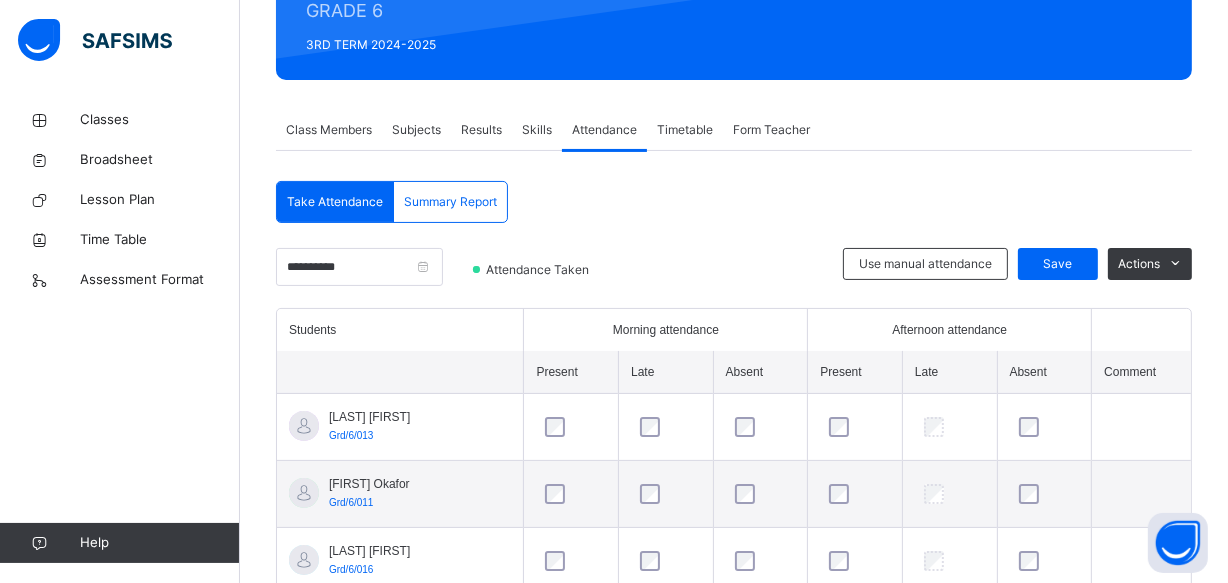 scroll, scrollTop: 366, scrollLeft: 0, axis: vertical 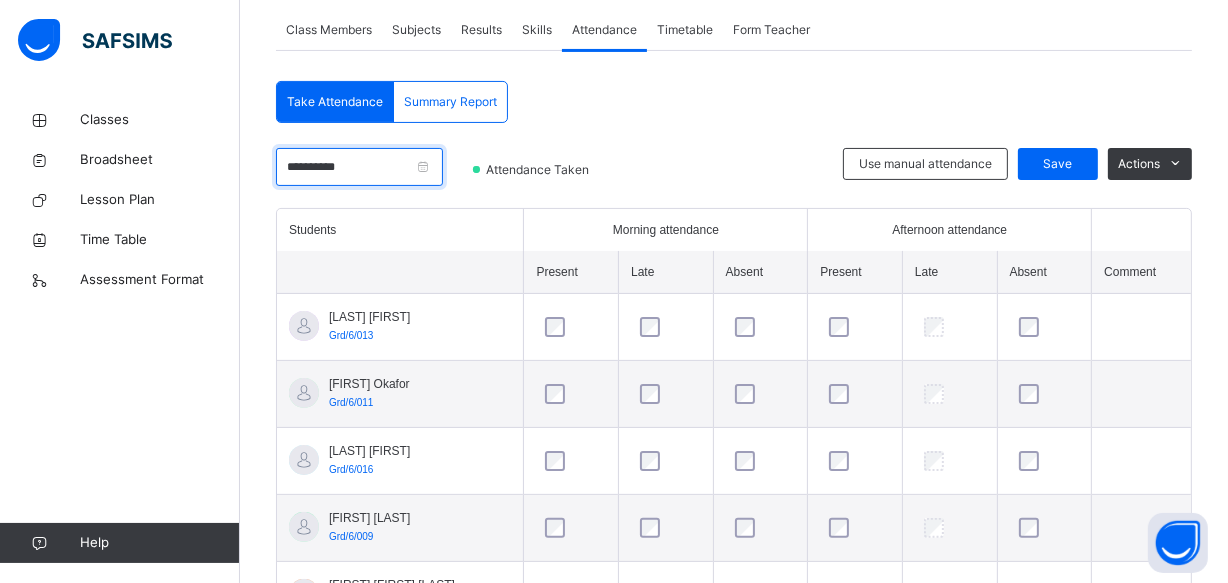 click on "**********" at bounding box center [359, 167] 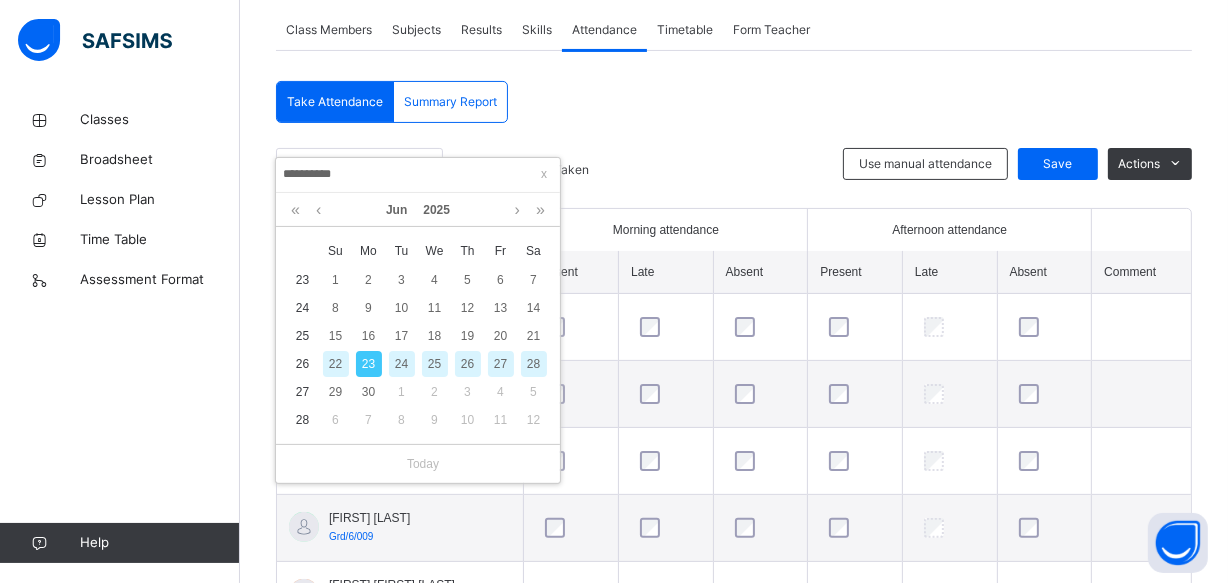 click on "24" at bounding box center (402, 364) 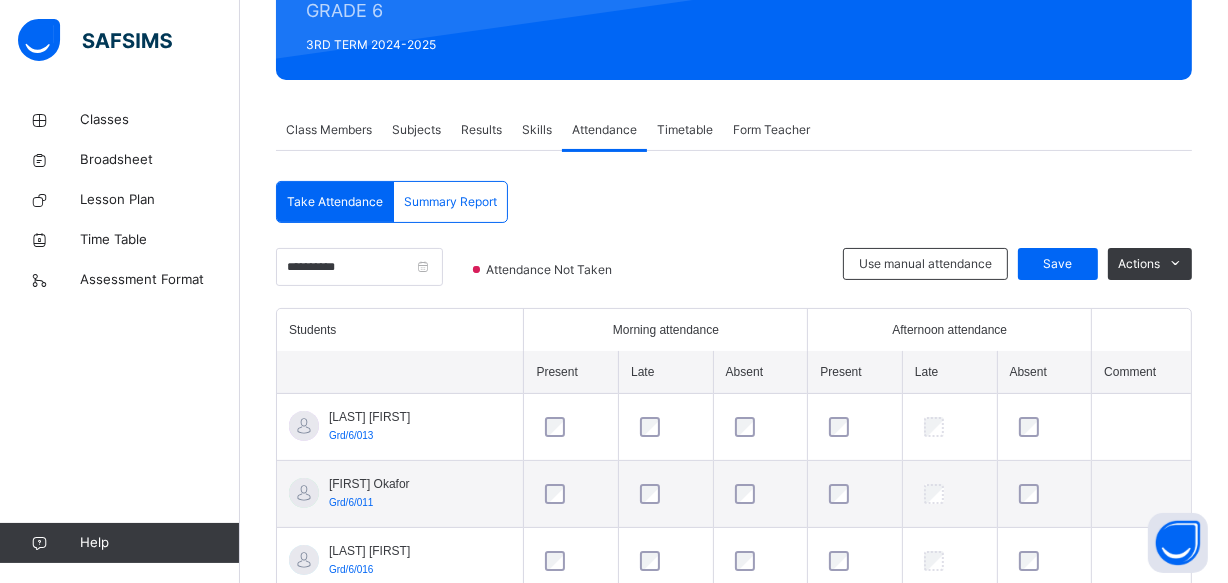 scroll, scrollTop: 366, scrollLeft: 0, axis: vertical 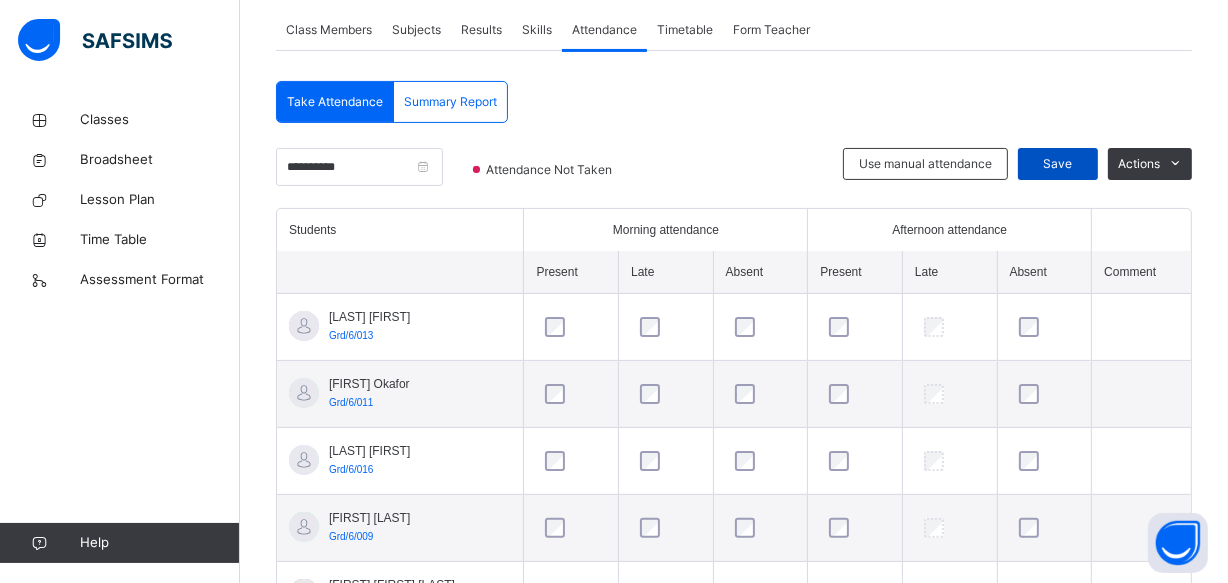 click on "Save" at bounding box center (1058, 164) 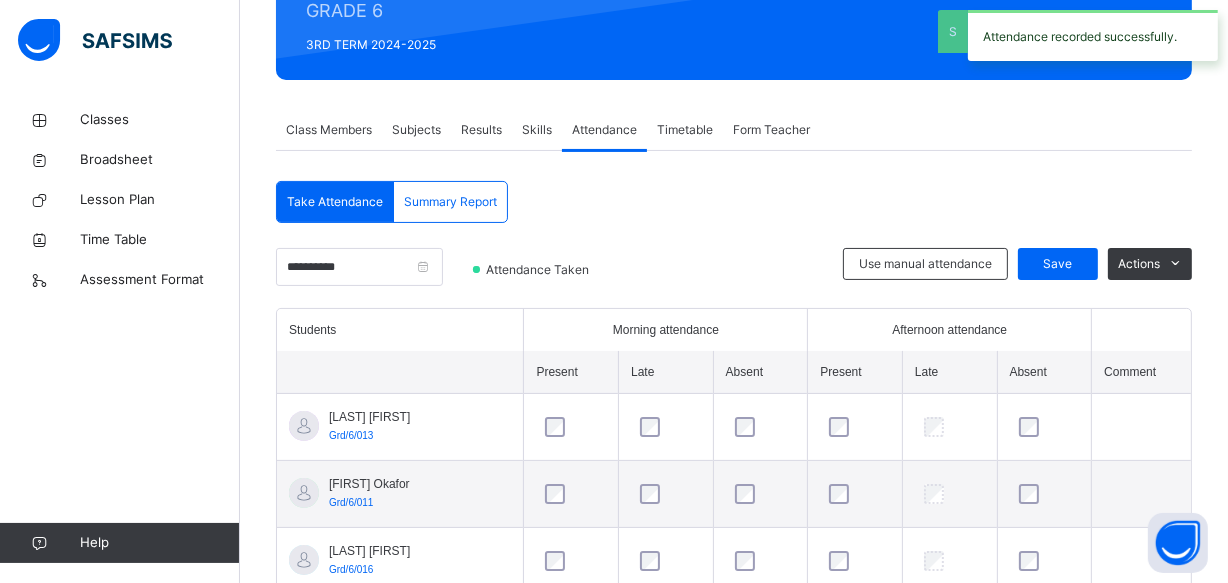 scroll, scrollTop: 366, scrollLeft: 0, axis: vertical 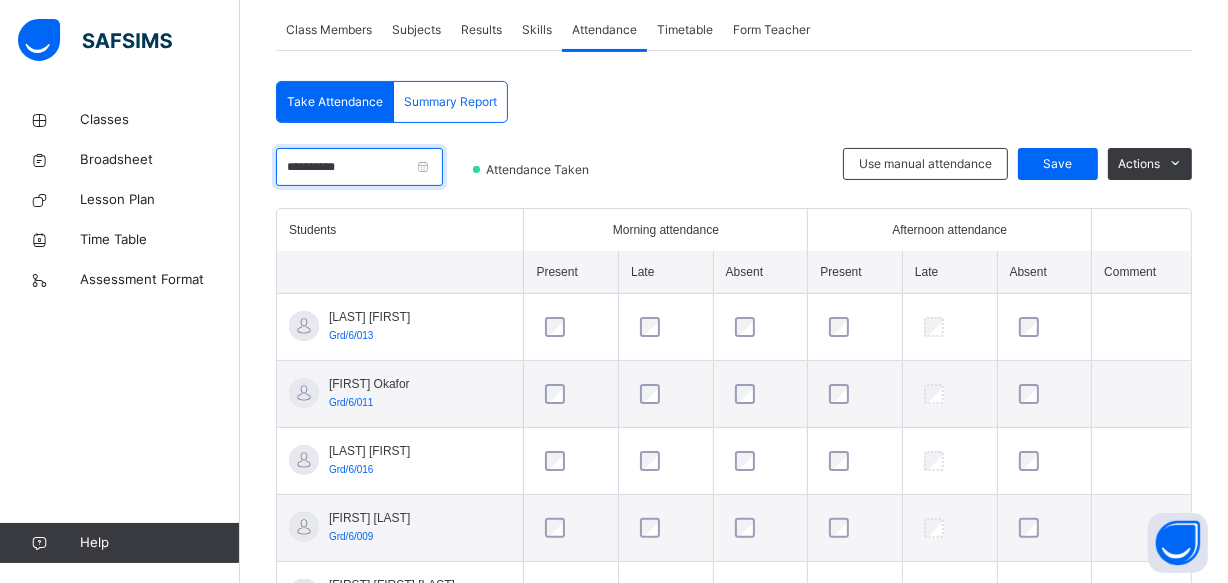 click on "**********" at bounding box center (359, 167) 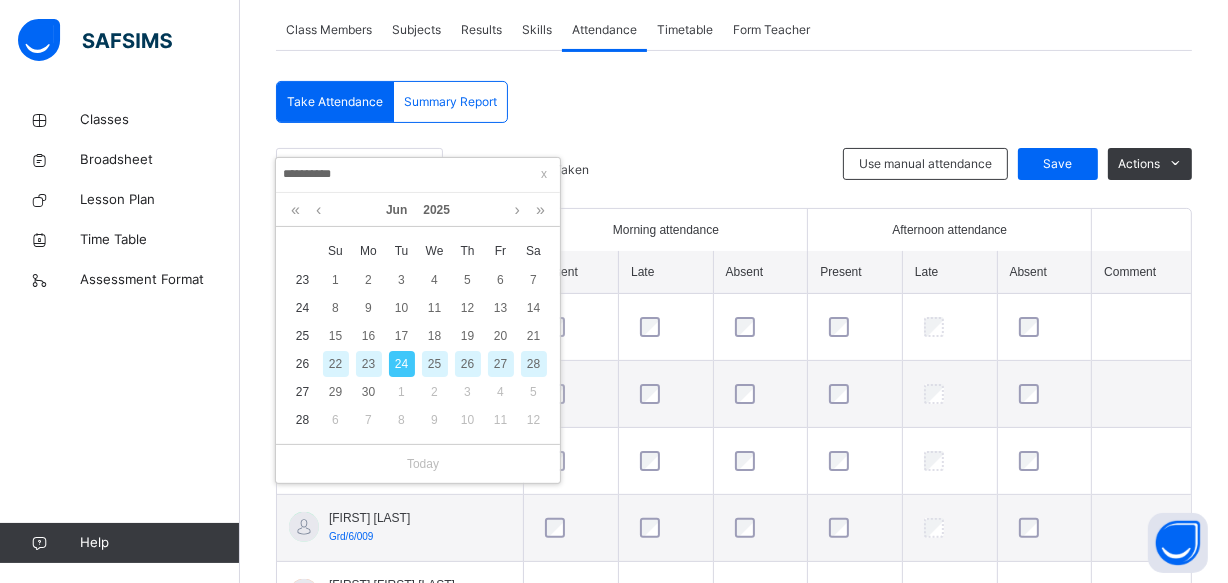click on "25" at bounding box center [435, 364] 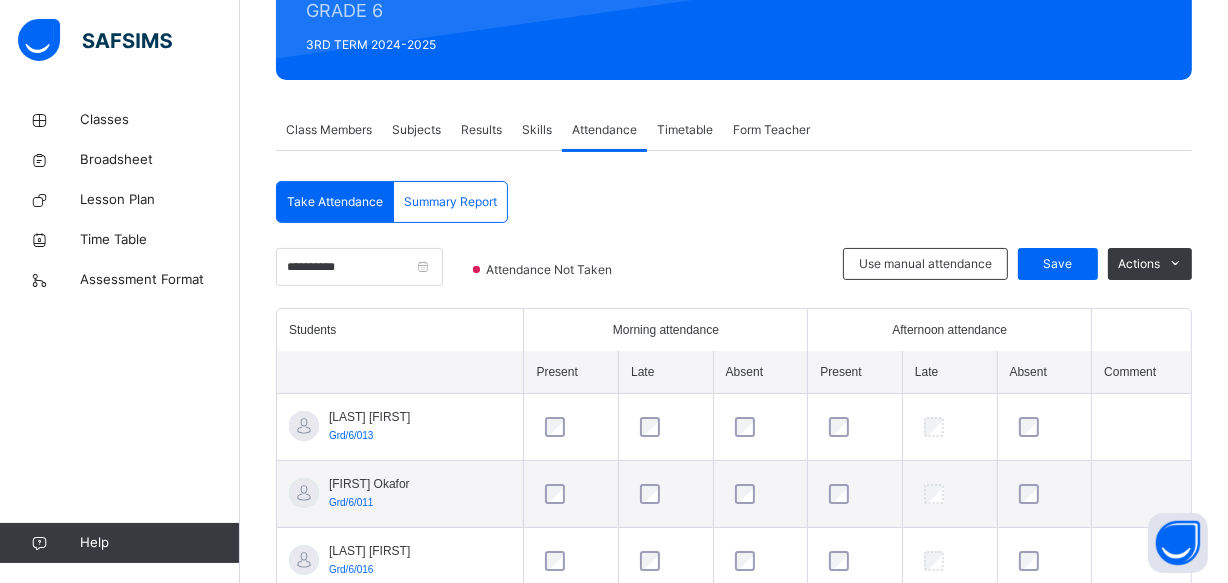 scroll, scrollTop: 366, scrollLeft: 0, axis: vertical 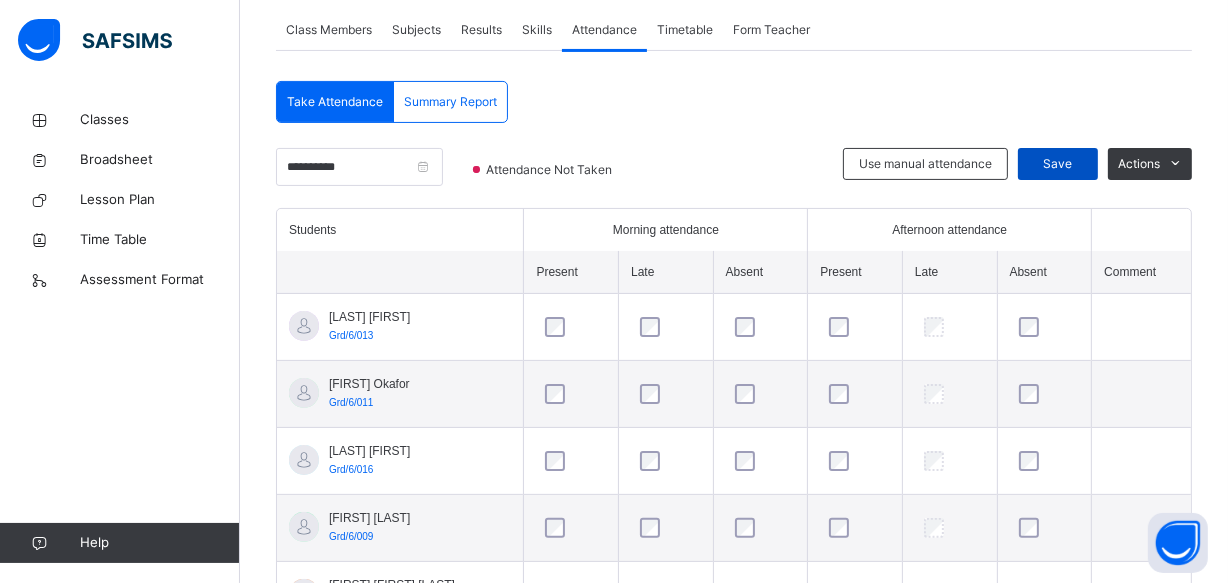 click on "Save" at bounding box center (1058, 164) 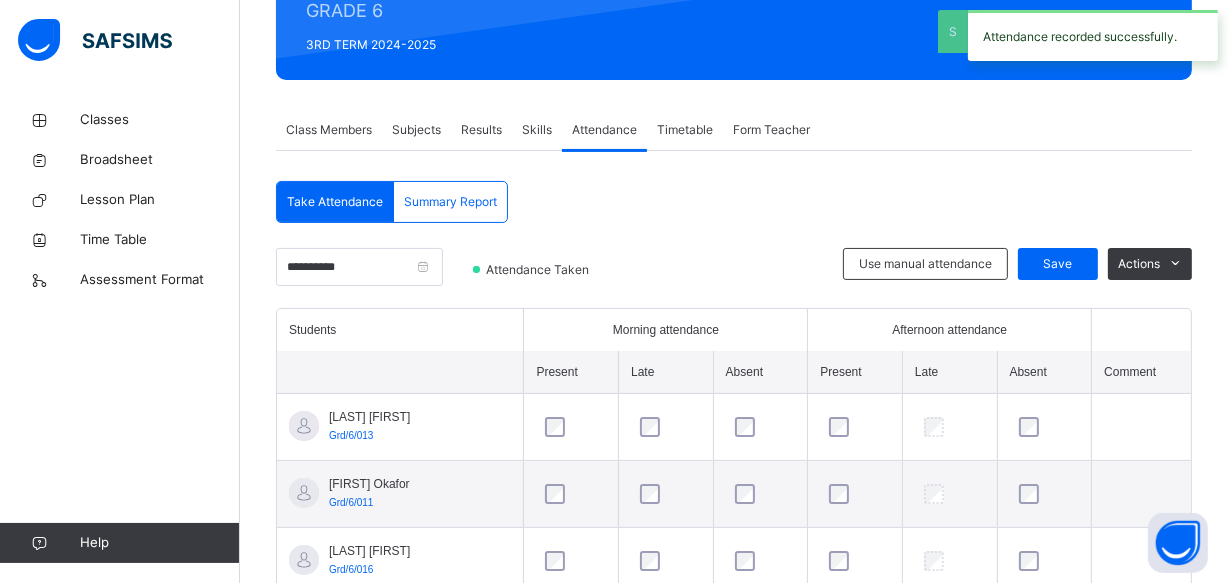 scroll, scrollTop: 366, scrollLeft: 0, axis: vertical 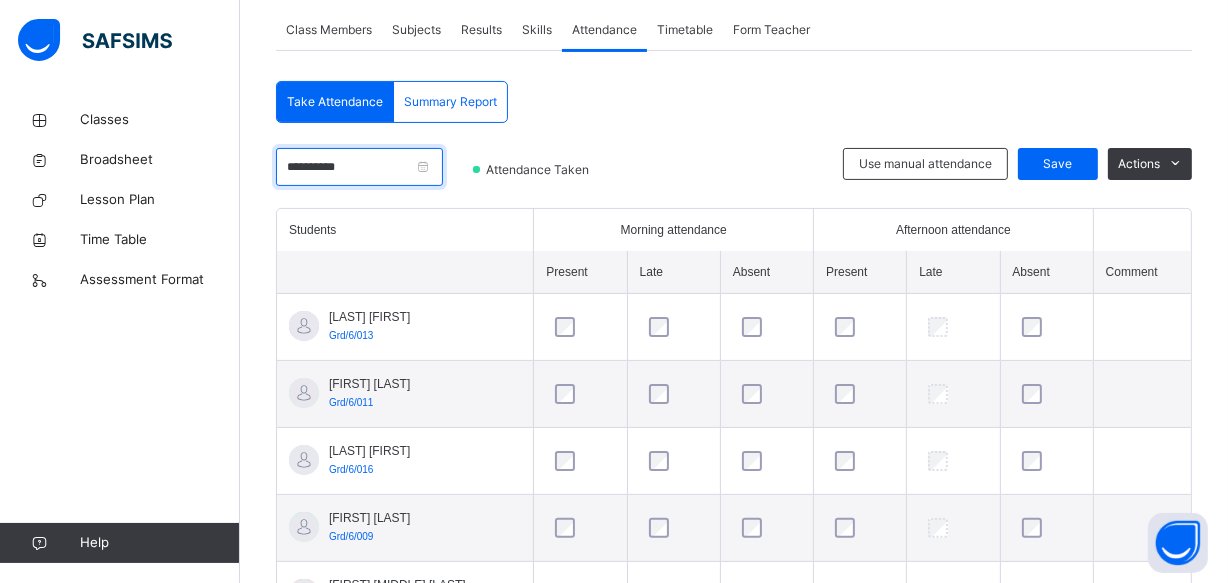 click on "**********" at bounding box center (359, 167) 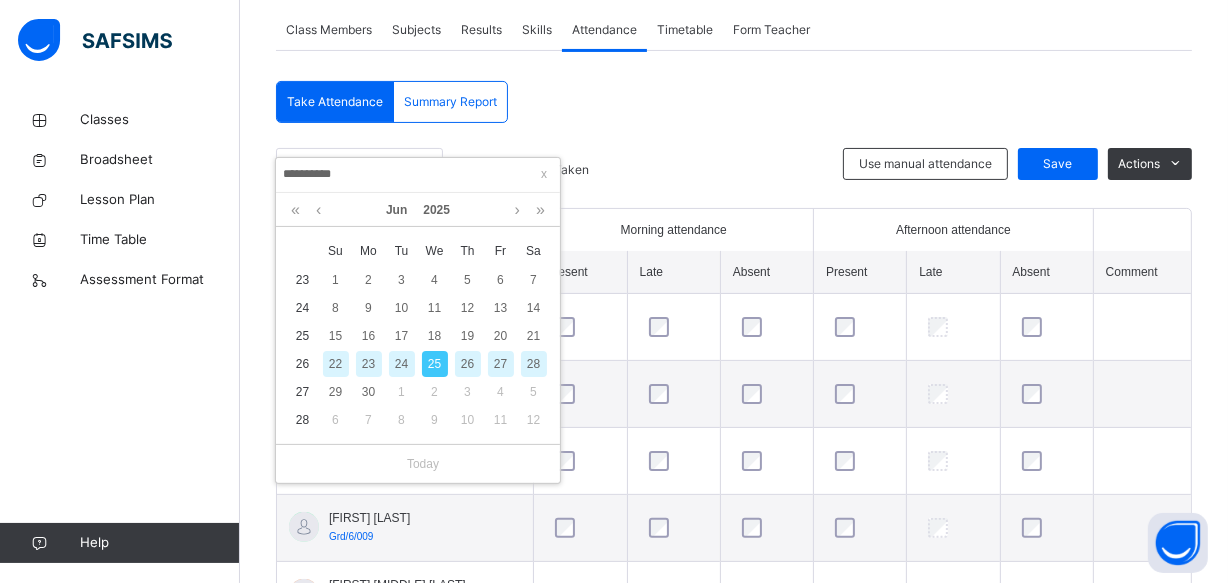 click on "26" at bounding box center (468, 364) 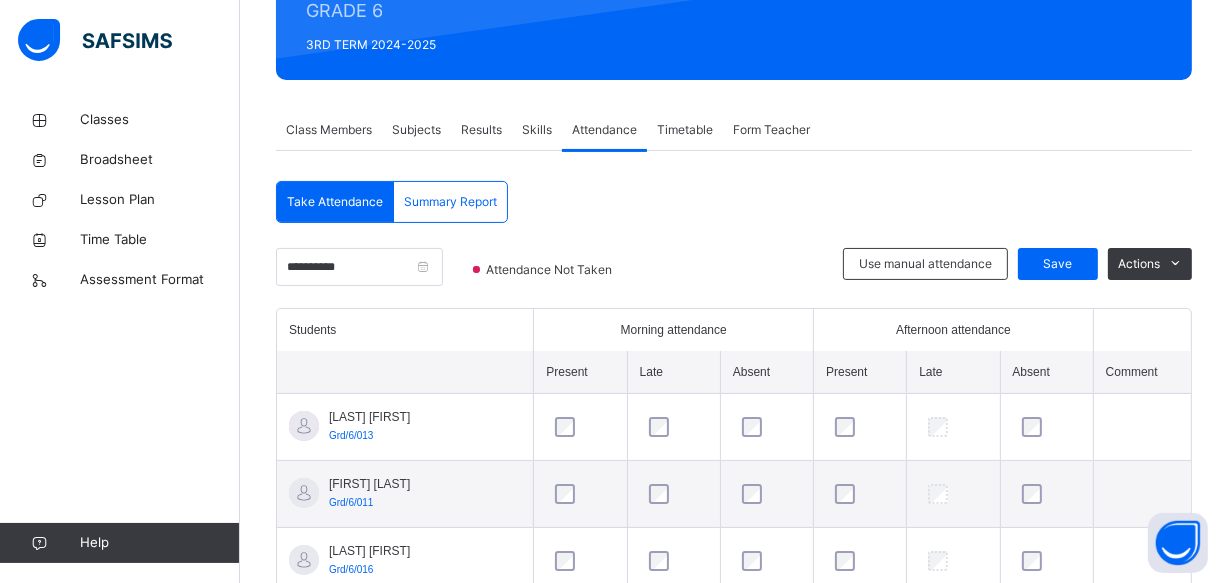 scroll, scrollTop: 366, scrollLeft: 0, axis: vertical 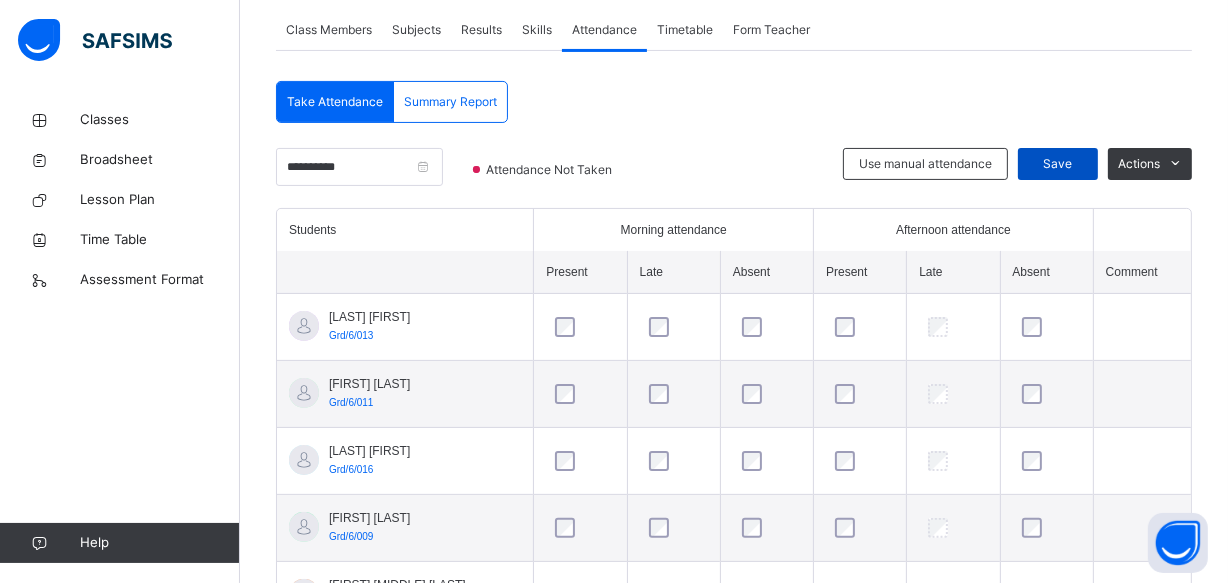 click on "Save" at bounding box center [1058, 164] 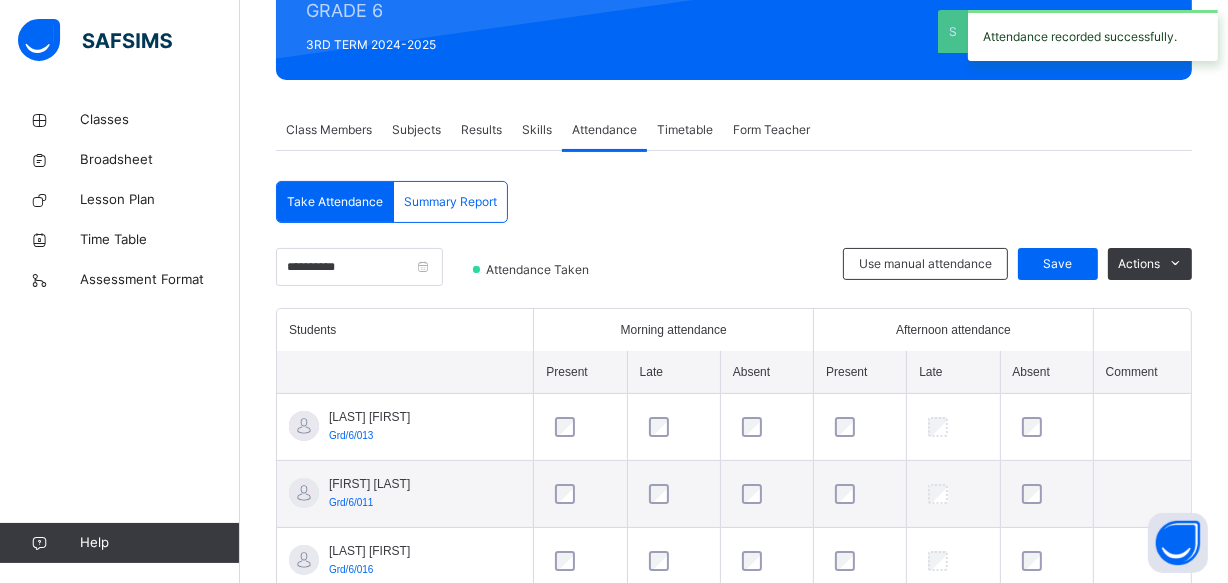 scroll, scrollTop: 366, scrollLeft: 0, axis: vertical 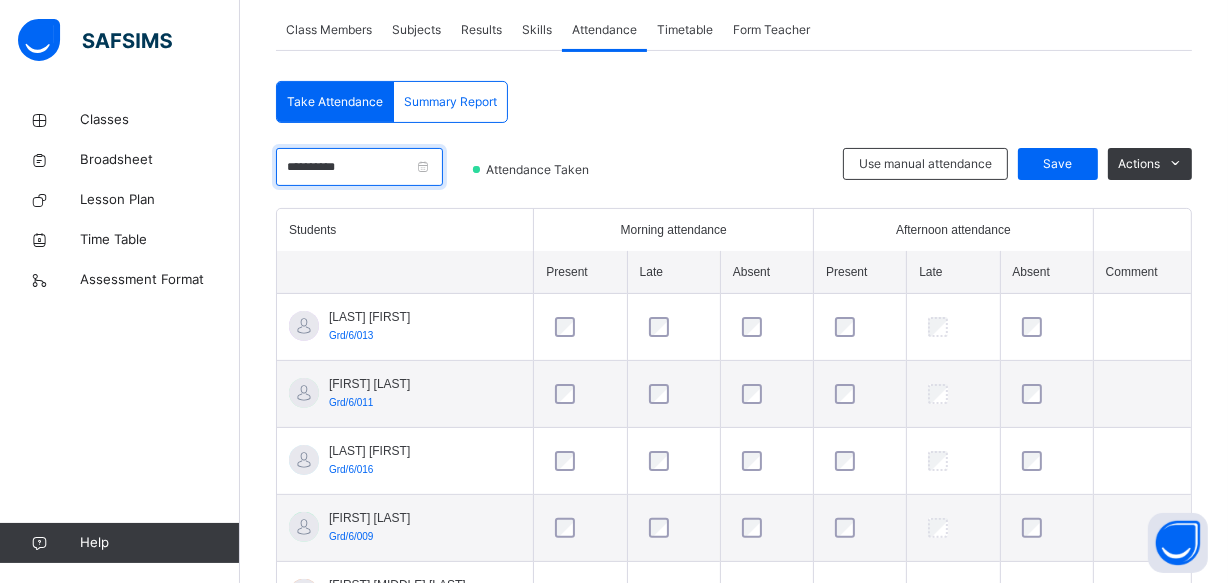 click on "**********" at bounding box center [359, 167] 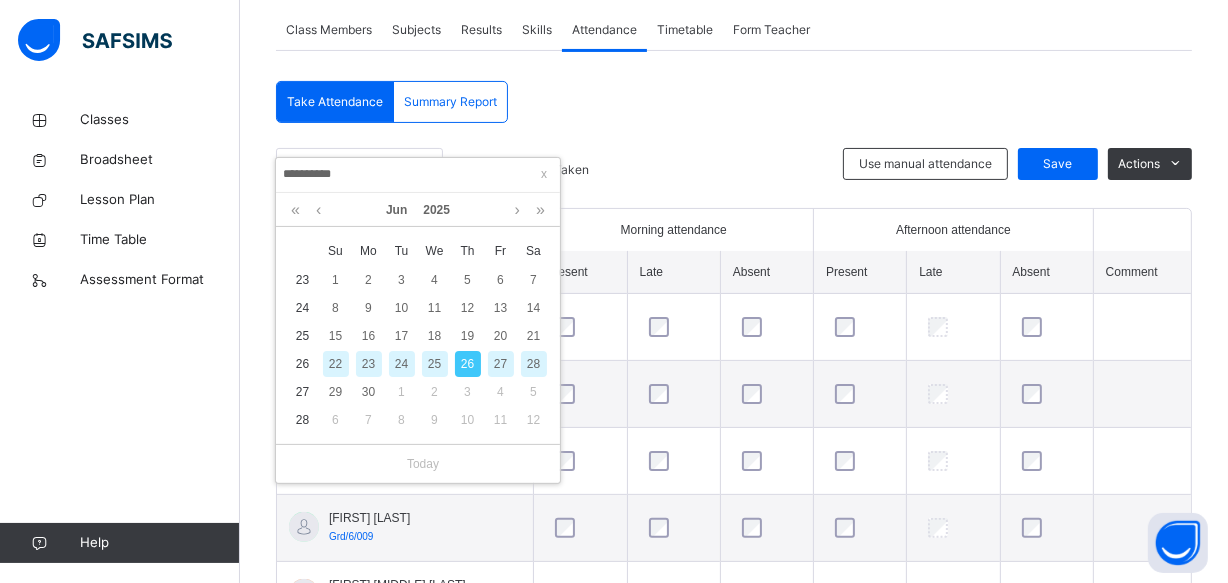 click on "27" at bounding box center (501, 364) 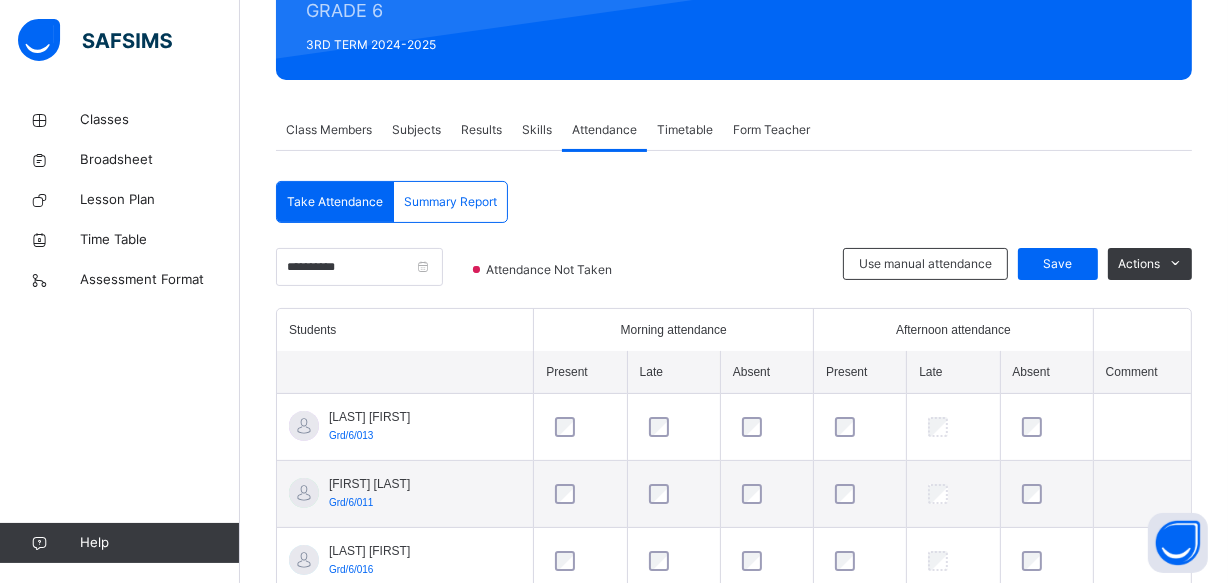 scroll, scrollTop: 366, scrollLeft: 0, axis: vertical 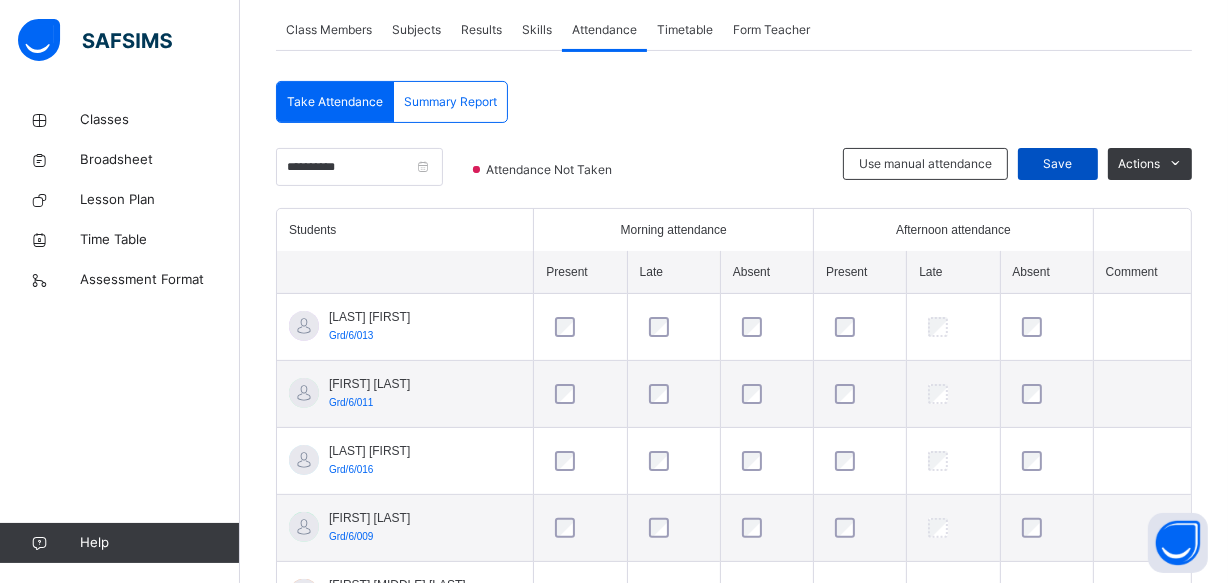 click on "Save" at bounding box center (1058, 164) 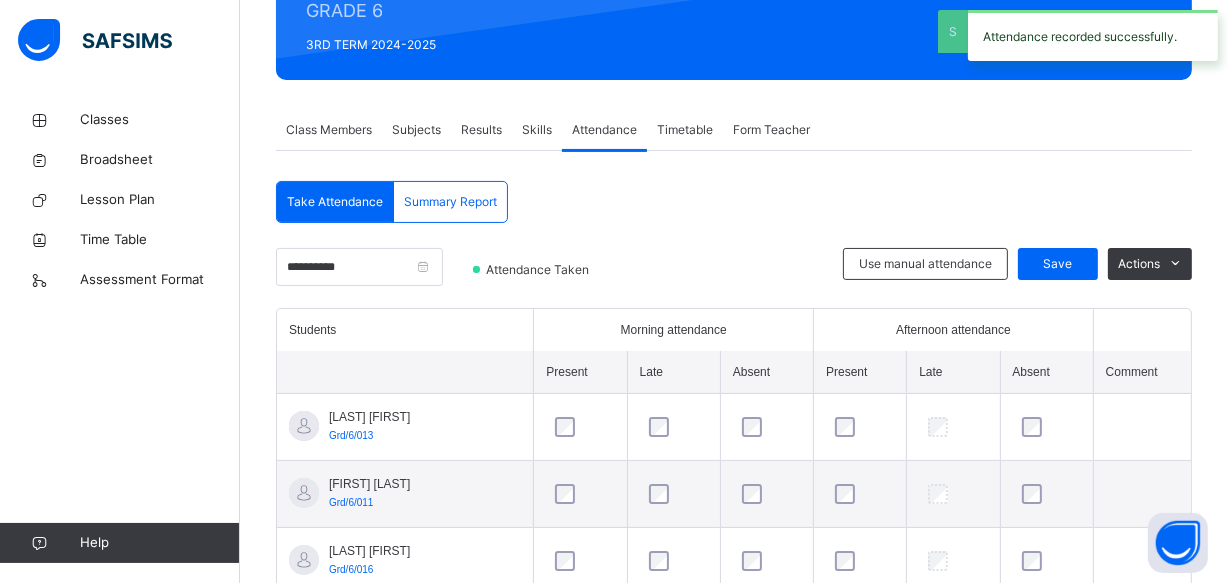 scroll, scrollTop: 366, scrollLeft: 0, axis: vertical 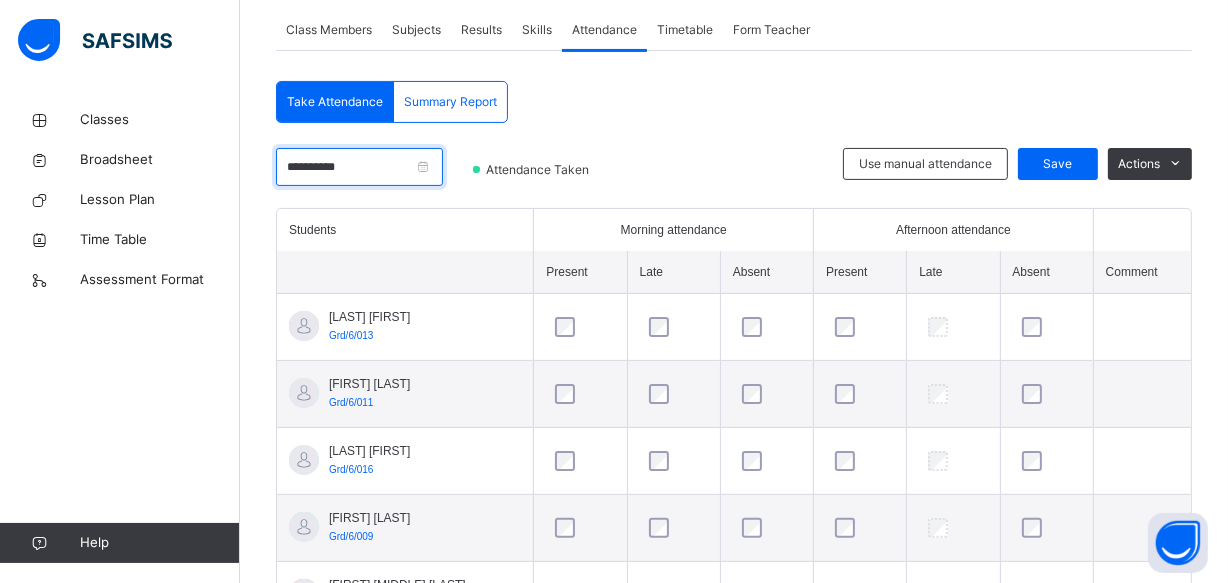 click on "**********" at bounding box center (359, 167) 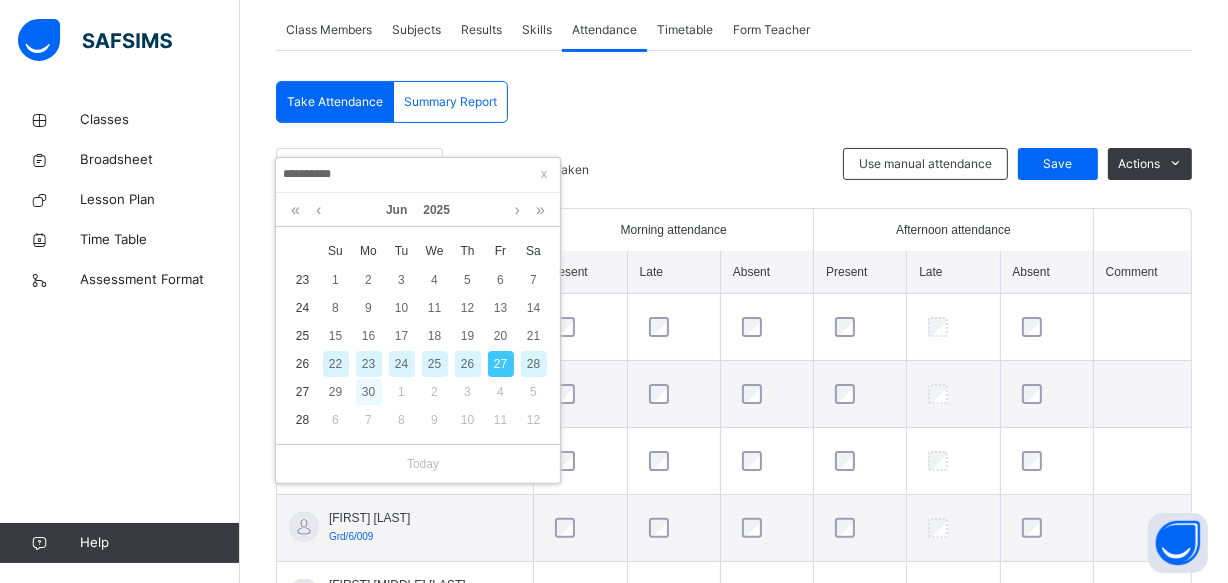 click on "30" at bounding box center [369, 392] 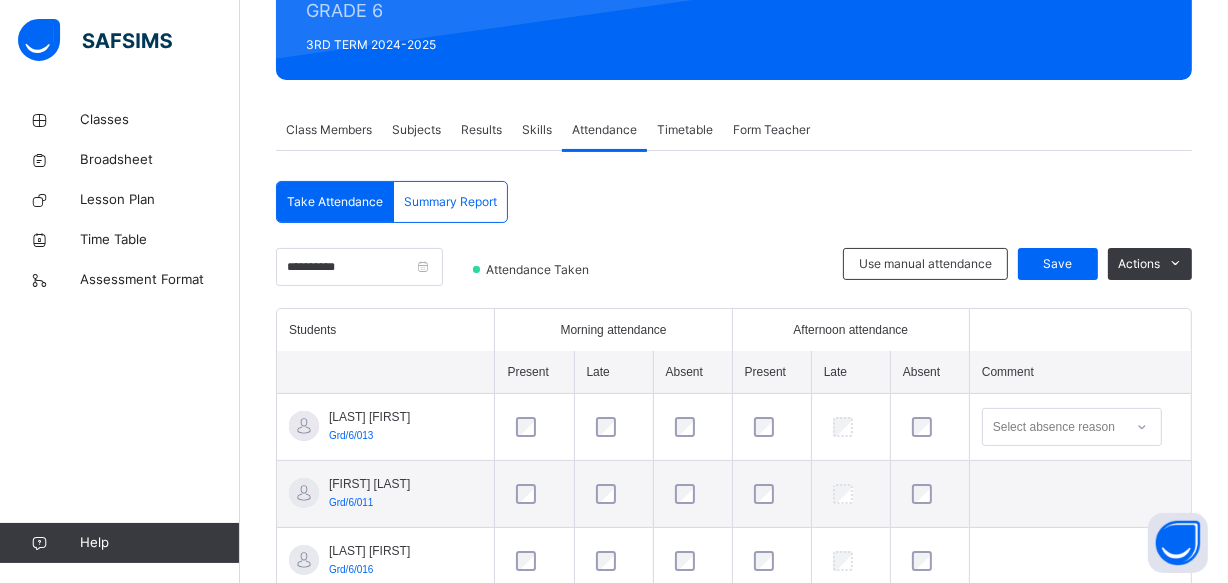 scroll, scrollTop: 366, scrollLeft: 0, axis: vertical 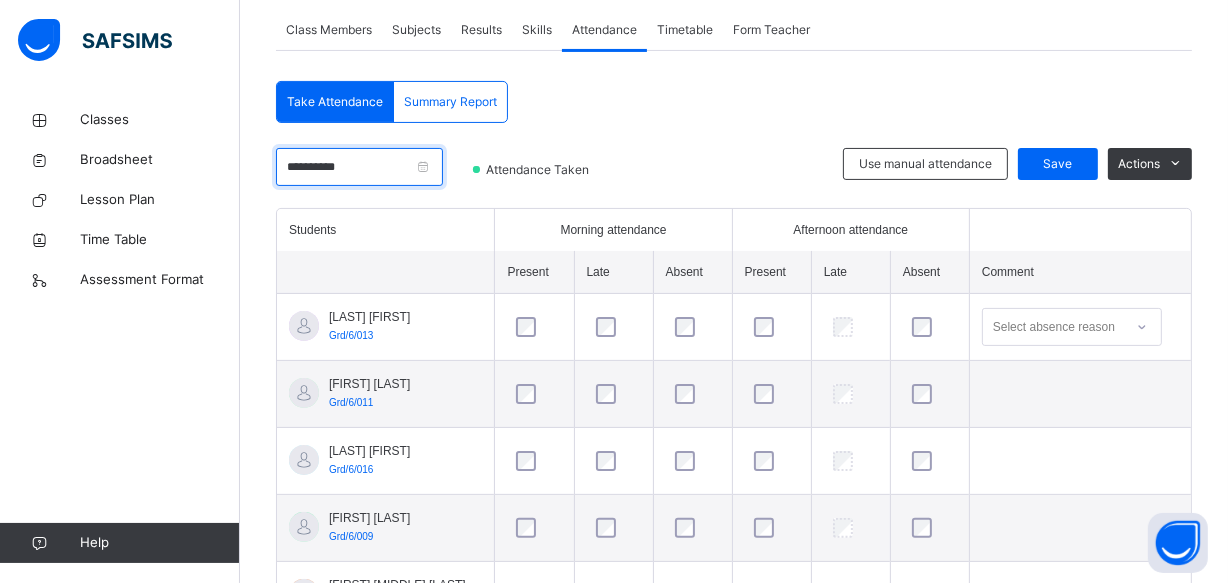 click on "**********" at bounding box center [359, 167] 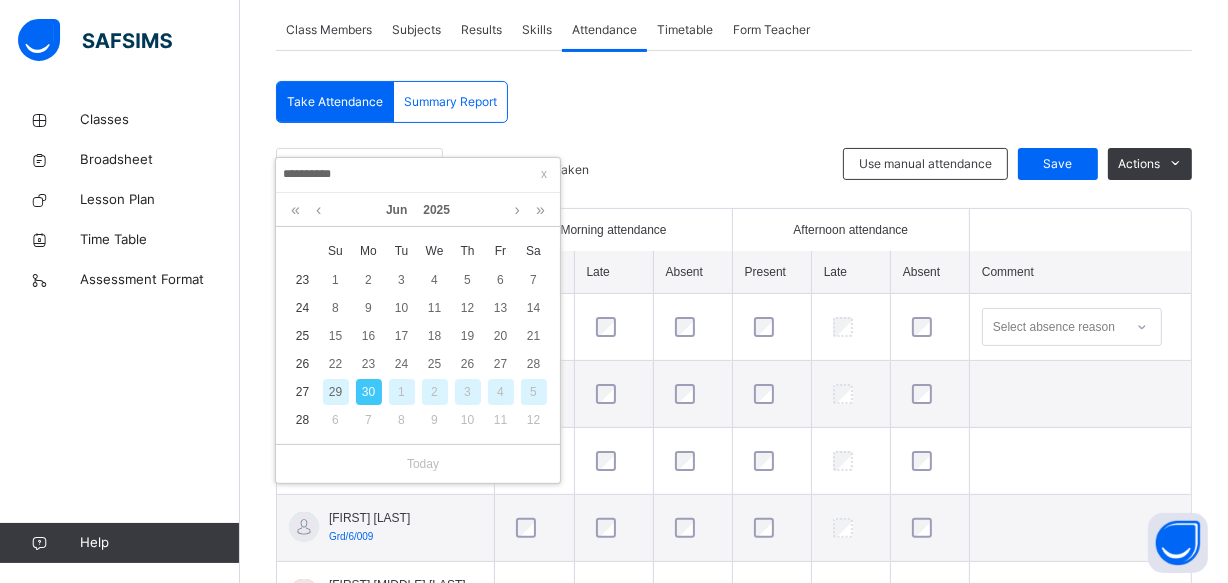 click on "1" at bounding box center [402, 392] 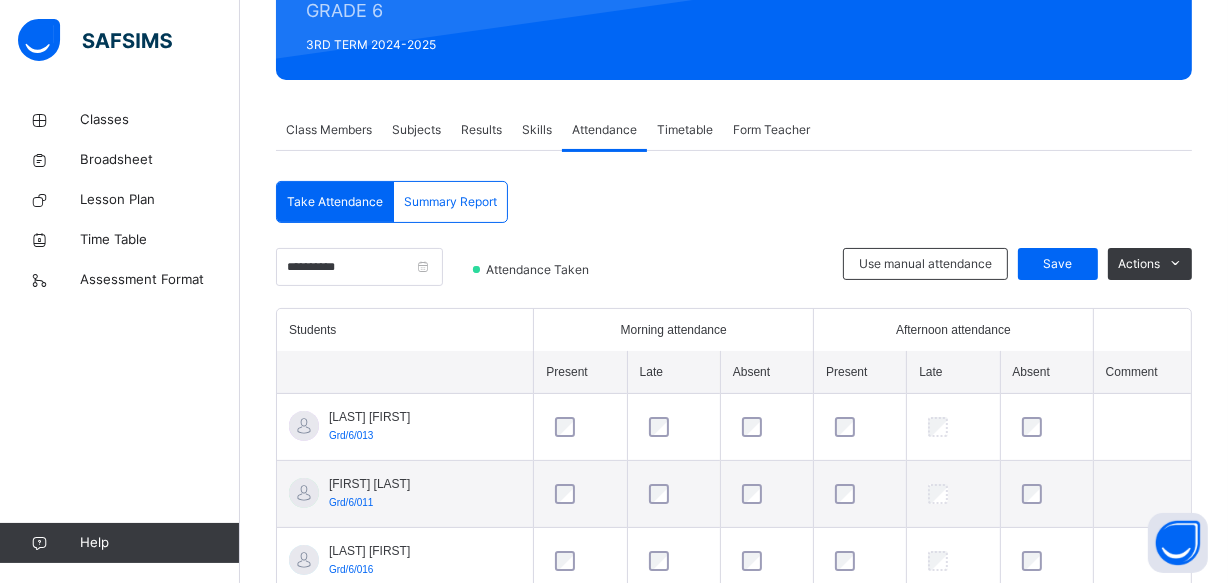 scroll, scrollTop: 366, scrollLeft: 0, axis: vertical 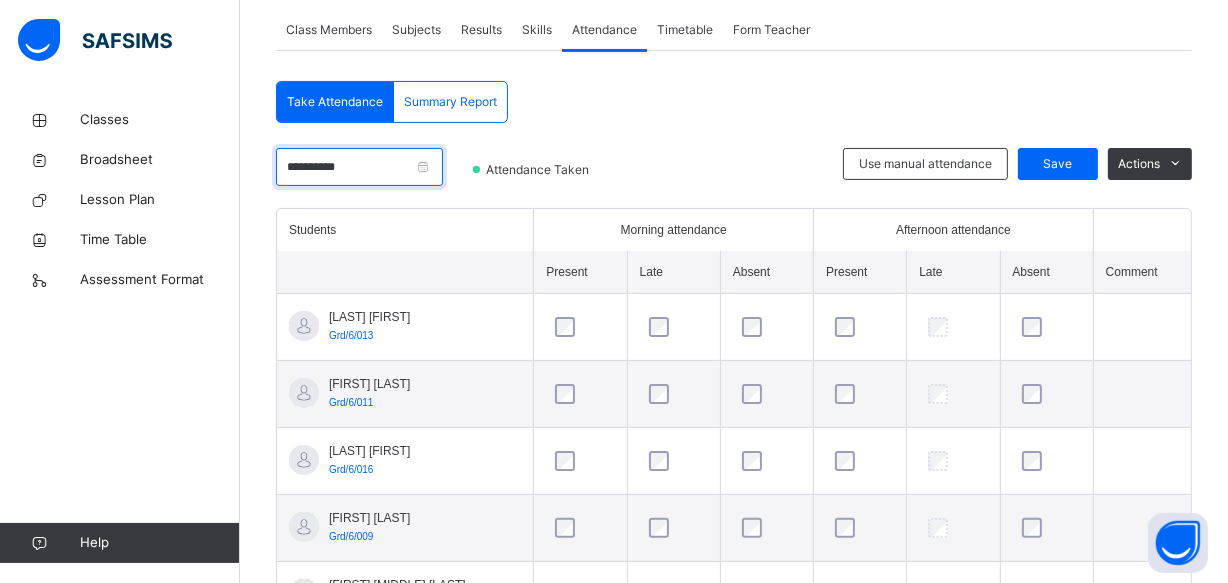 click on "**********" at bounding box center (359, 167) 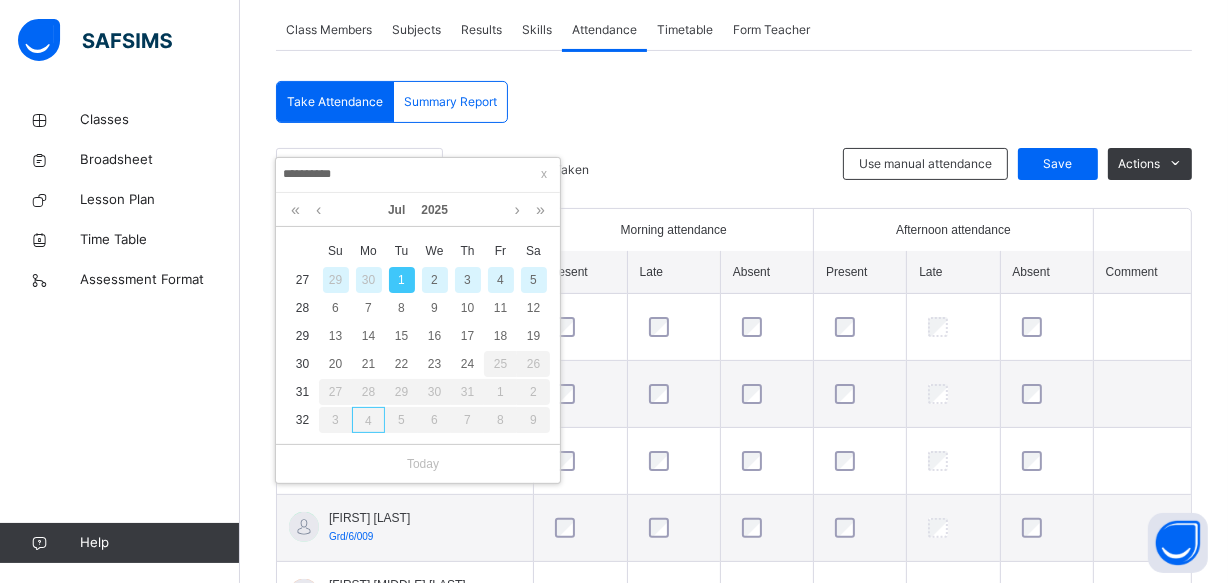 click on "2" at bounding box center (435, 280) 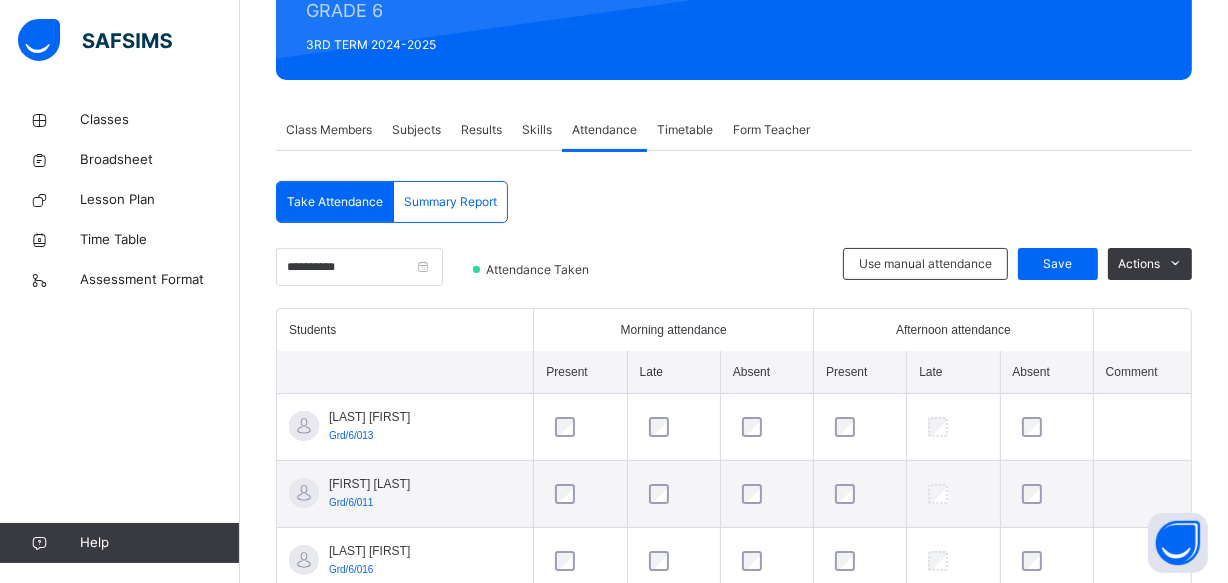 scroll, scrollTop: 366, scrollLeft: 0, axis: vertical 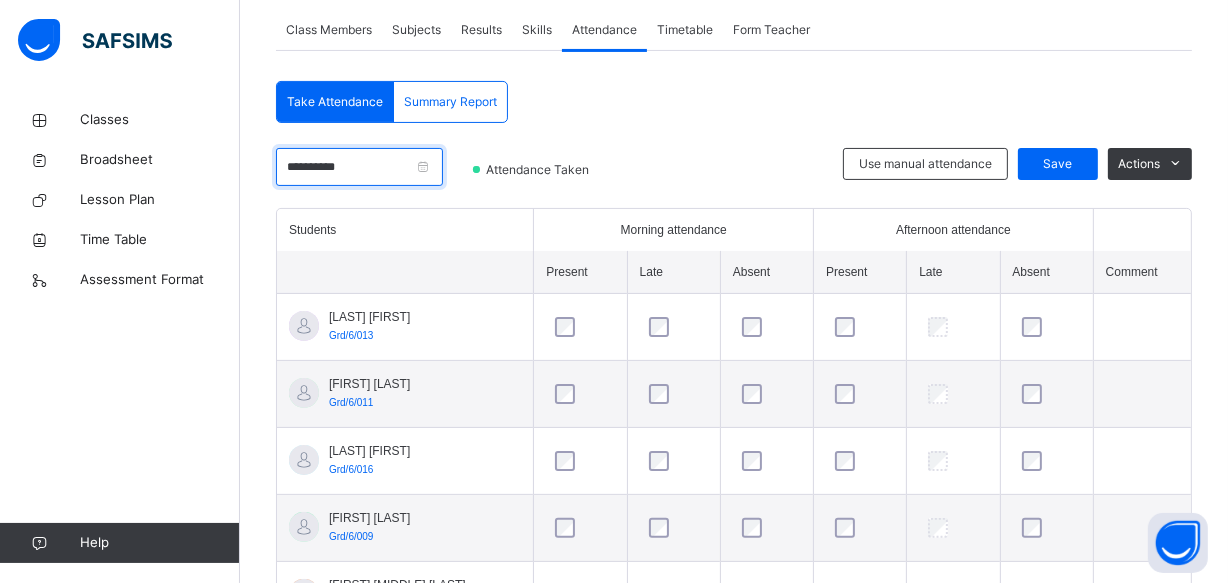 click on "**********" at bounding box center [359, 167] 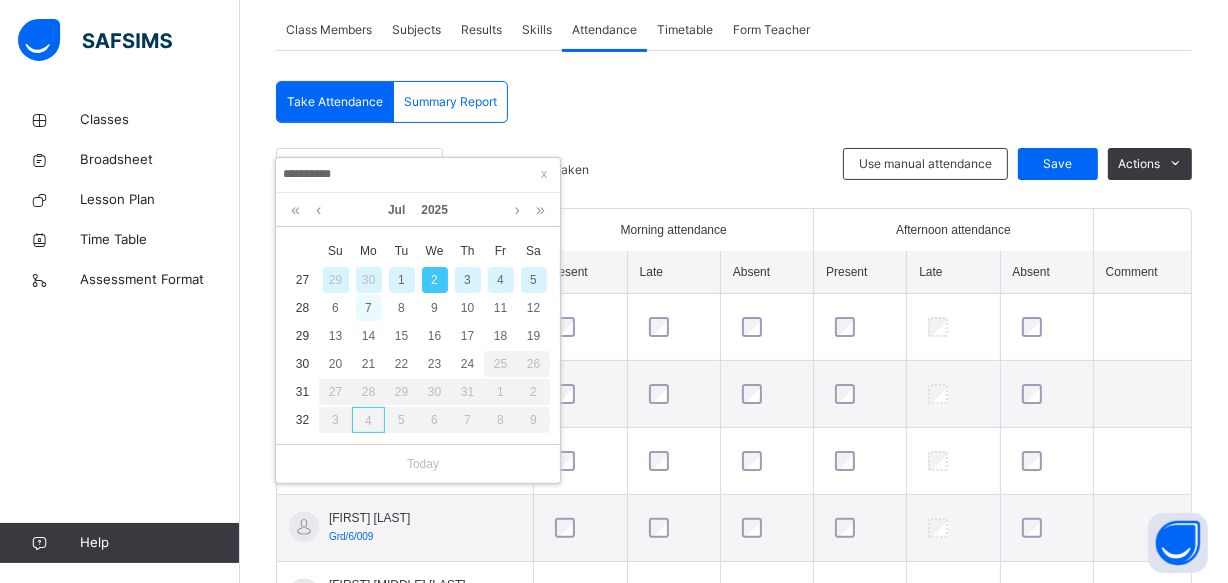 click on "7" at bounding box center (369, 308) 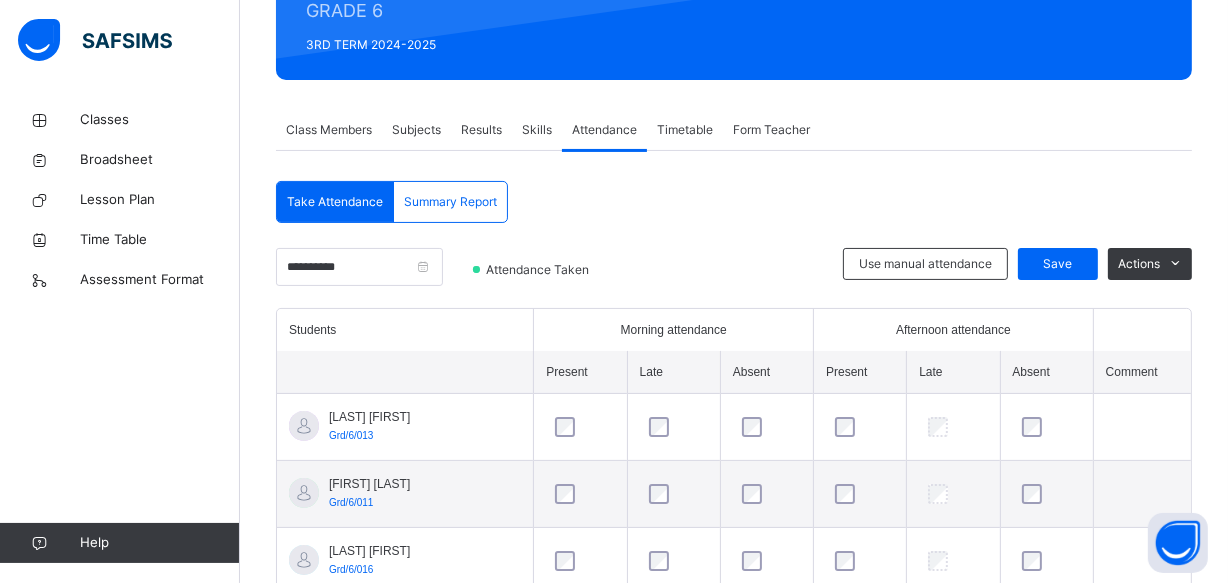 scroll, scrollTop: 366, scrollLeft: 0, axis: vertical 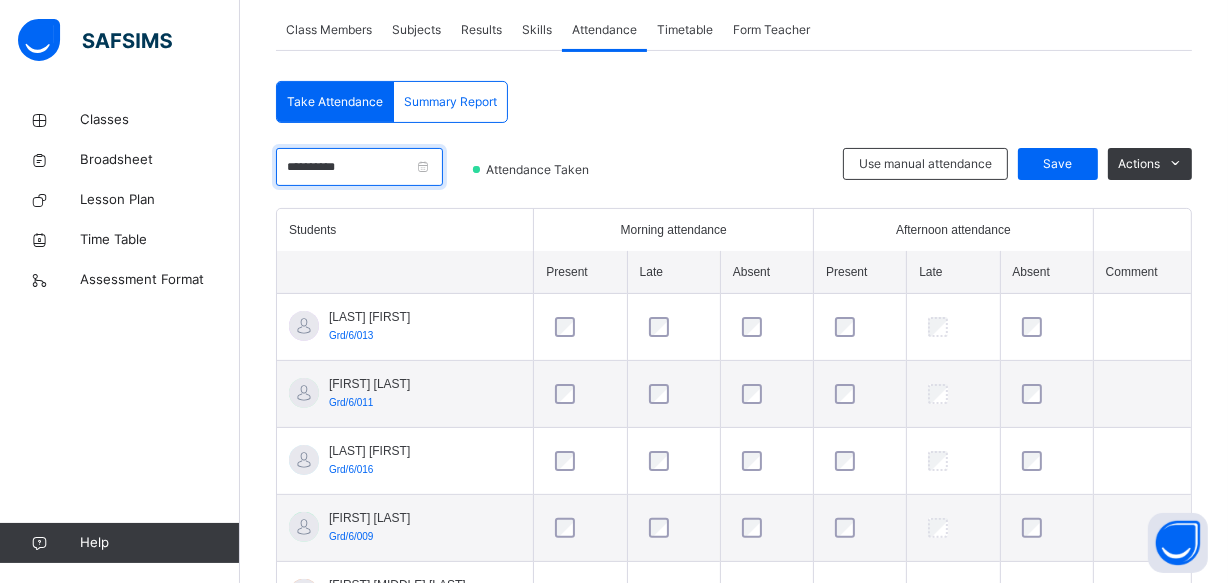 click on "**********" at bounding box center [359, 167] 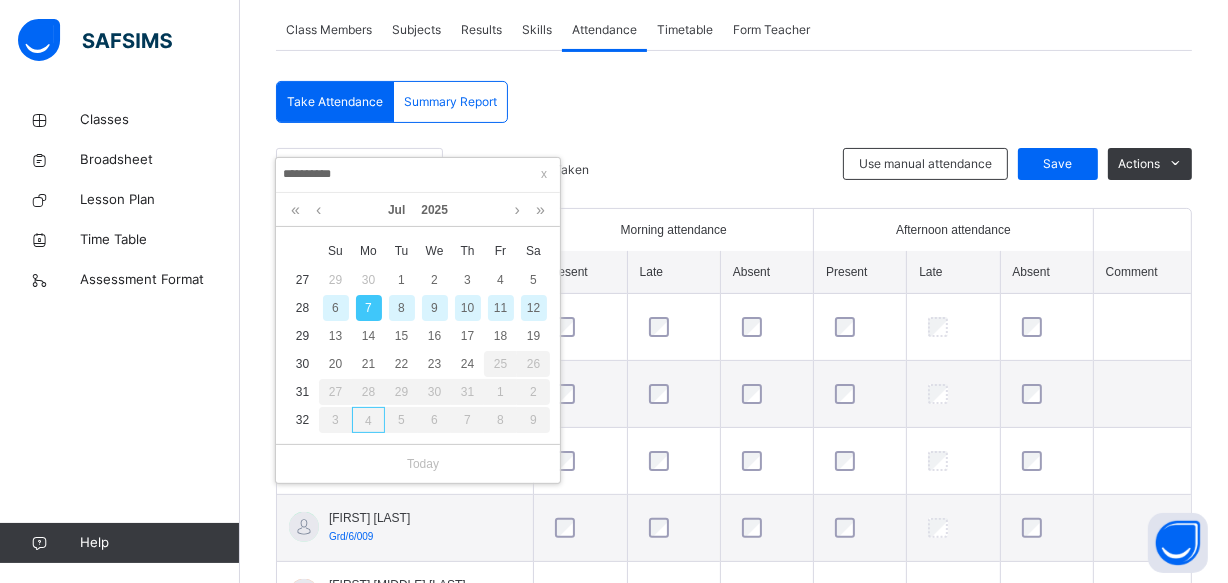 click on "10" at bounding box center (468, 308) 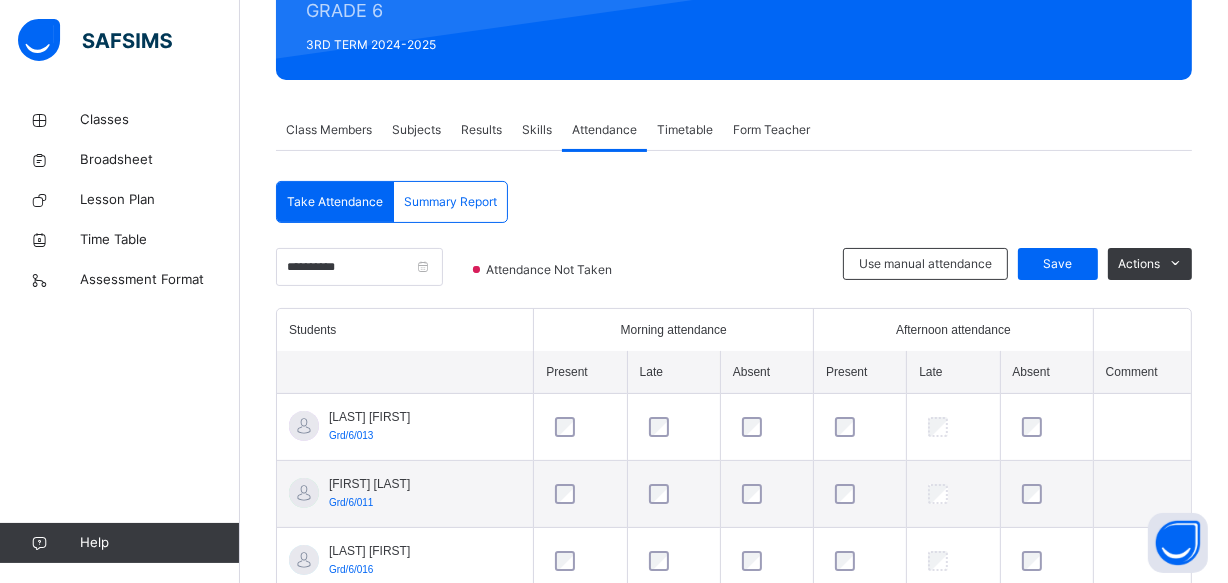 scroll, scrollTop: 366, scrollLeft: 0, axis: vertical 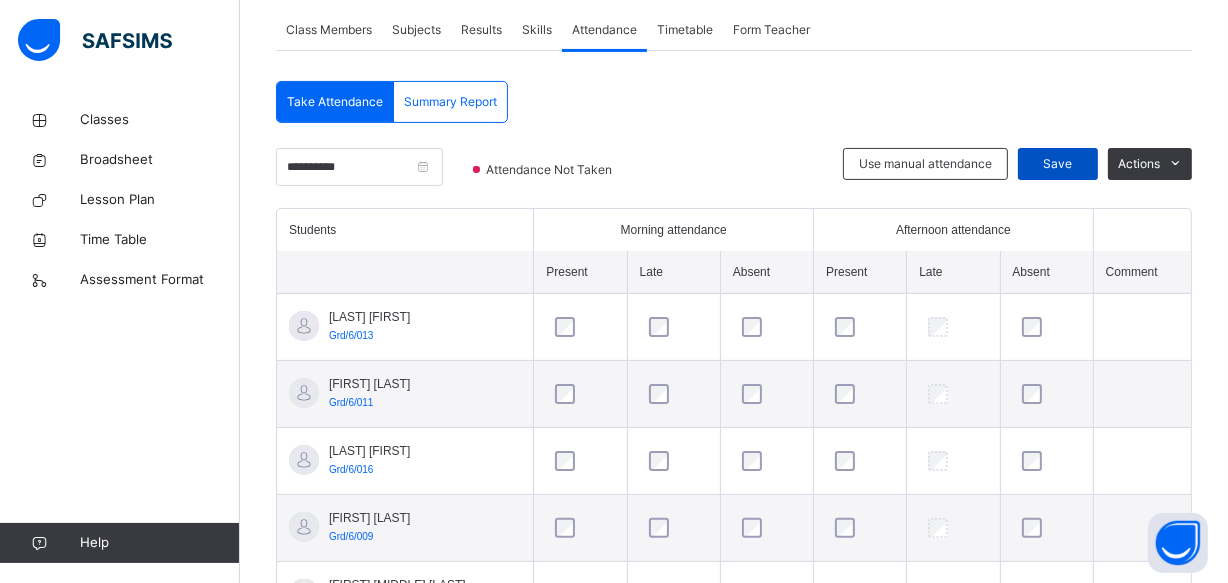 click on "Save" at bounding box center [1058, 164] 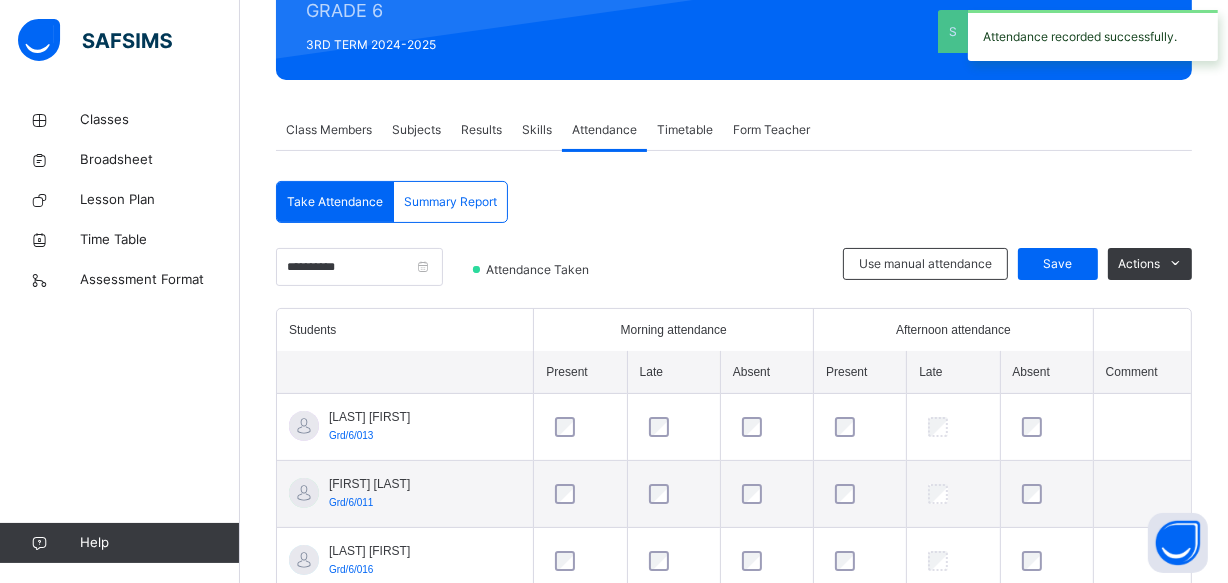 scroll, scrollTop: 366, scrollLeft: 0, axis: vertical 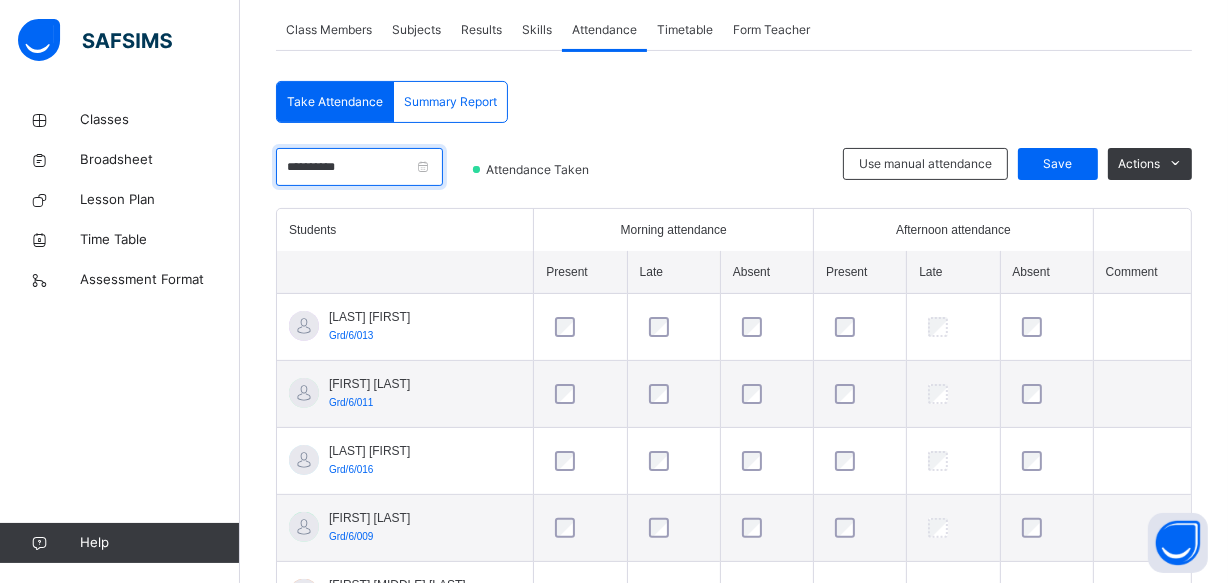 click on "**********" at bounding box center (359, 167) 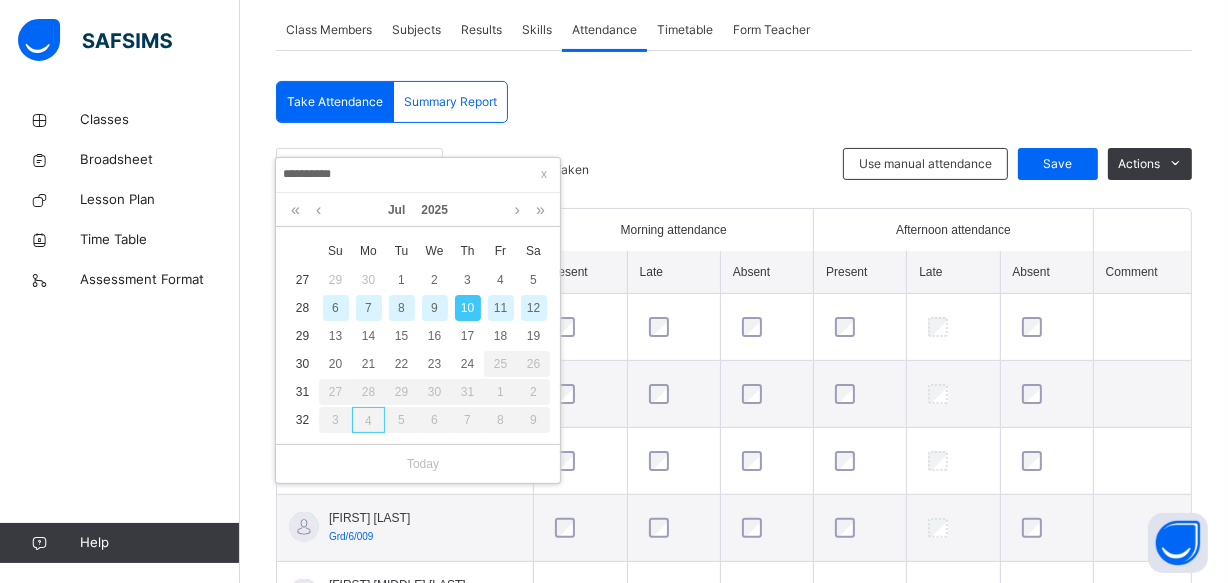 click on "11" at bounding box center (501, 308) 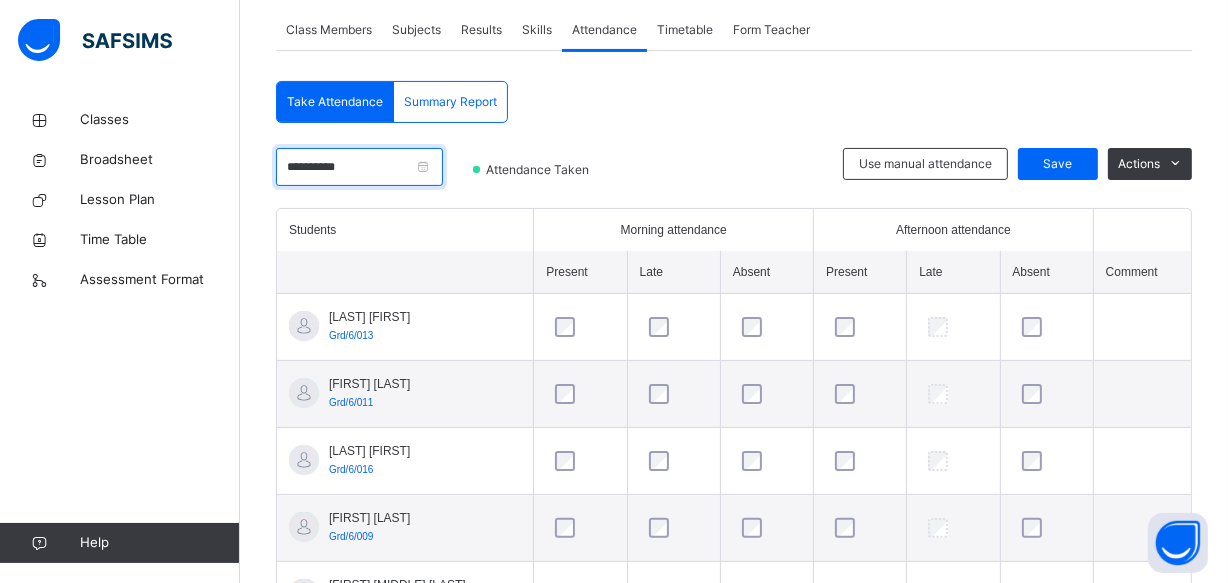 click on "**********" at bounding box center (359, 167) 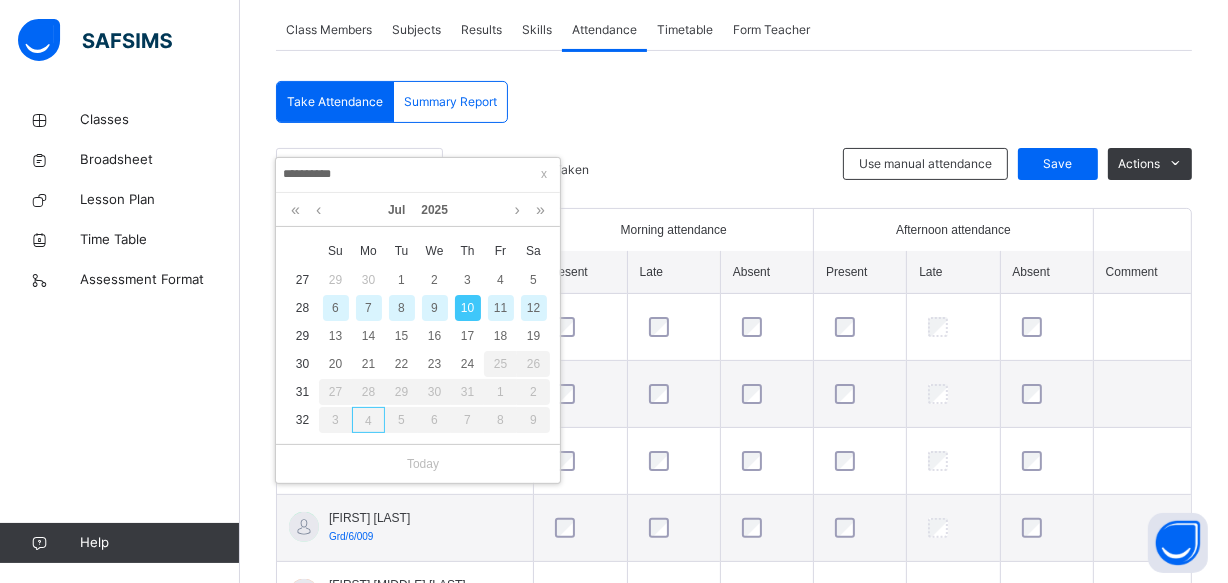 click on "9" at bounding box center (435, 308) 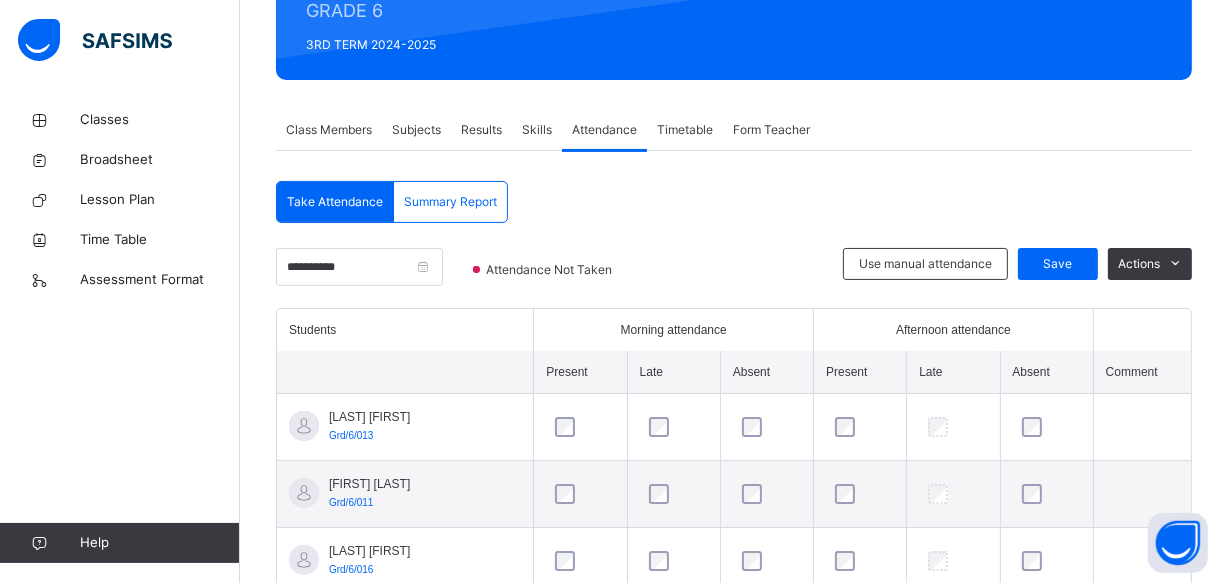 scroll, scrollTop: 366, scrollLeft: 0, axis: vertical 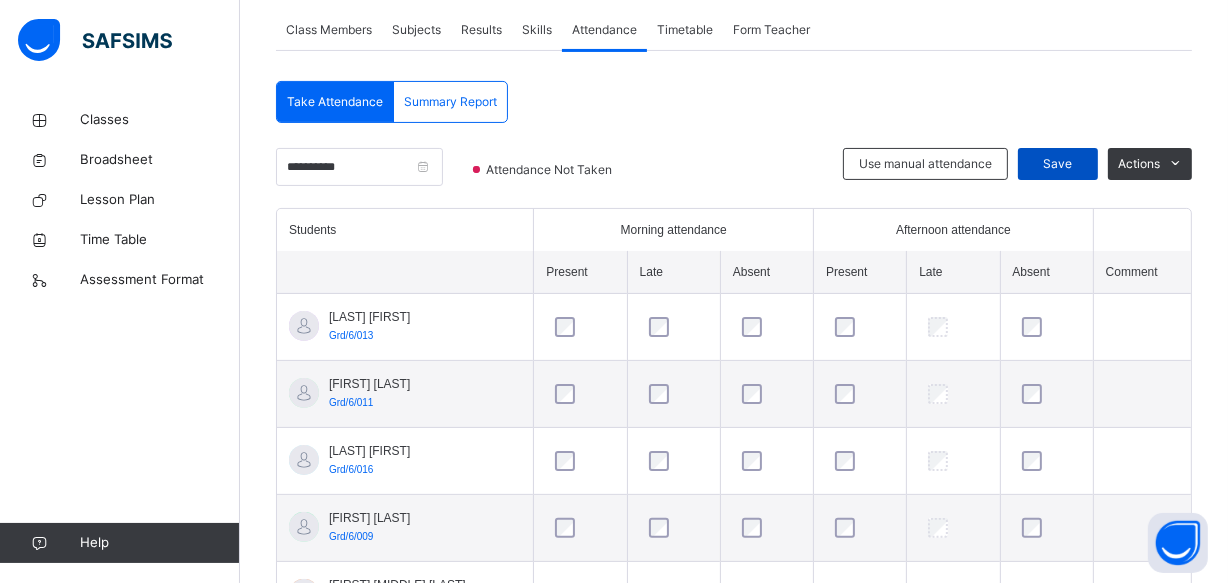 click on "Save" at bounding box center (1058, 164) 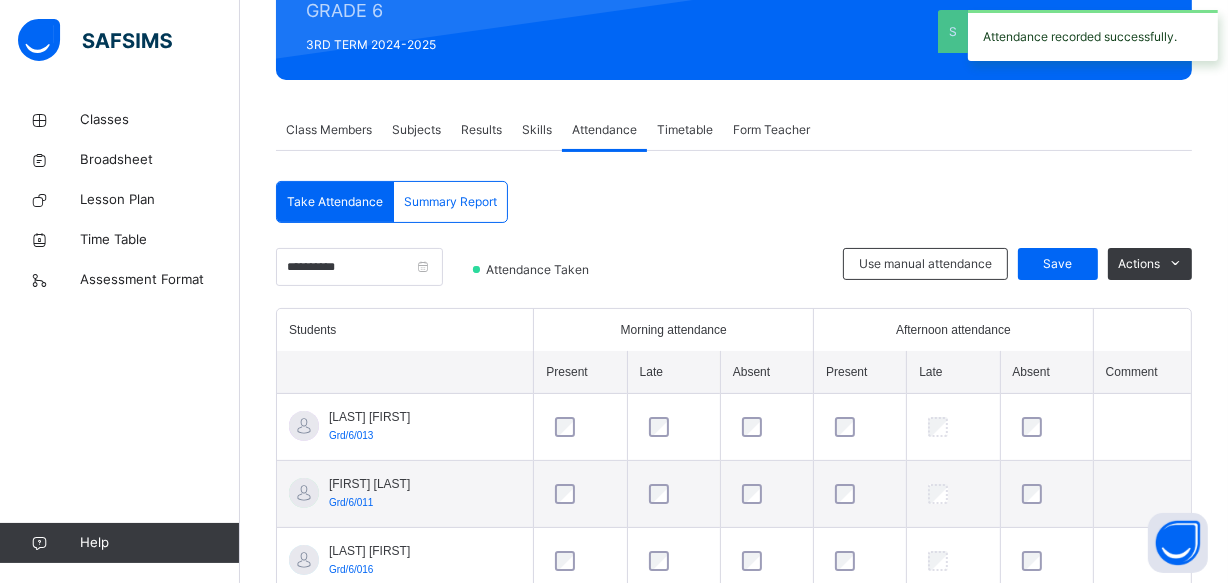 scroll, scrollTop: 366, scrollLeft: 0, axis: vertical 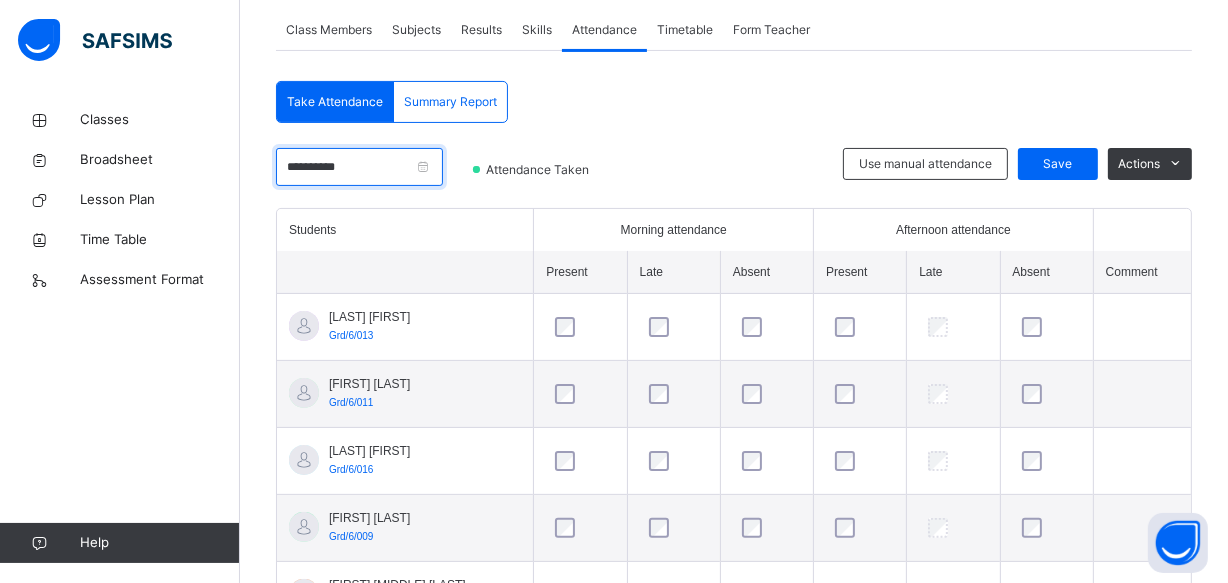 click on "**********" at bounding box center (359, 167) 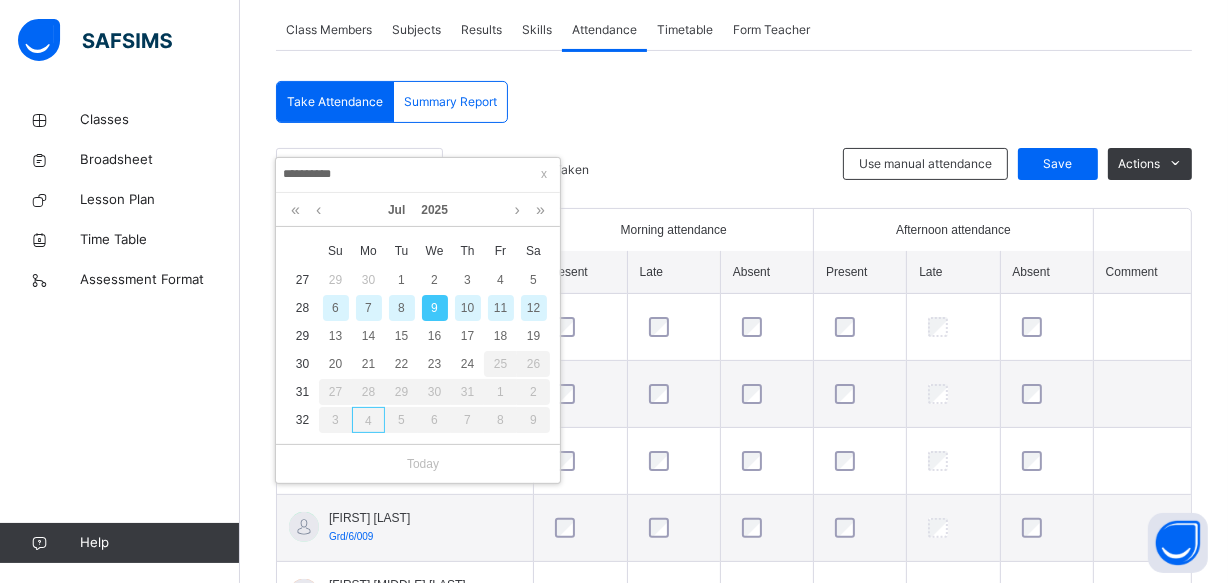 click on "8" at bounding box center [402, 308] 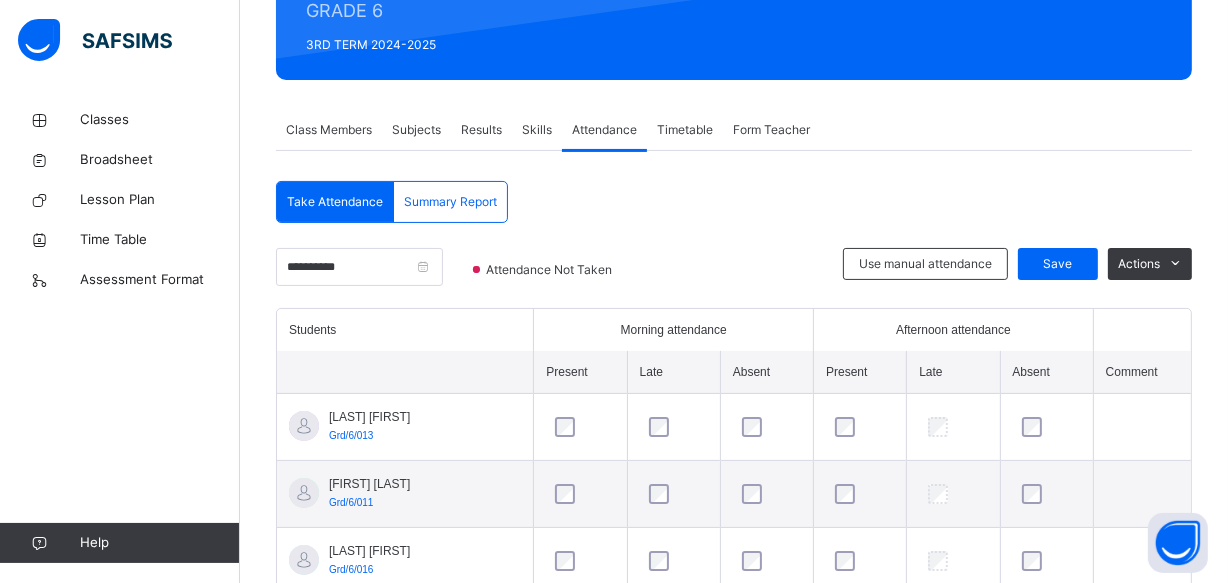 scroll, scrollTop: 366, scrollLeft: 0, axis: vertical 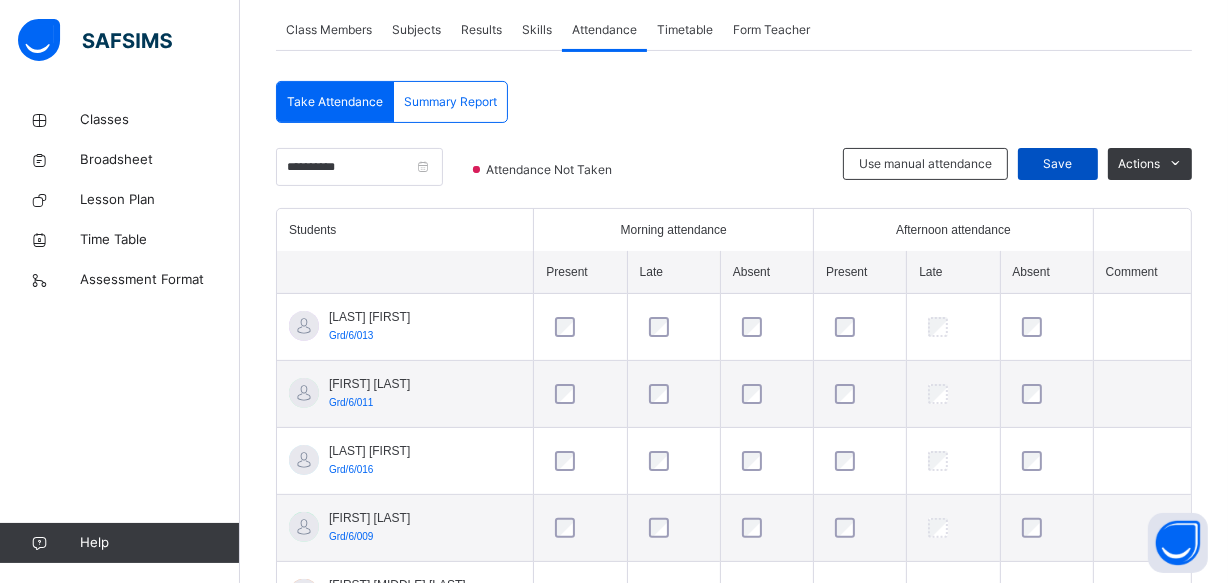 click on "Save" at bounding box center (1058, 164) 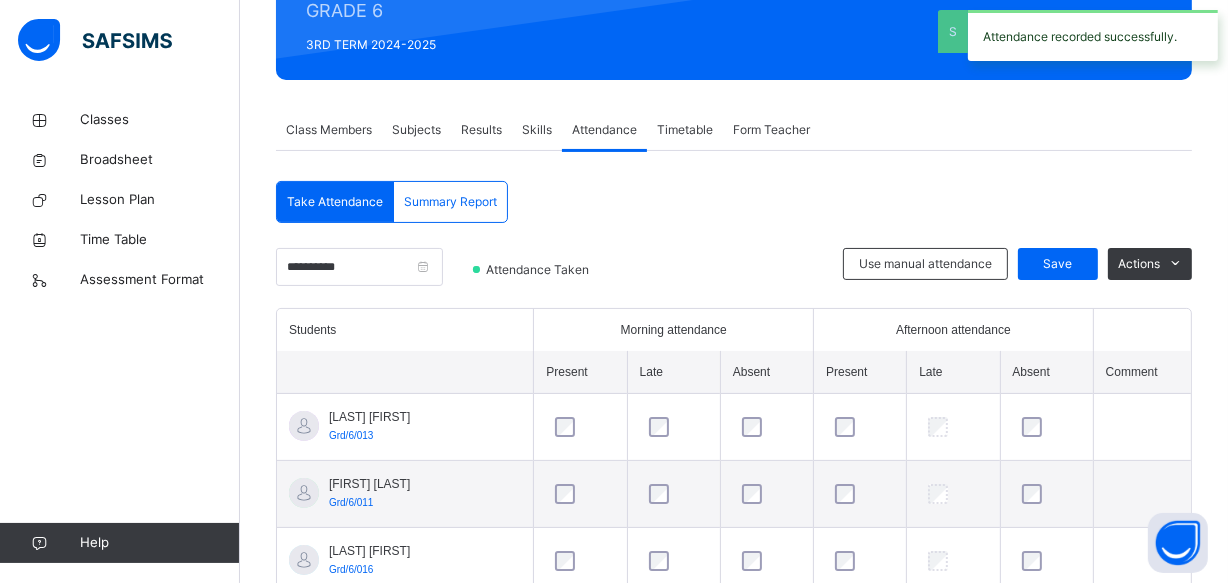 scroll, scrollTop: 366, scrollLeft: 0, axis: vertical 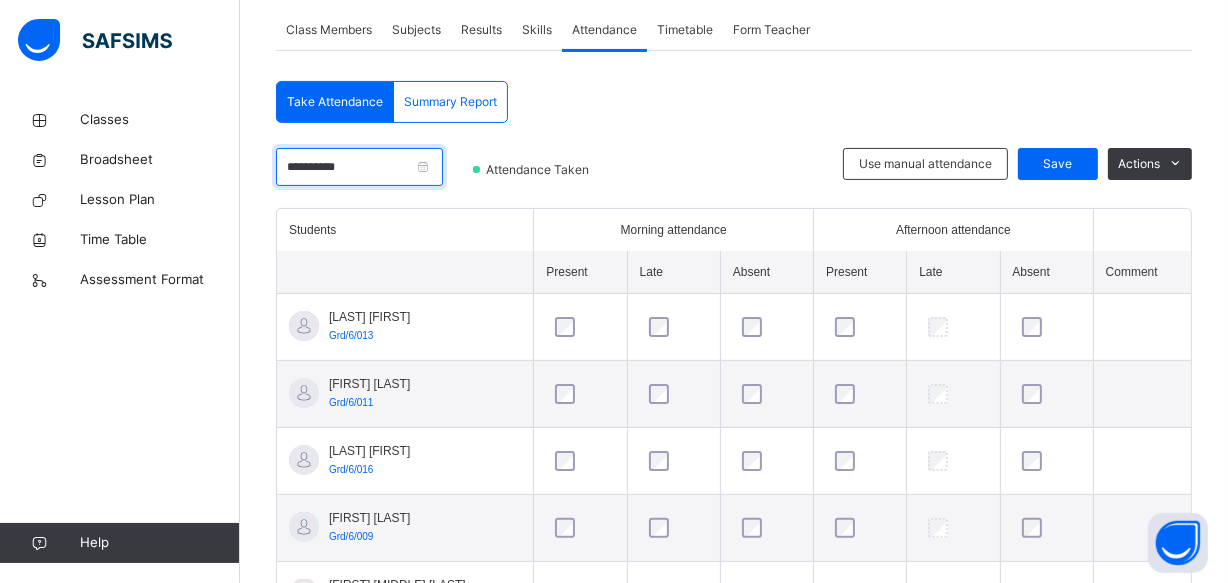 click on "**********" at bounding box center [359, 167] 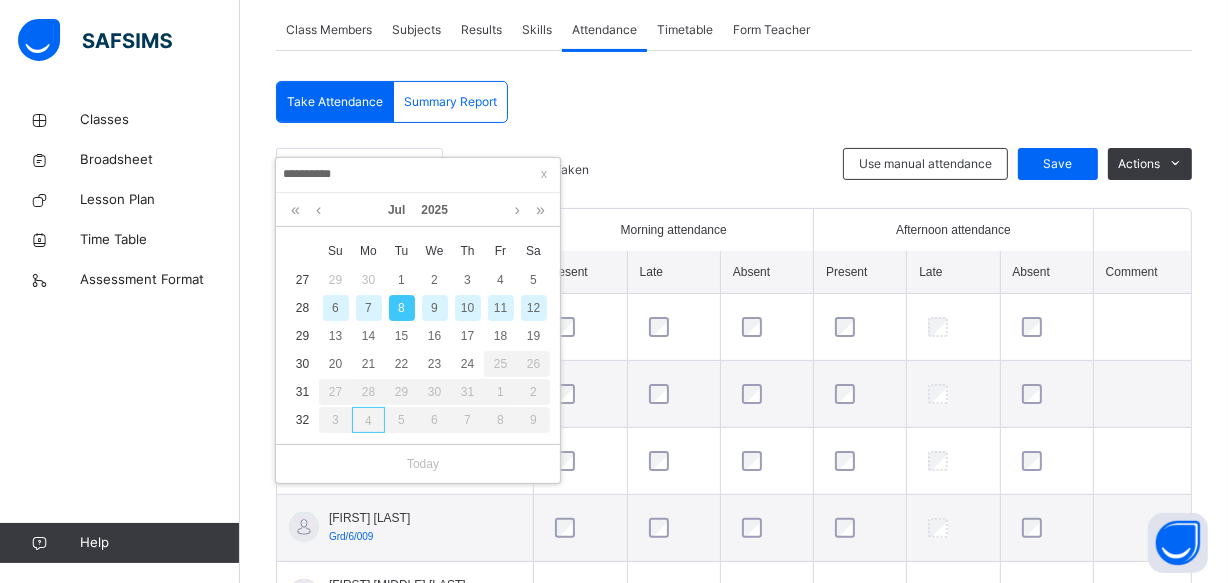 click on "7" at bounding box center (369, 308) 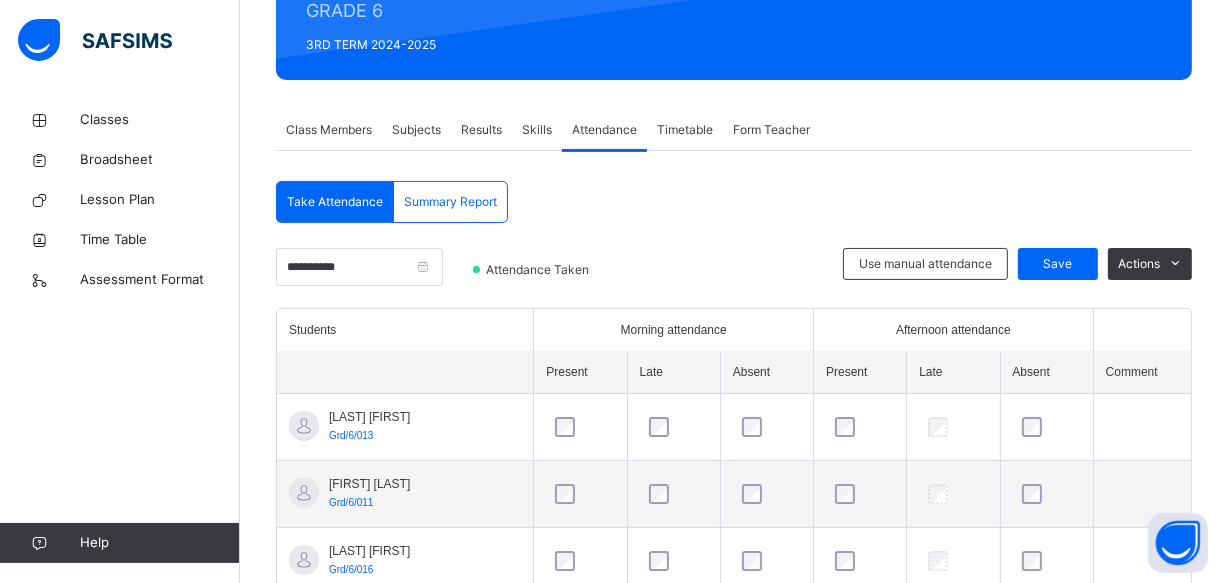 scroll, scrollTop: 366, scrollLeft: 0, axis: vertical 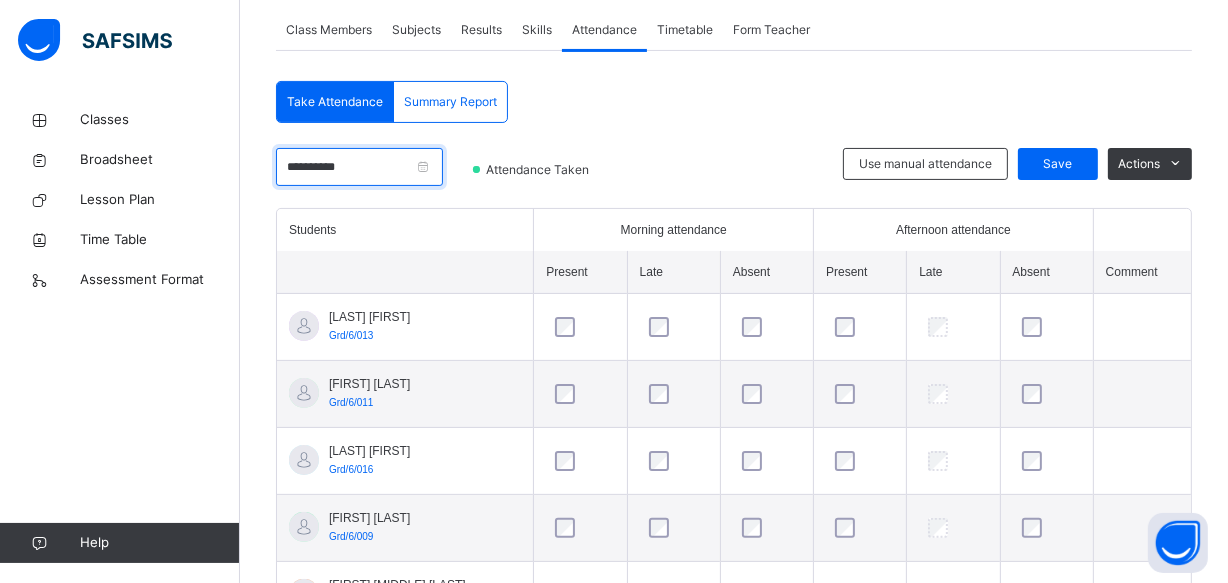 click on "**********" at bounding box center (359, 167) 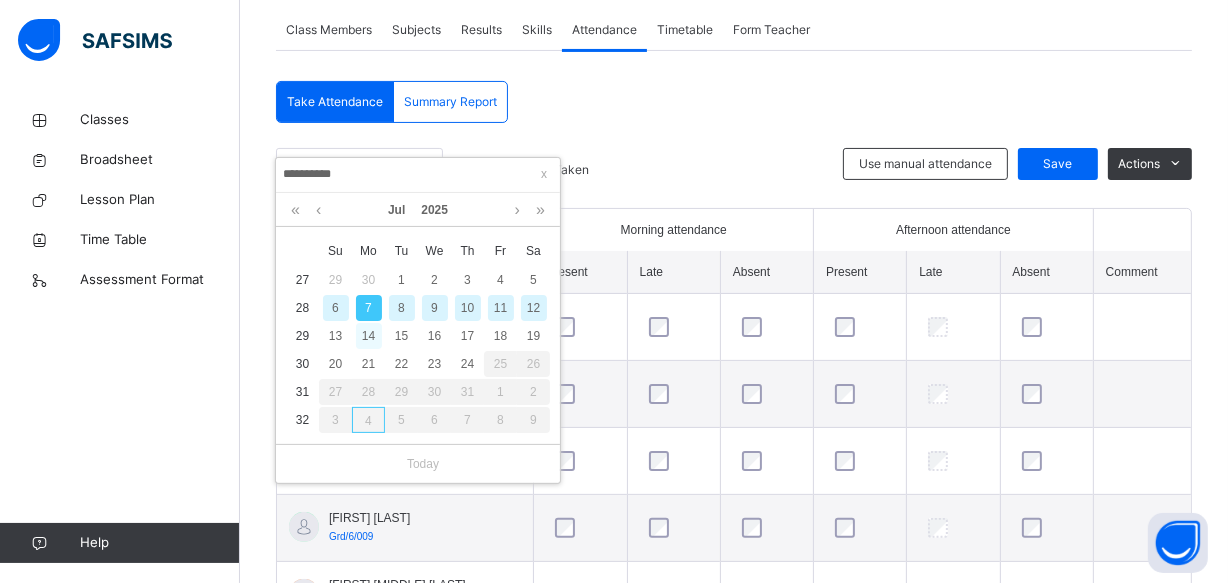 click on "14" at bounding box center (369, 336) 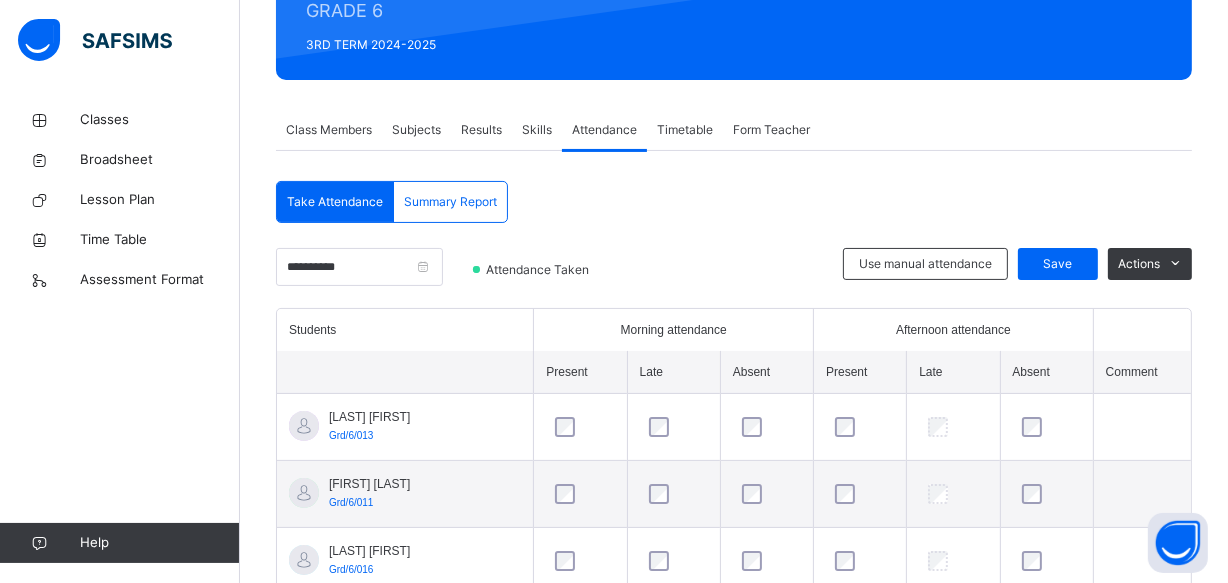 scroll, scrollTop: 366, scrollLeft: 0, axis: vertical 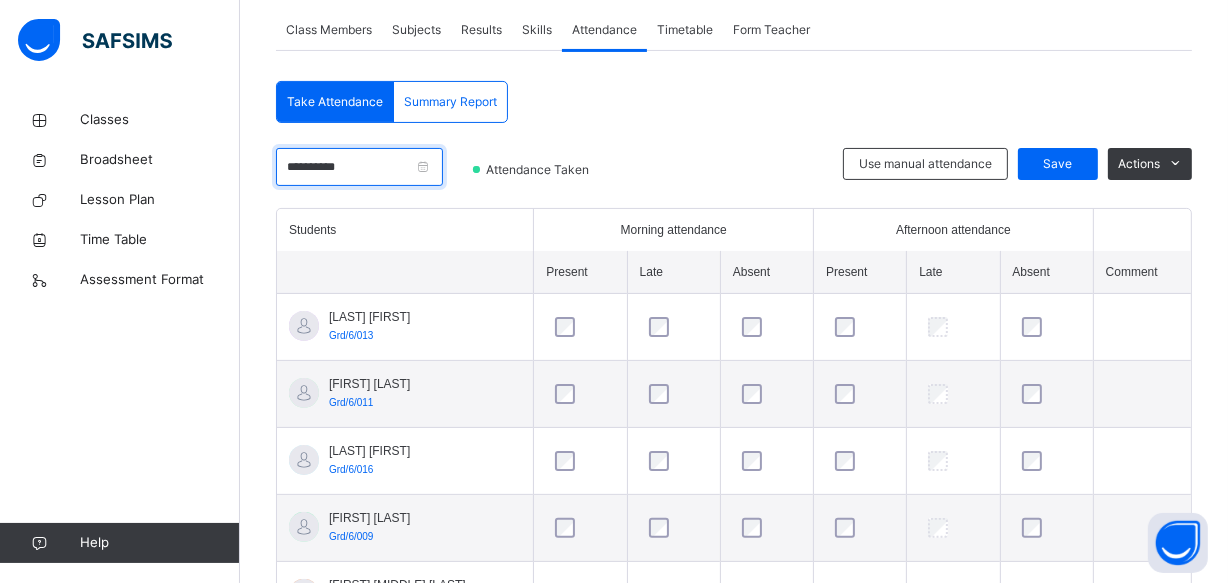 click on "**********" at bounding box center (359, 167) 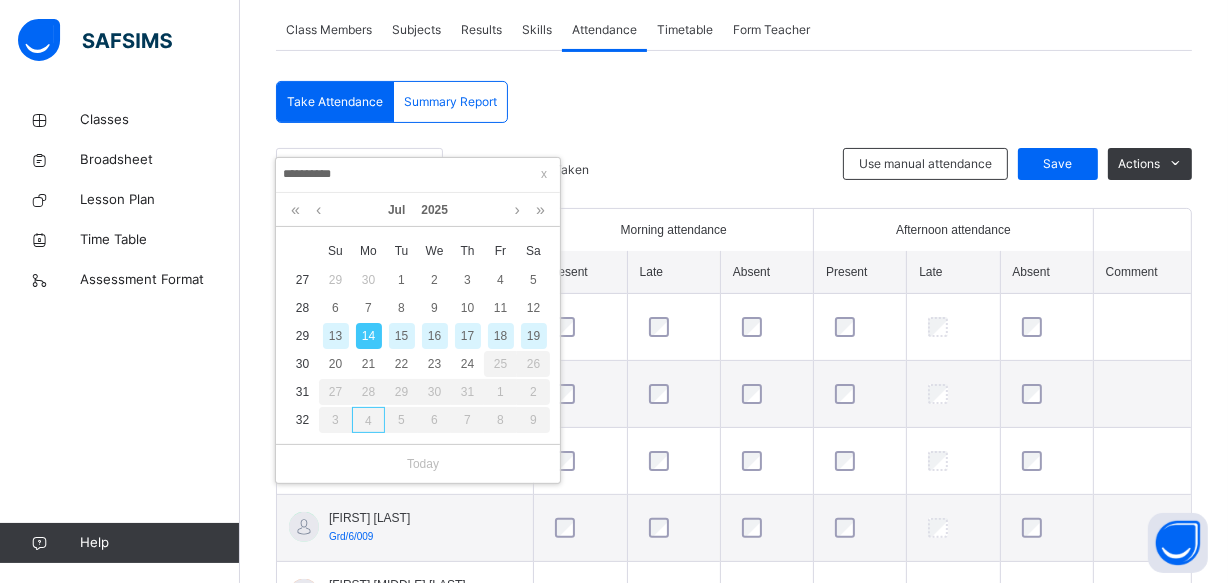 click on "15" at bounding box center [402, 336] 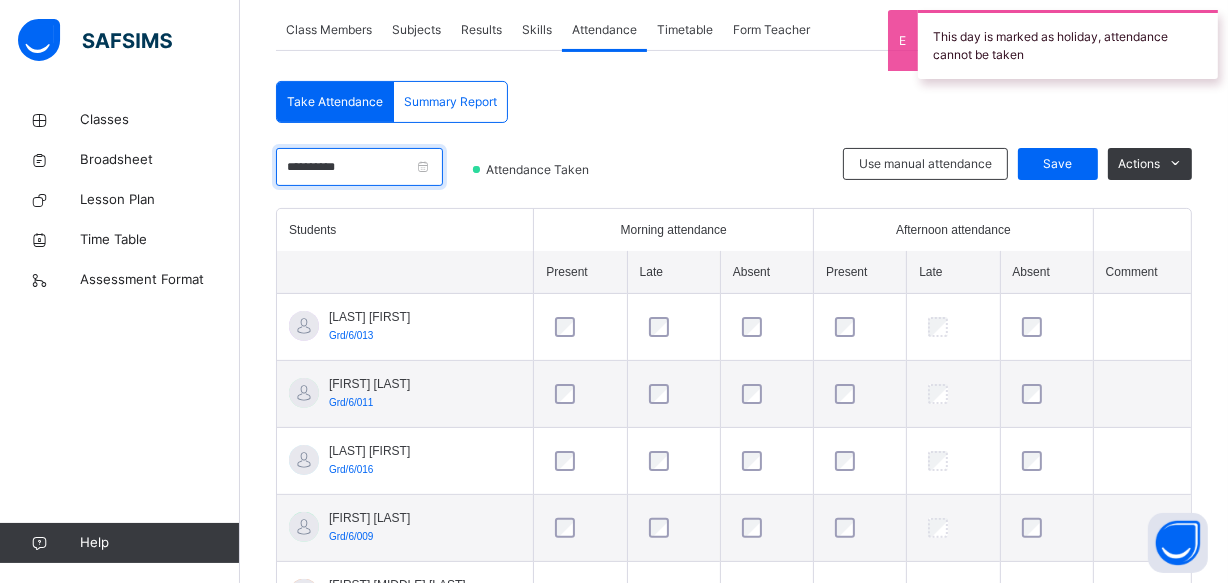 click on "**********" at bounding box center (359, 167) 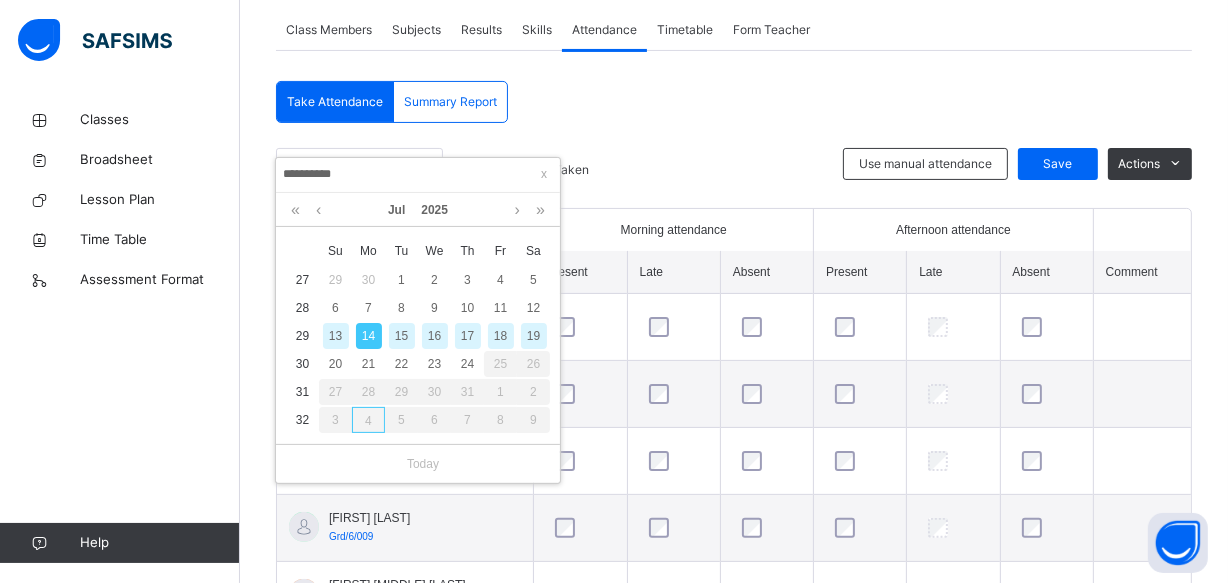 click on "17" at bounding box center (468, 336) 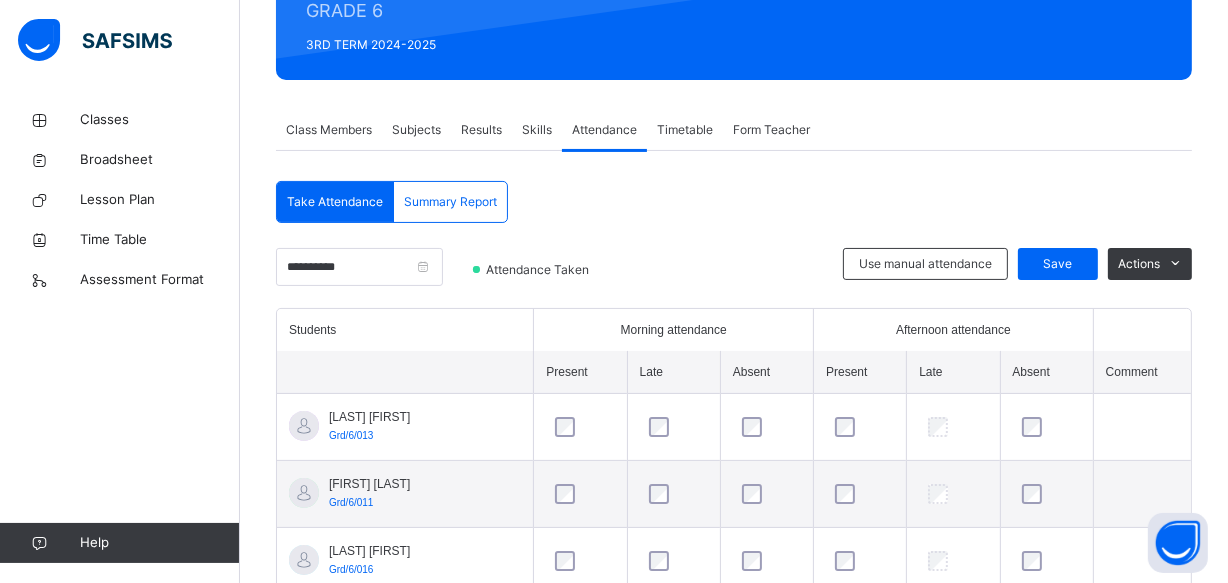 scroll, scrollTop: 366, scrollLeft: 0, axis: vertical 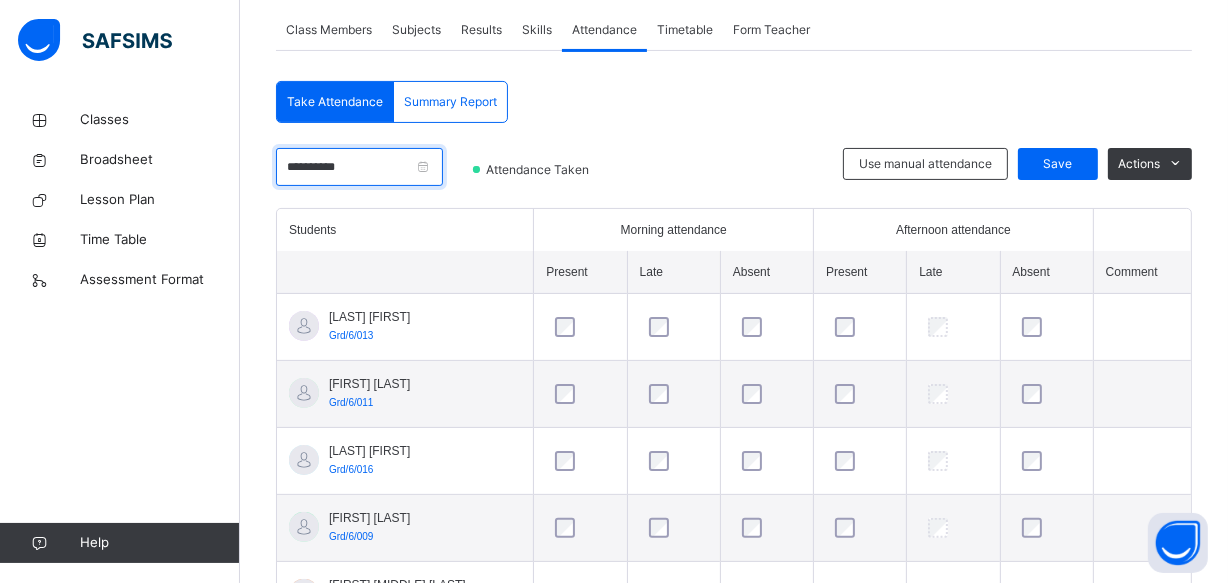 click on "**********" at bounding box center (359, 167) 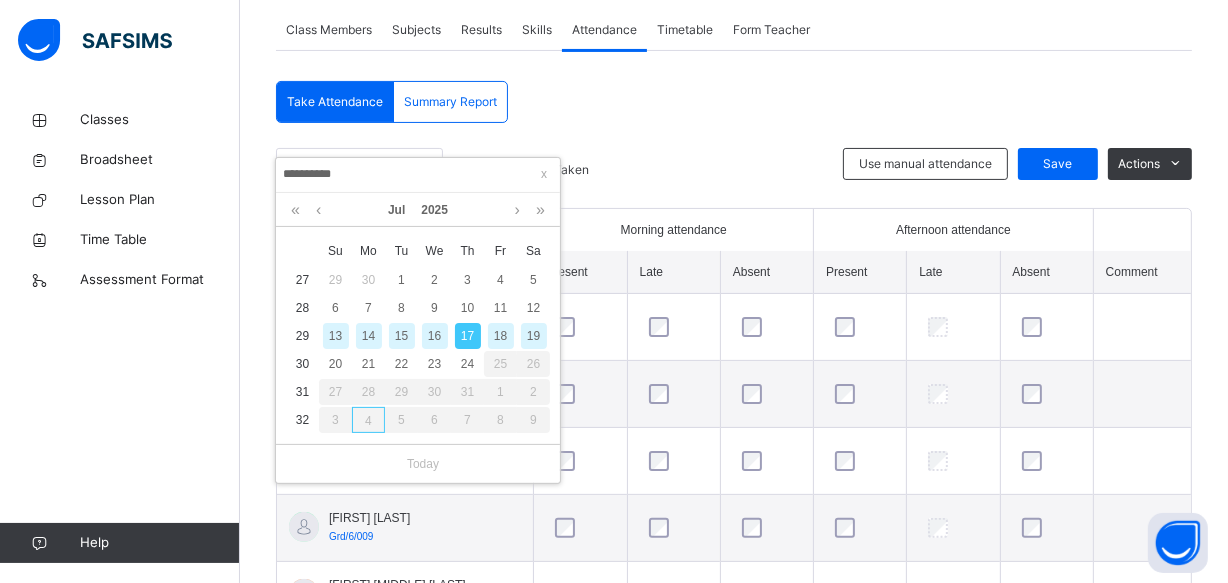 click on "18" at bounding box center (501, 336) 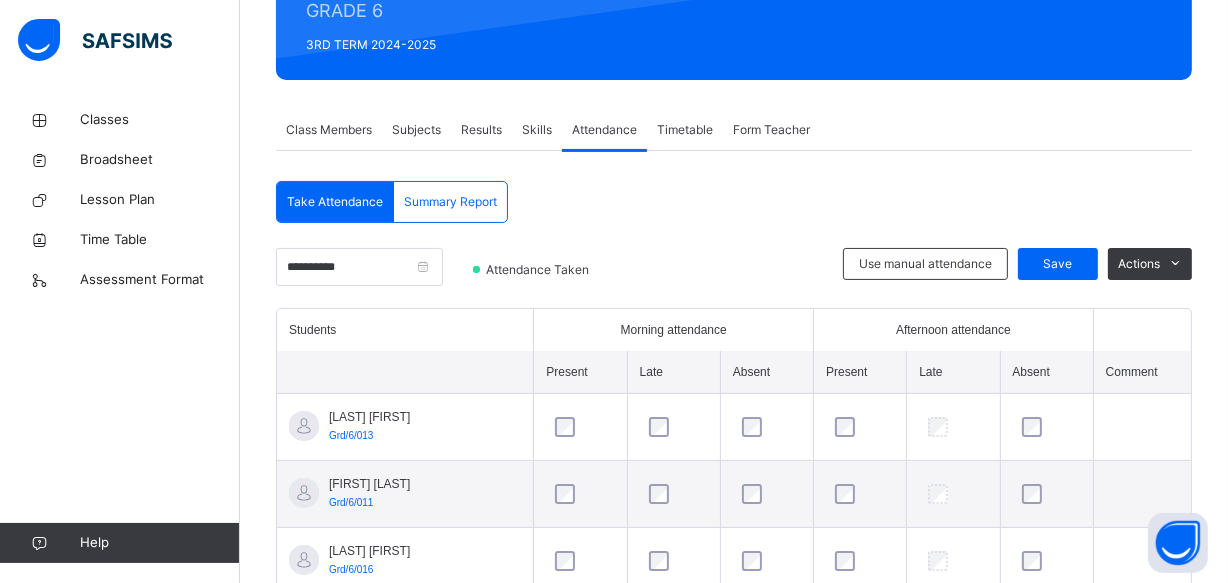scroll, scrollTop: 366, scrollLeft: 0, axis: vertical 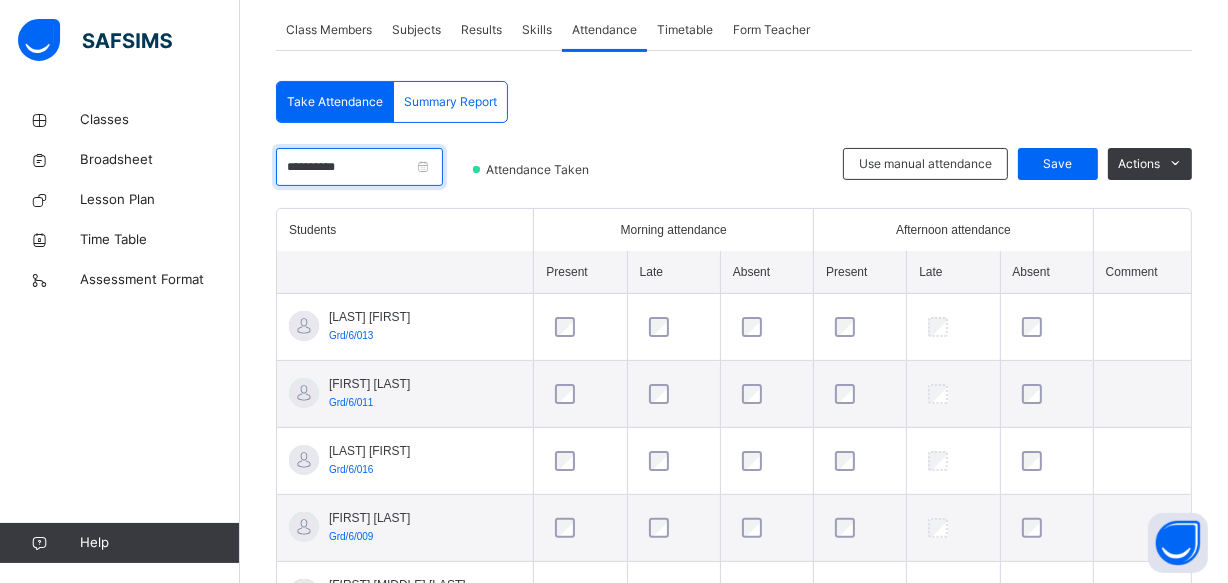 click on "**********" at bounding box center [359, 167] 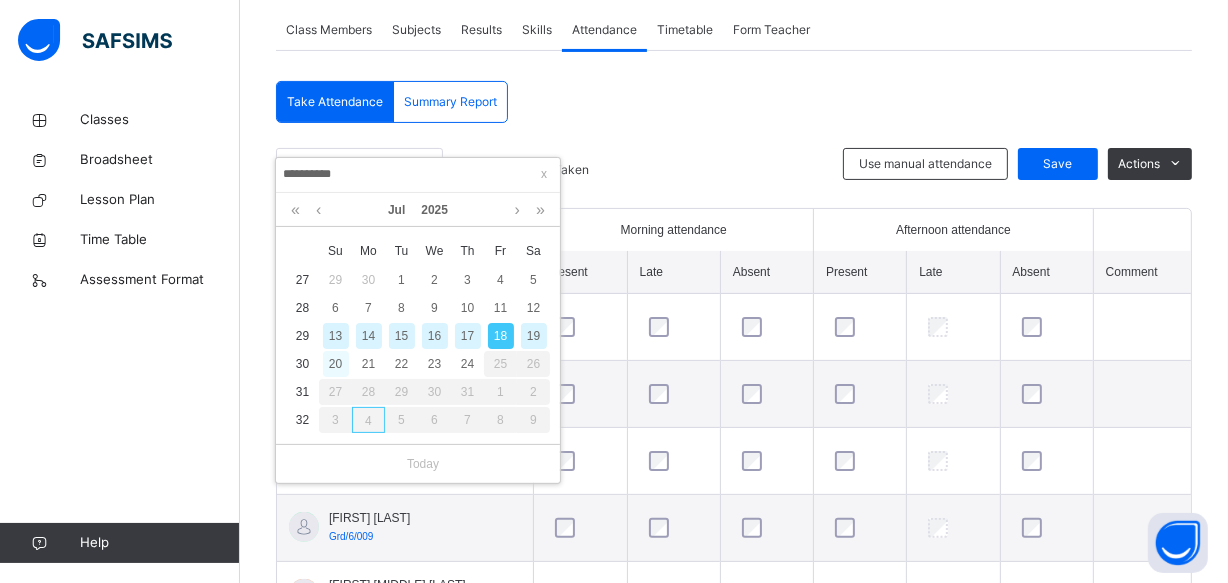 click on "20" at bounding box center [336, 364] 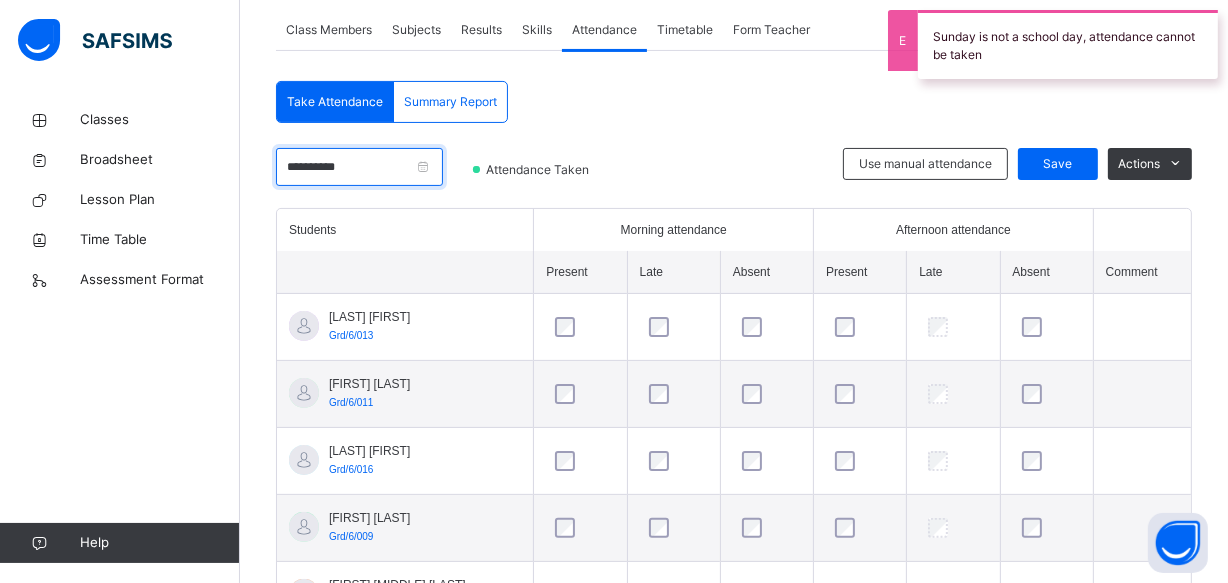 click on "**********" at bounding box center [359, 167] 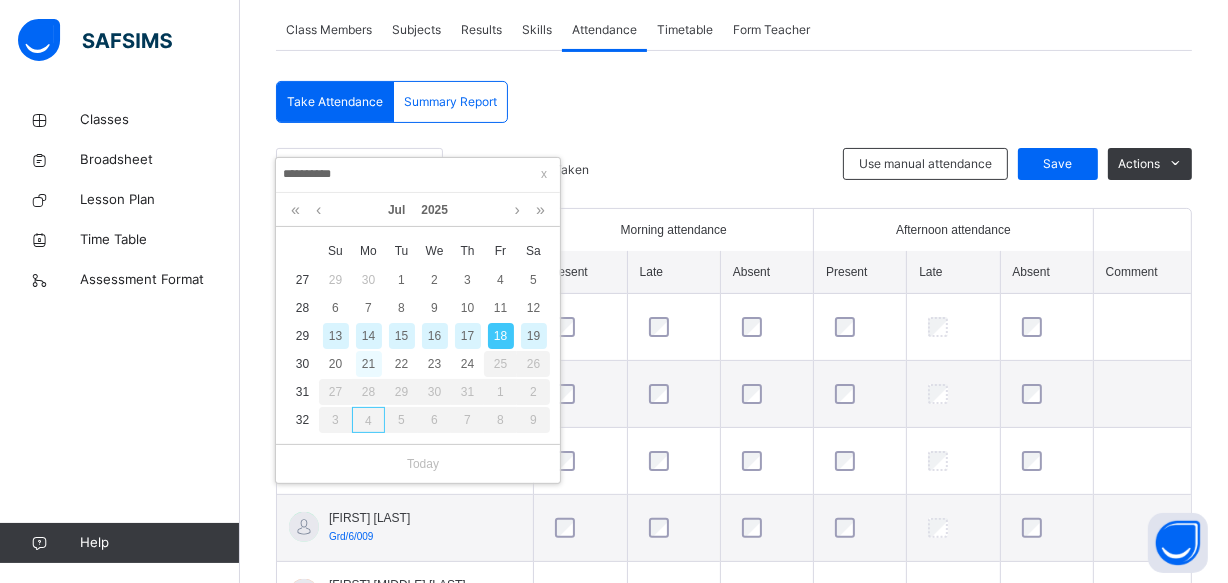 click on "21" at bounding box center (369, 364) 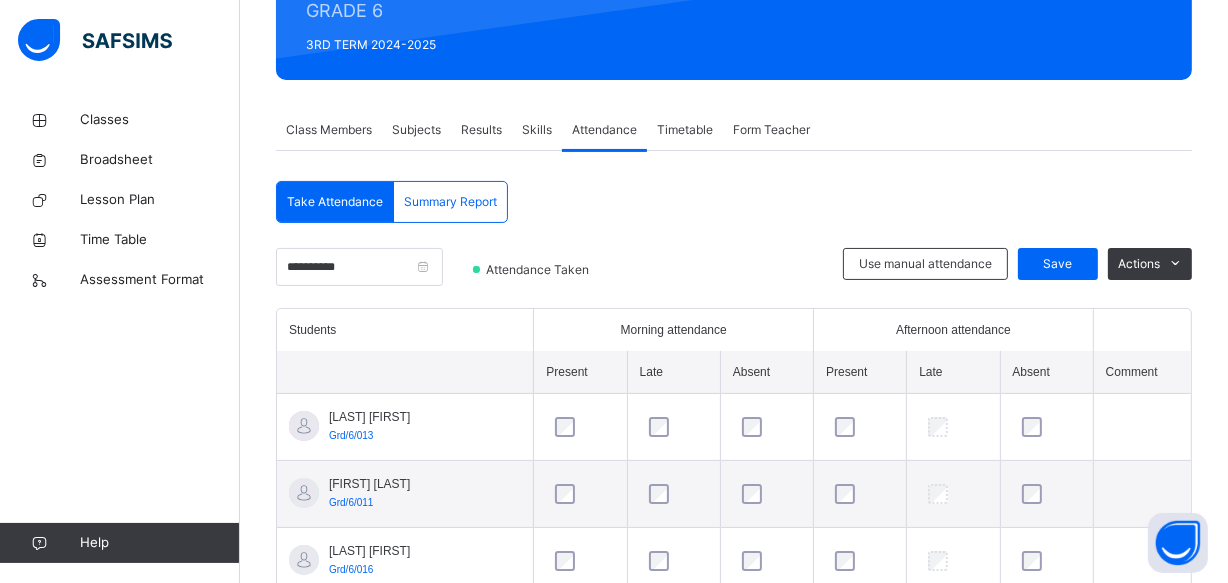 scroll, scrollTop: 366, scrollLeft: 0, axis: vertical 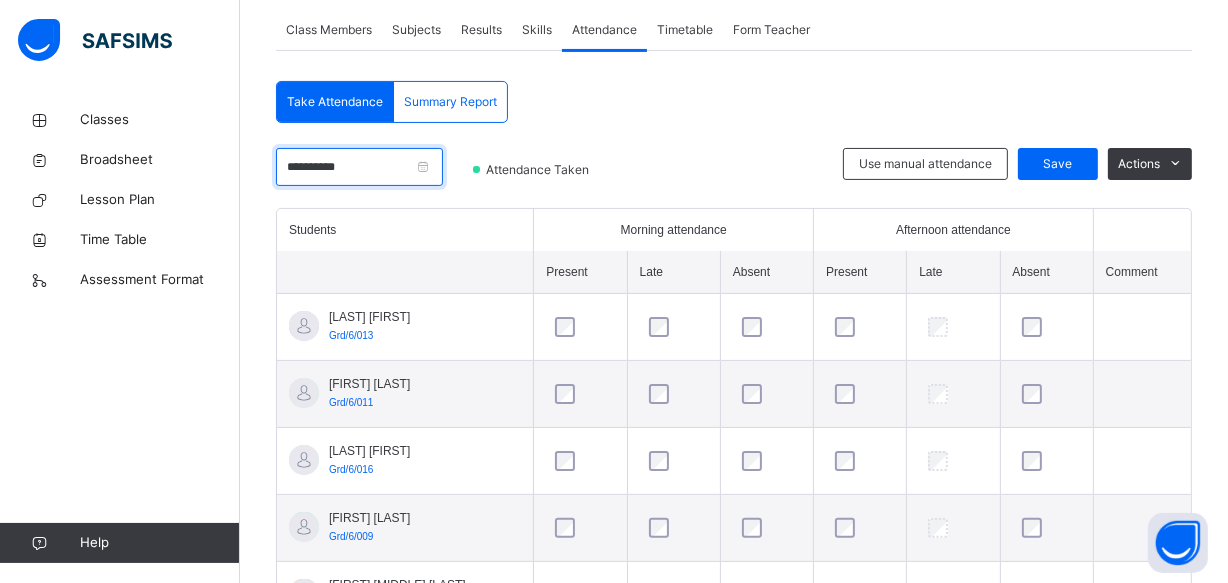 click on "**********" at bounding box center (359, 167) 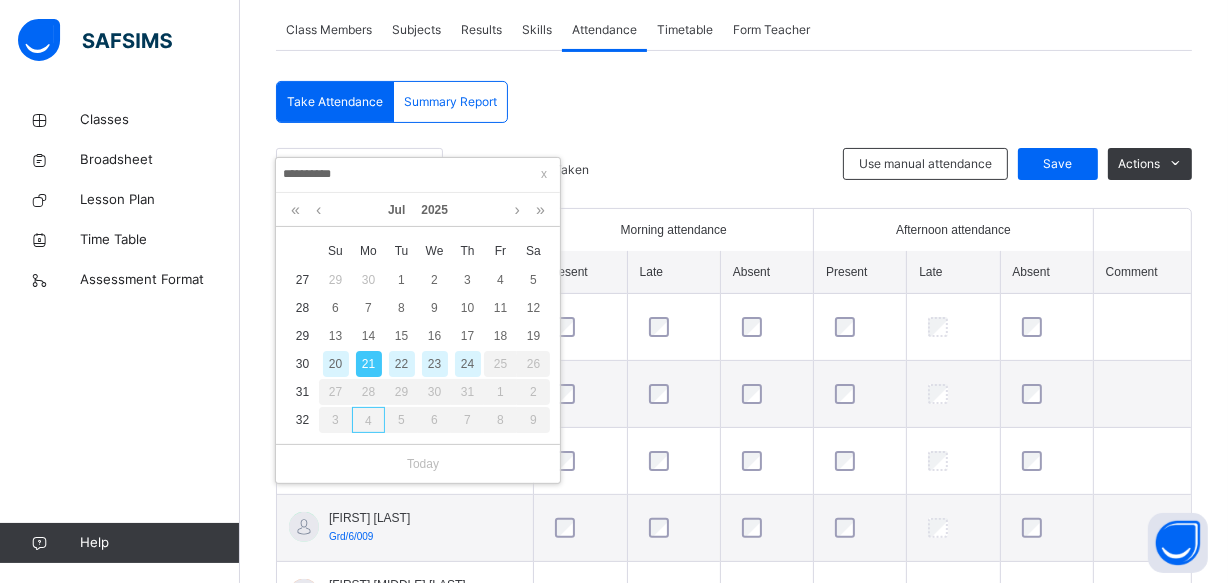 click on "23" at bounding box center (435, 364) 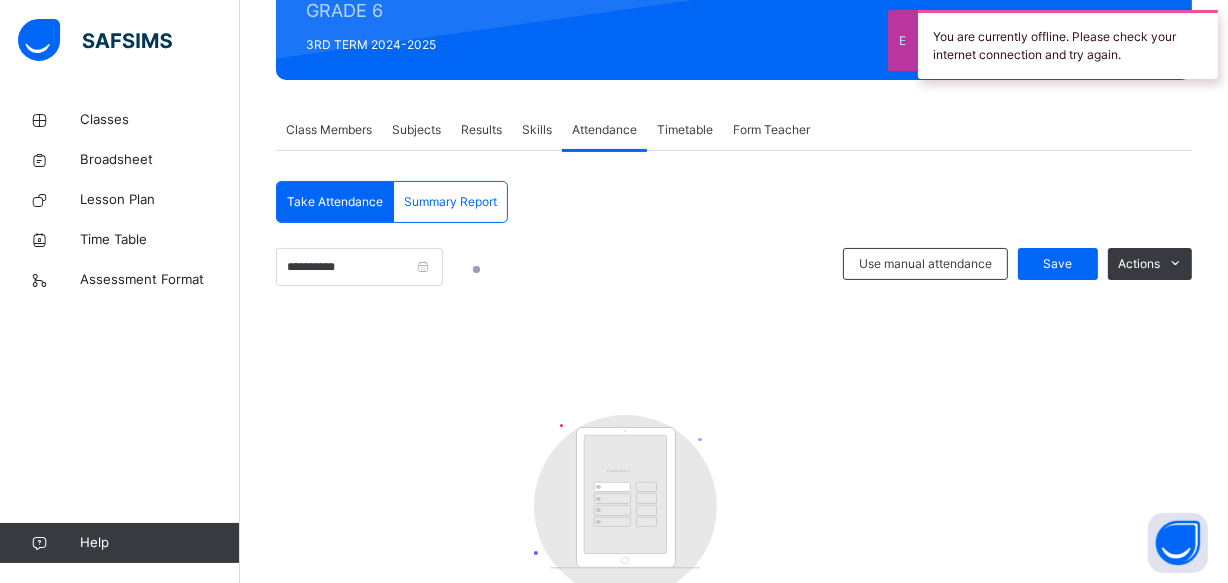 scroll, scrollTop: 366, scrollLeft: 0, axis: vertical 